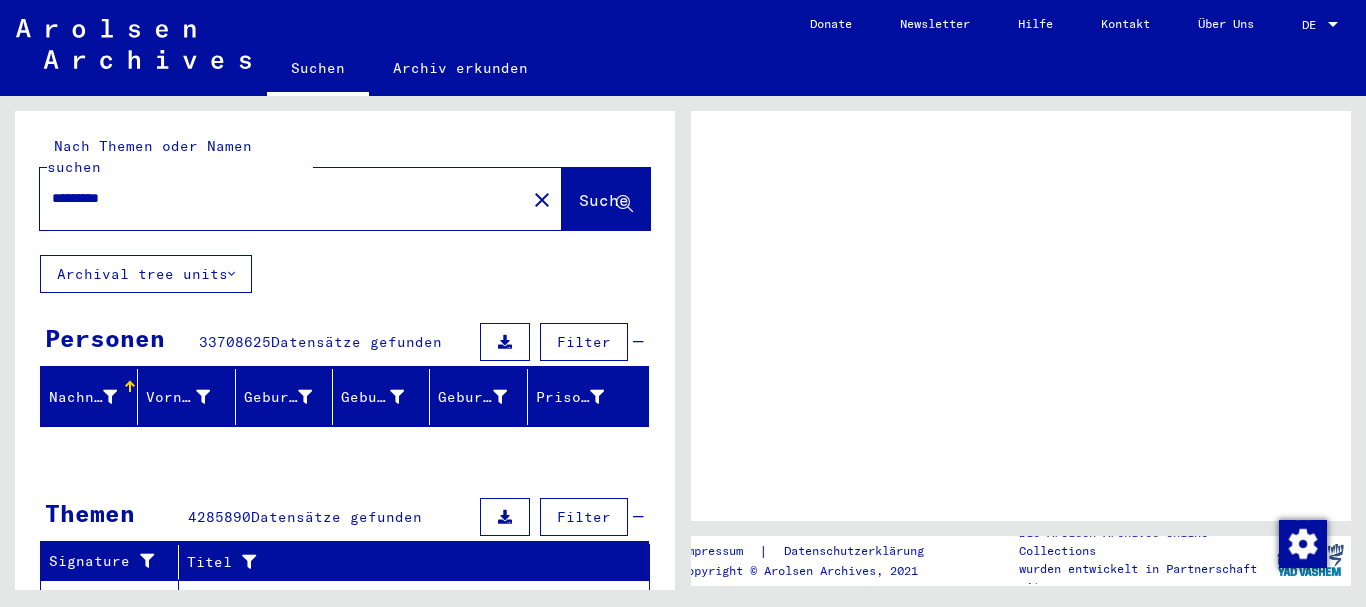 scroll, scrollTop: 0, scrollLeft: 0, axis: both 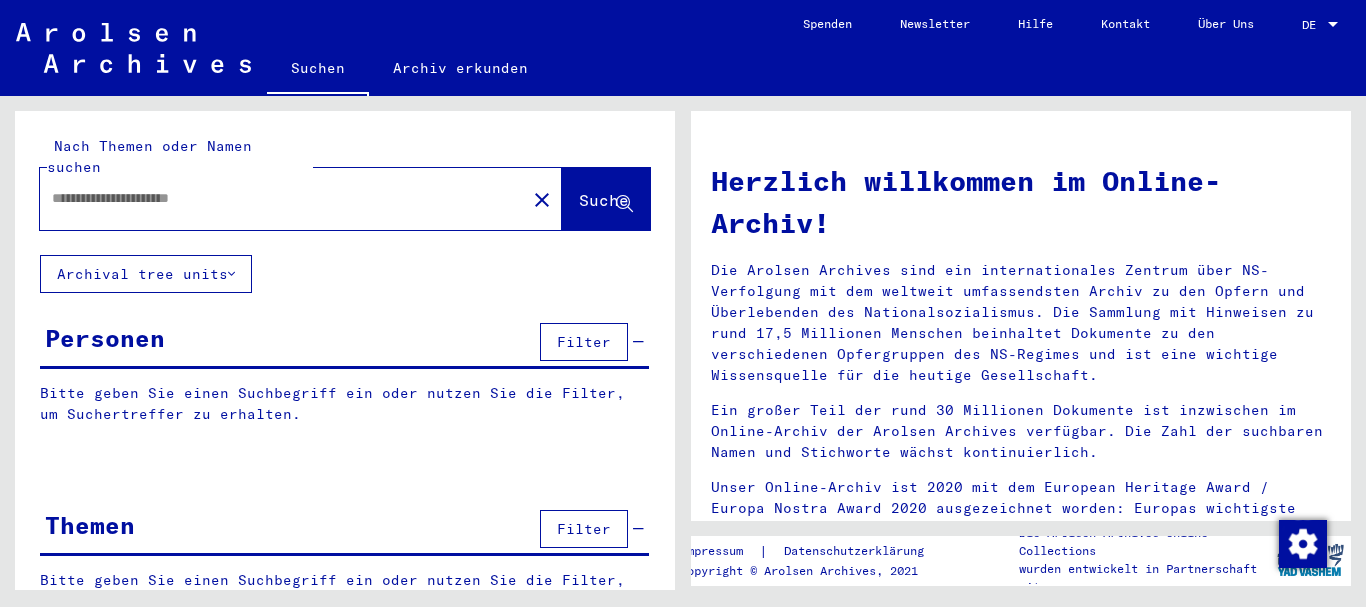 type on "*********" 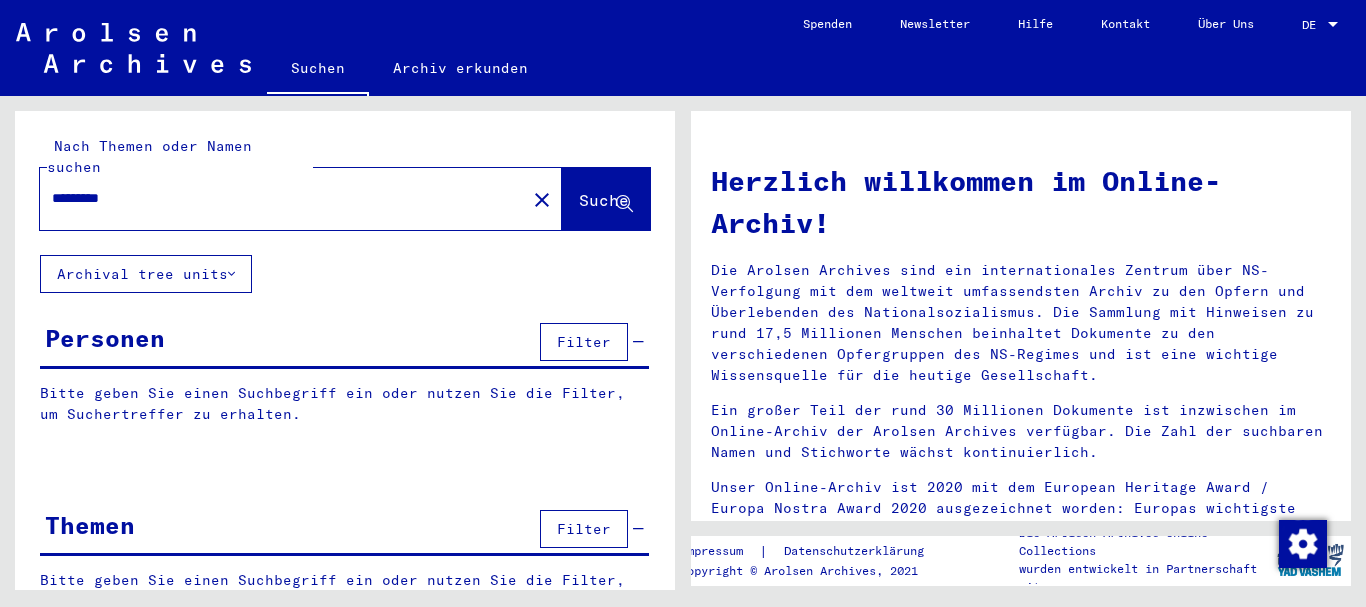 drag, startPoint x: 93, startPoint y: 172, endPoint x: 81, endPoint y: 171, distance: 12.0415945 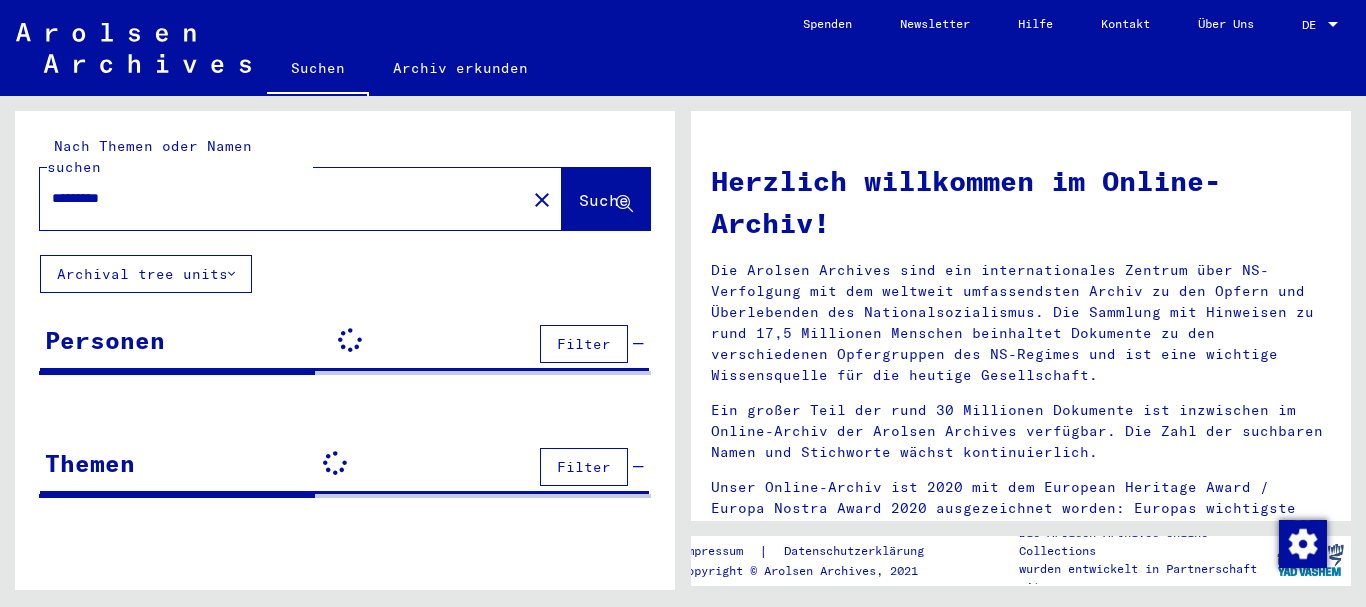 click on "*********" at bounding box center [277, 198] 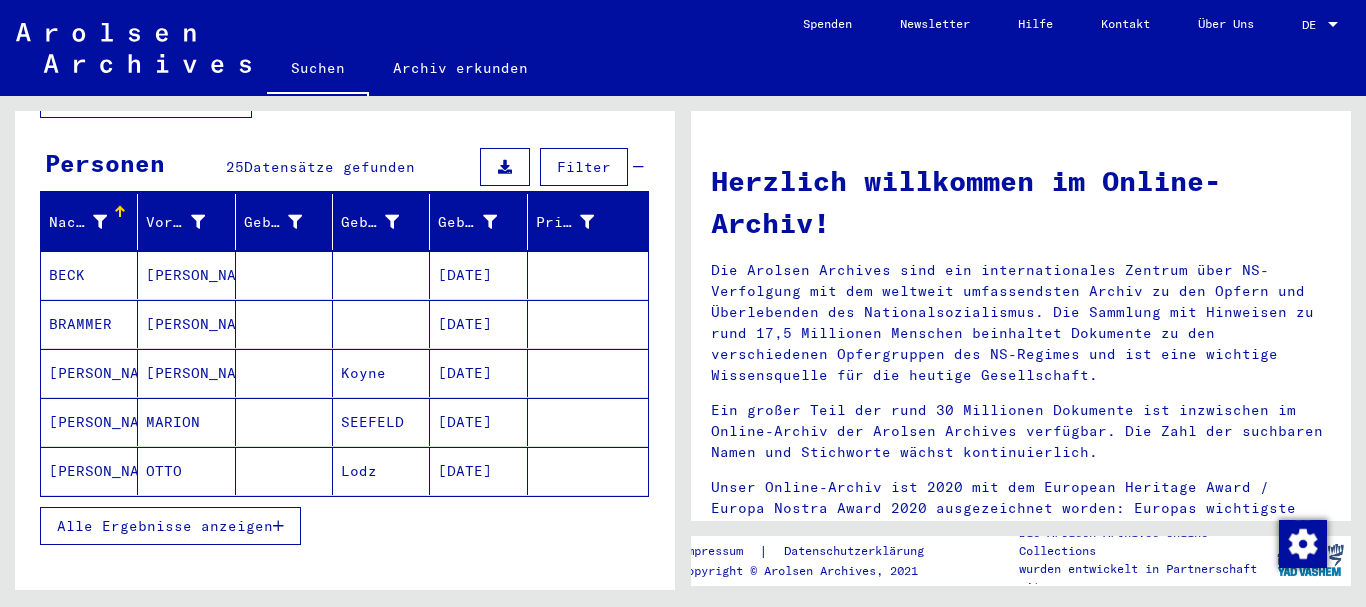 scroll, scrollTop: 300, scrollLeft: 0, axis: vertical 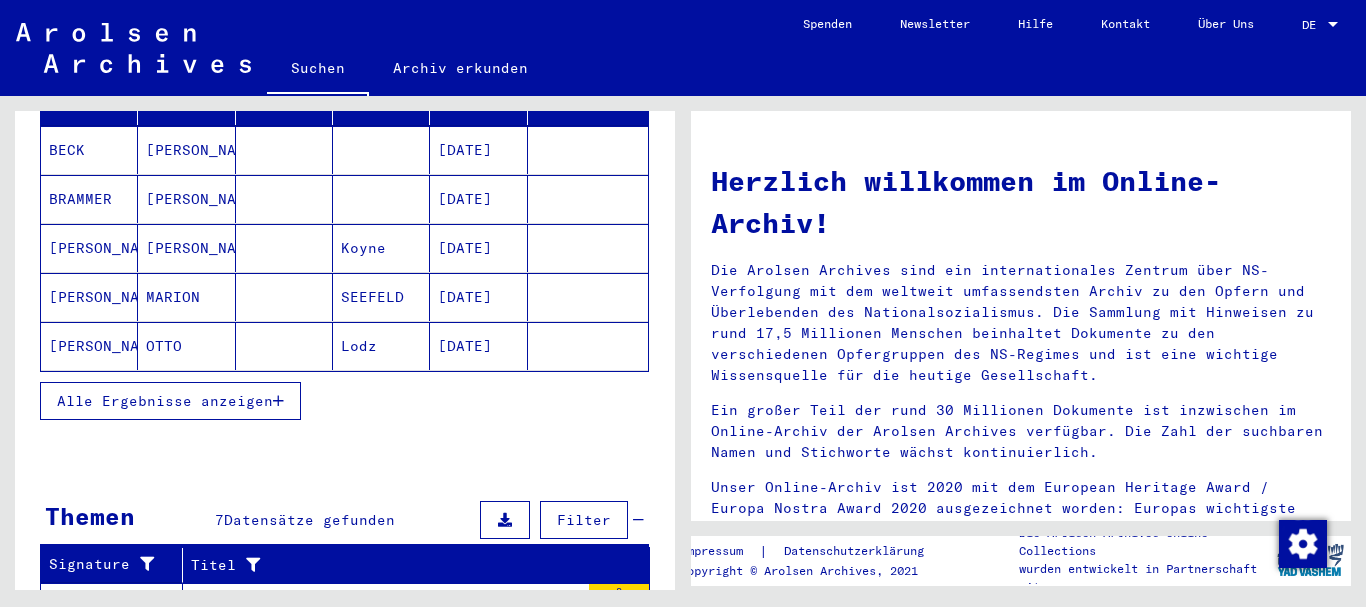 click on "OTTO" 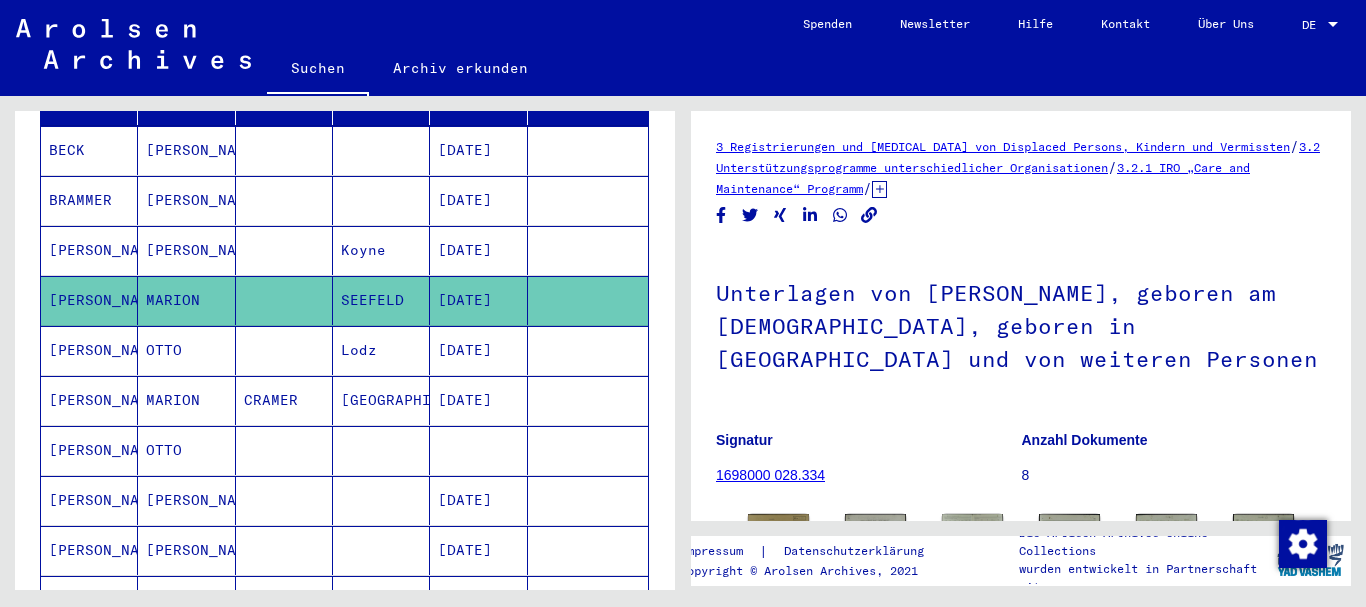 scroll, scrollTop: 0, scrollLeft: 0, axis: both 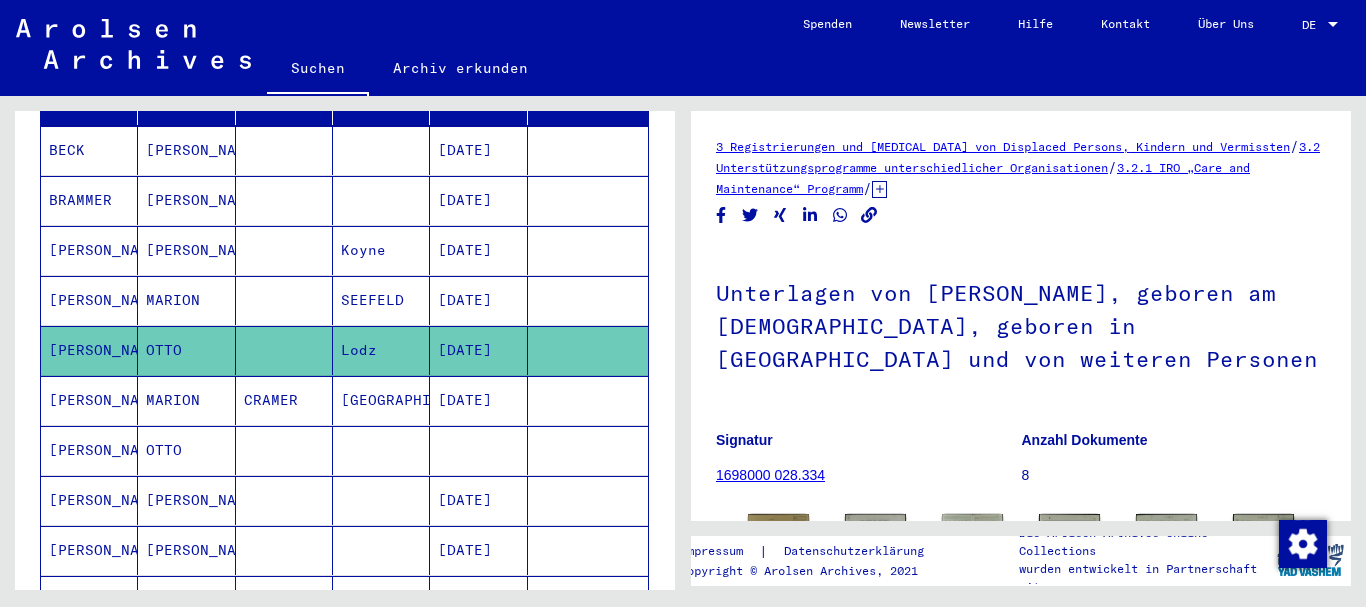 click on "MARION" at bounding box center (186, 350) 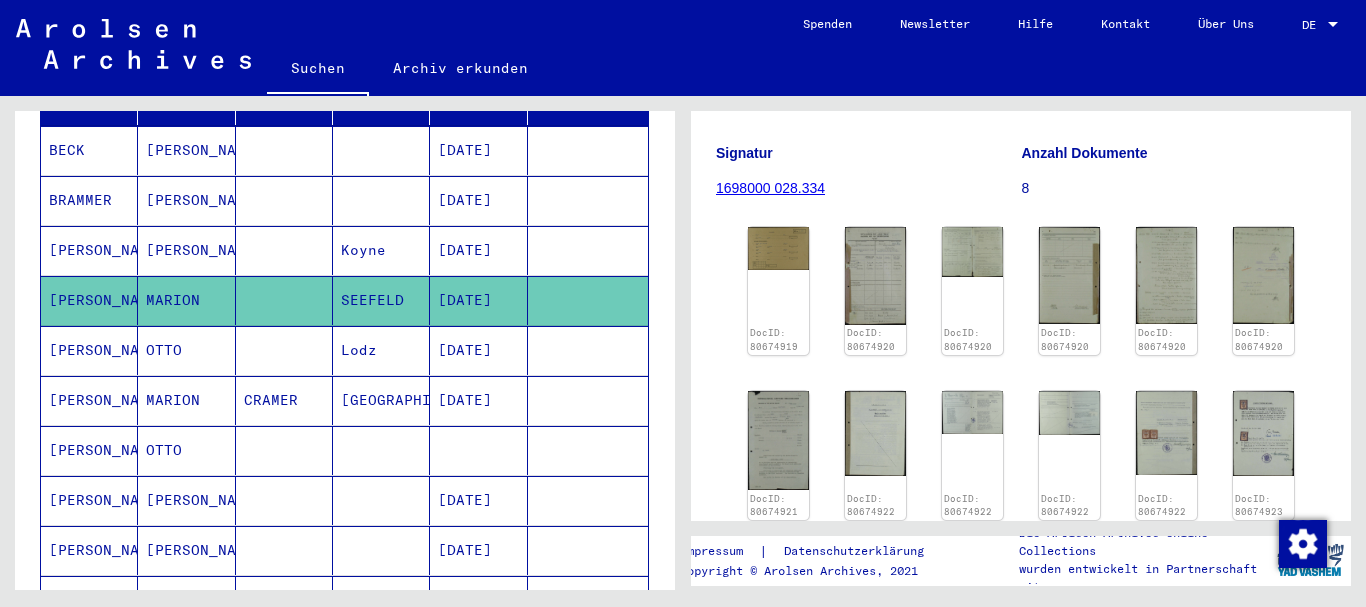 scroll, scrollTop: 300, scrollLeft: 0, axis: vertical 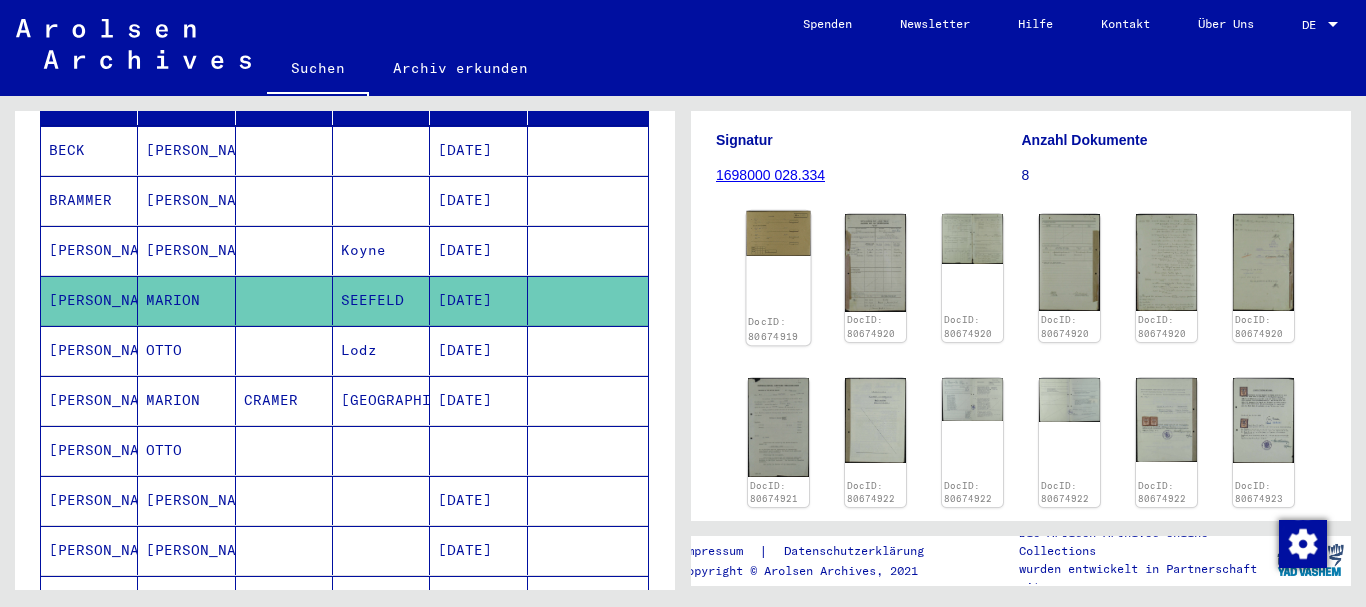 click 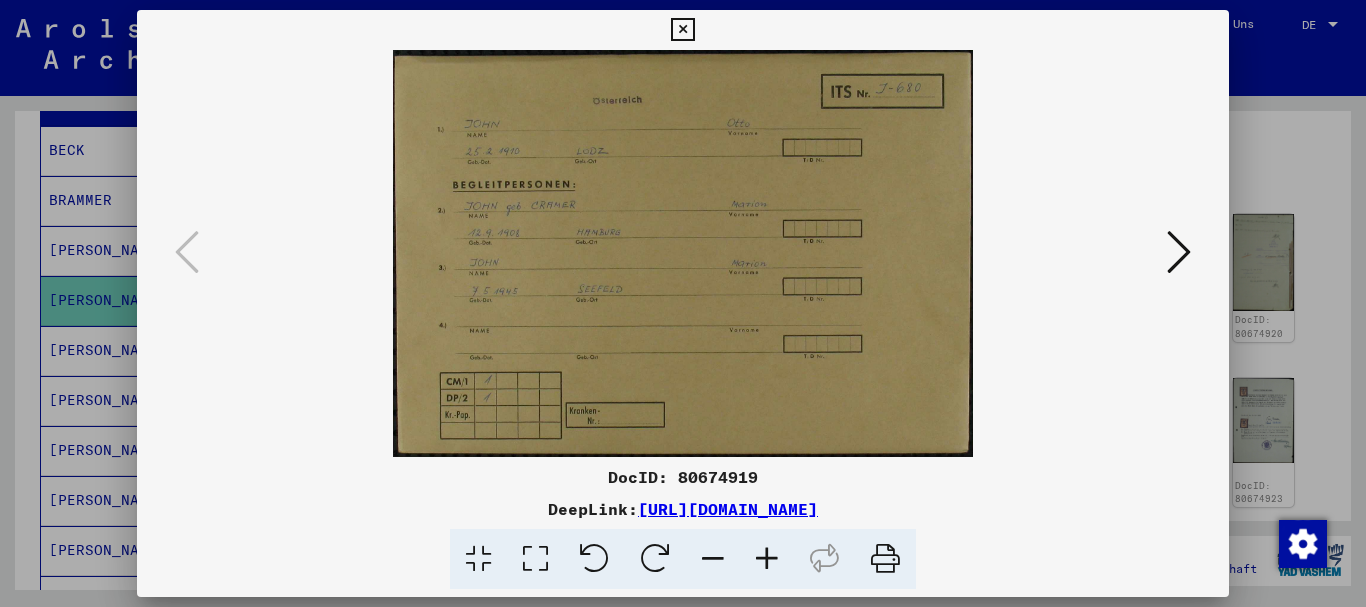 click at bounding box center [1179, 252] 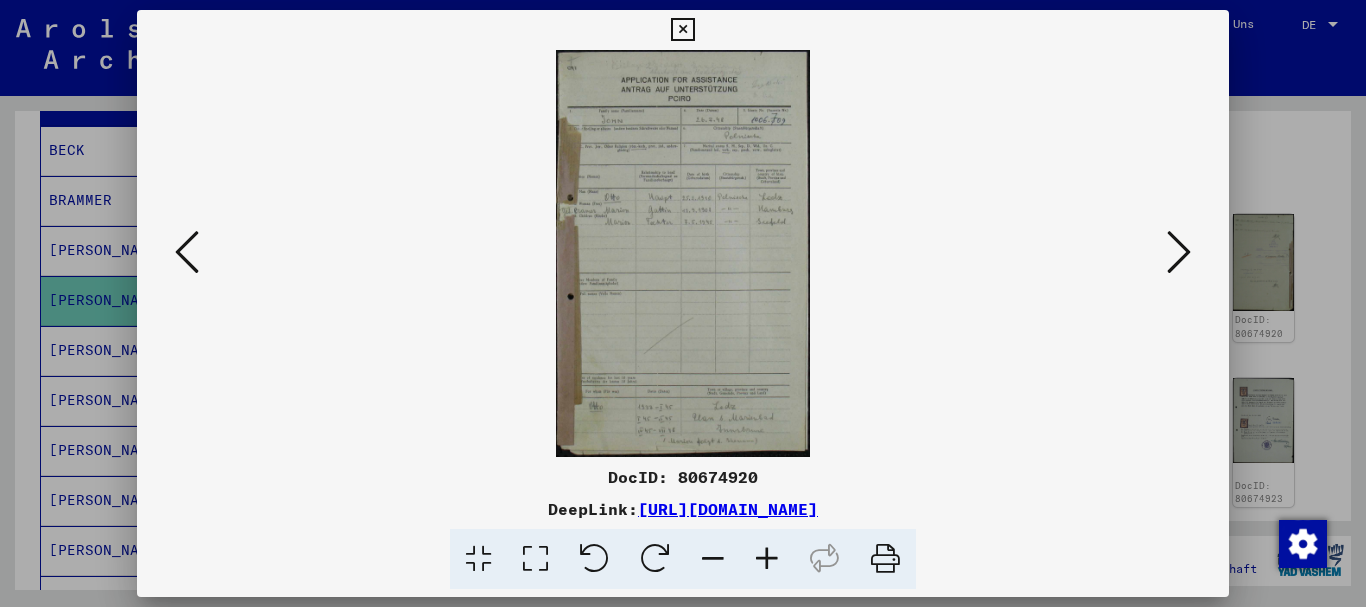 click at bounding box center (767, 559) 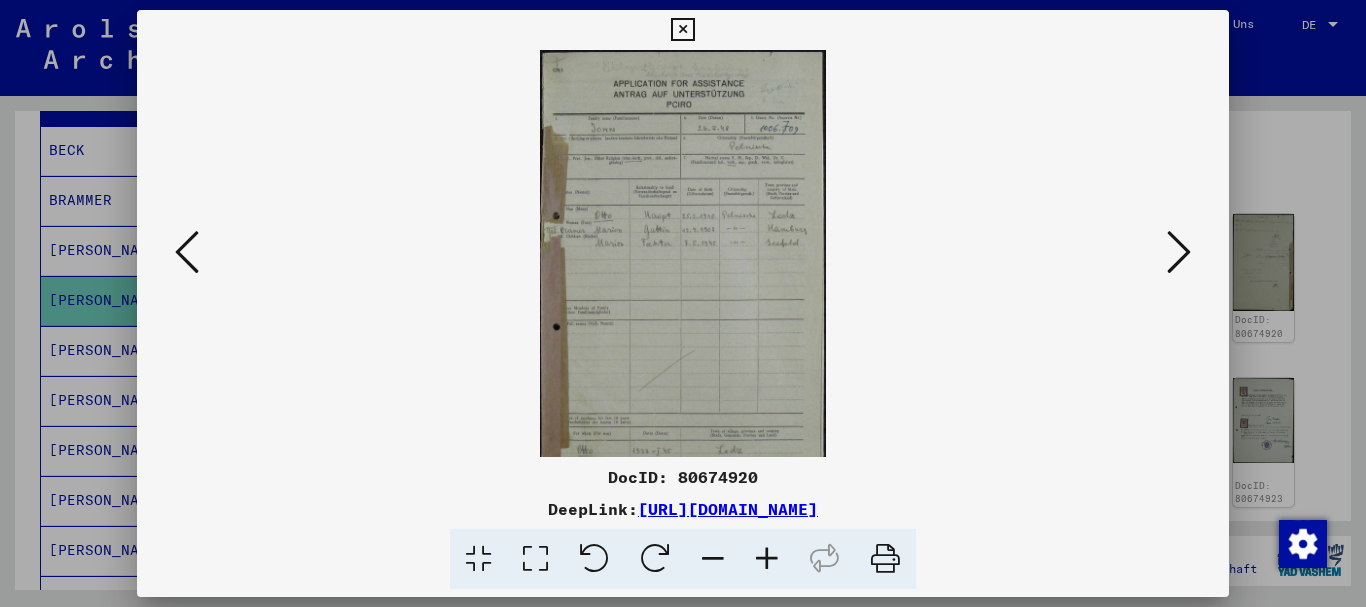 click at bounding box center (767, 559) 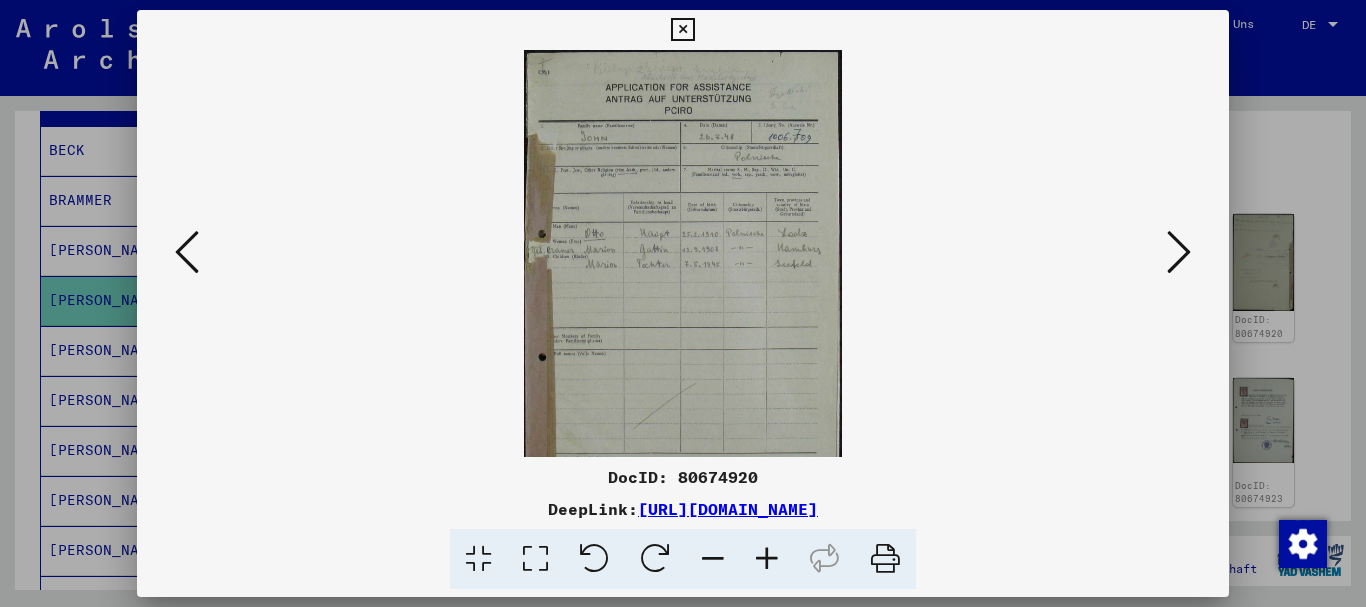 click at bounding box center [767, 559] 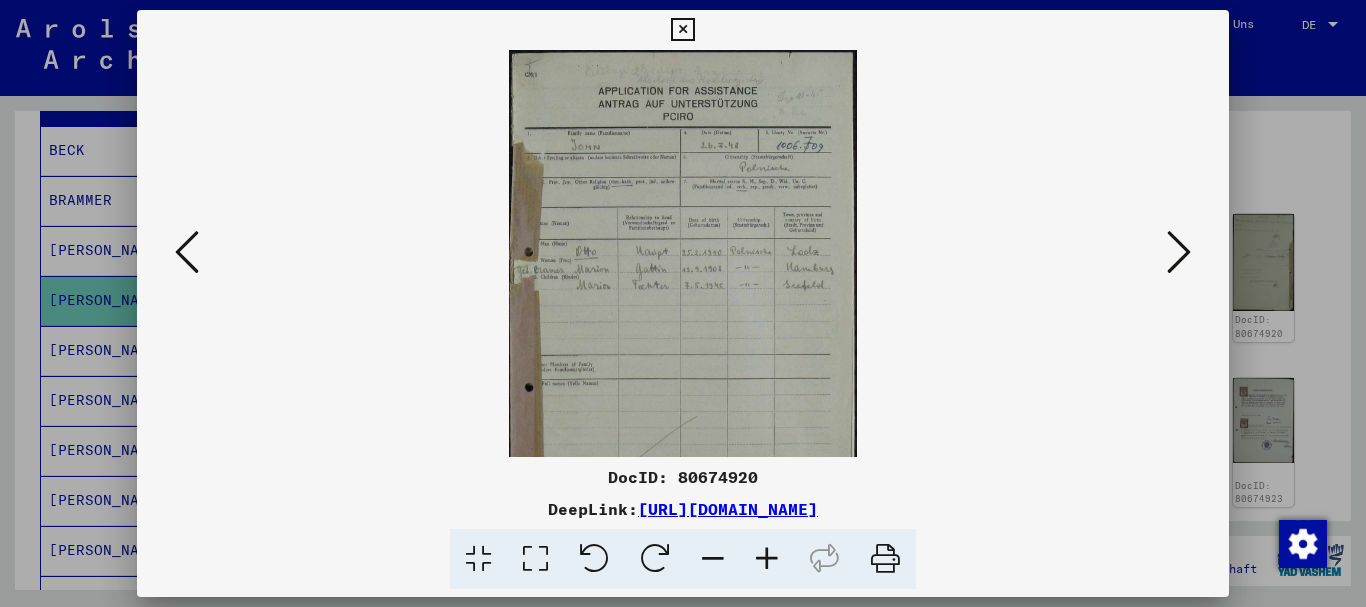 click at bounding box center (767, 559) 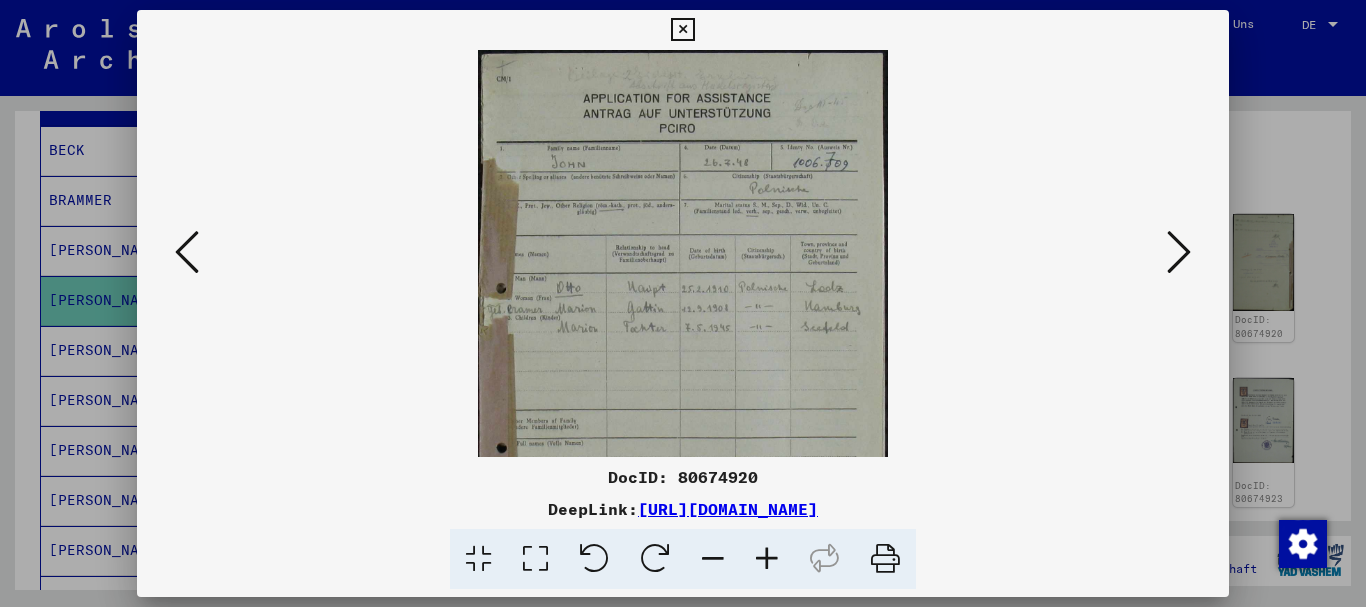click at bounding box center (767, 559) 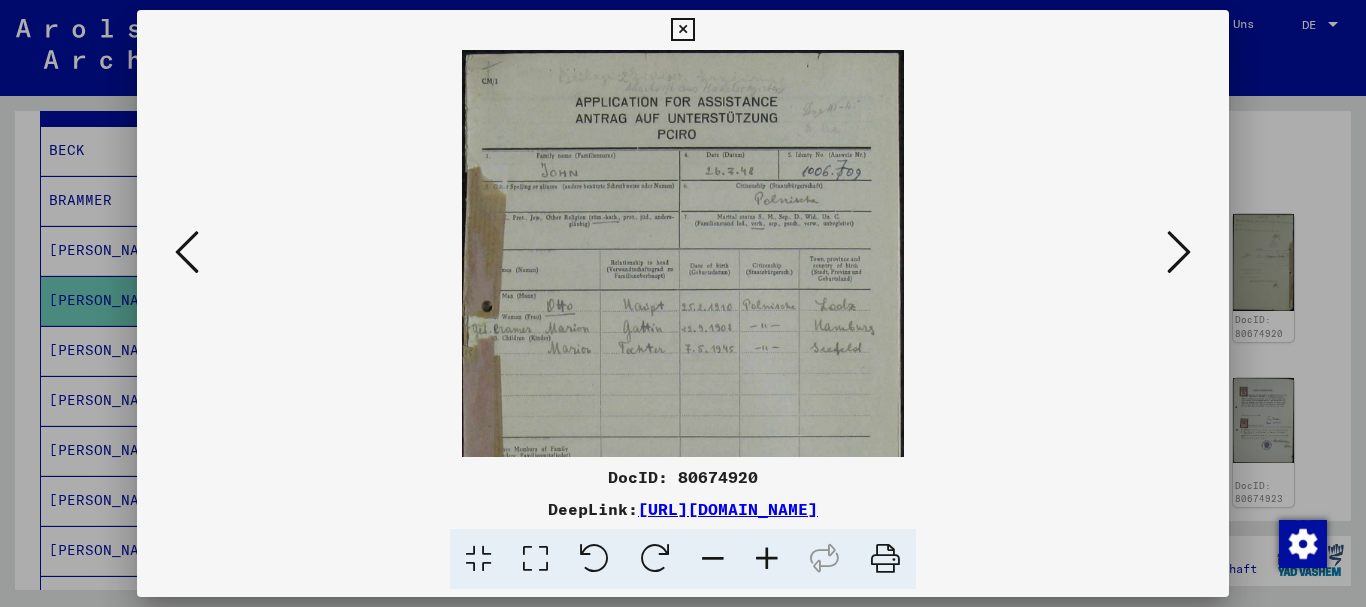 click at bounding box center [767, 559] 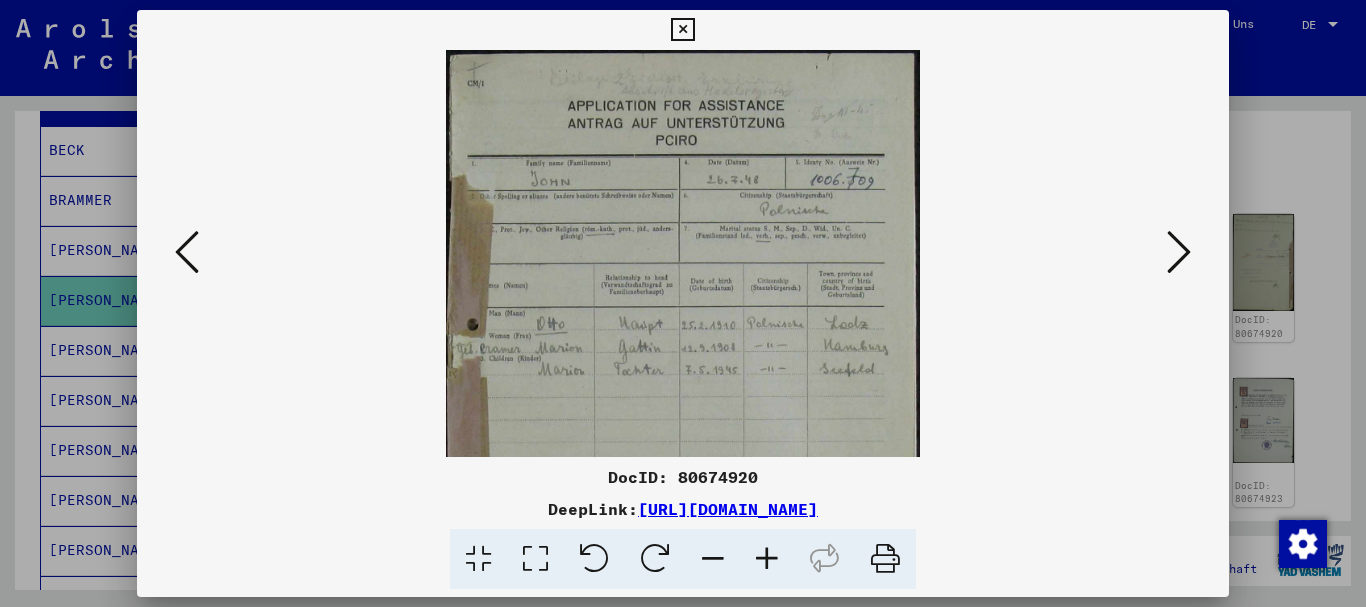 click at bounding box center [767, 559] 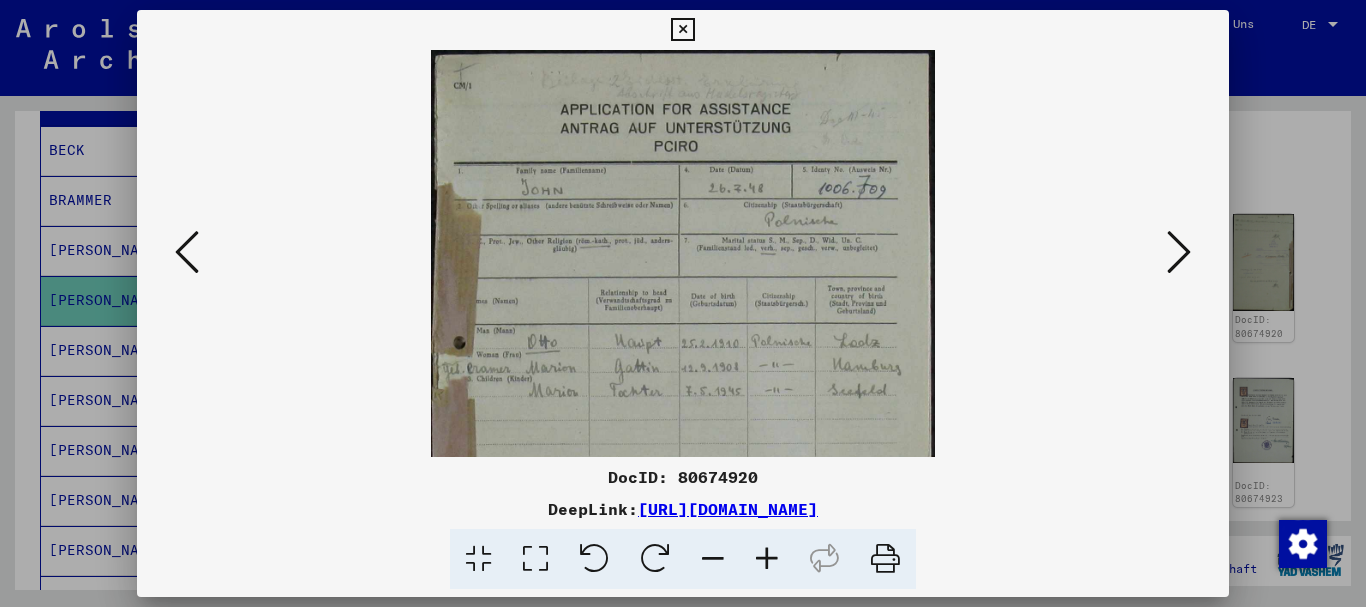 click at bounding box center [767, 559] 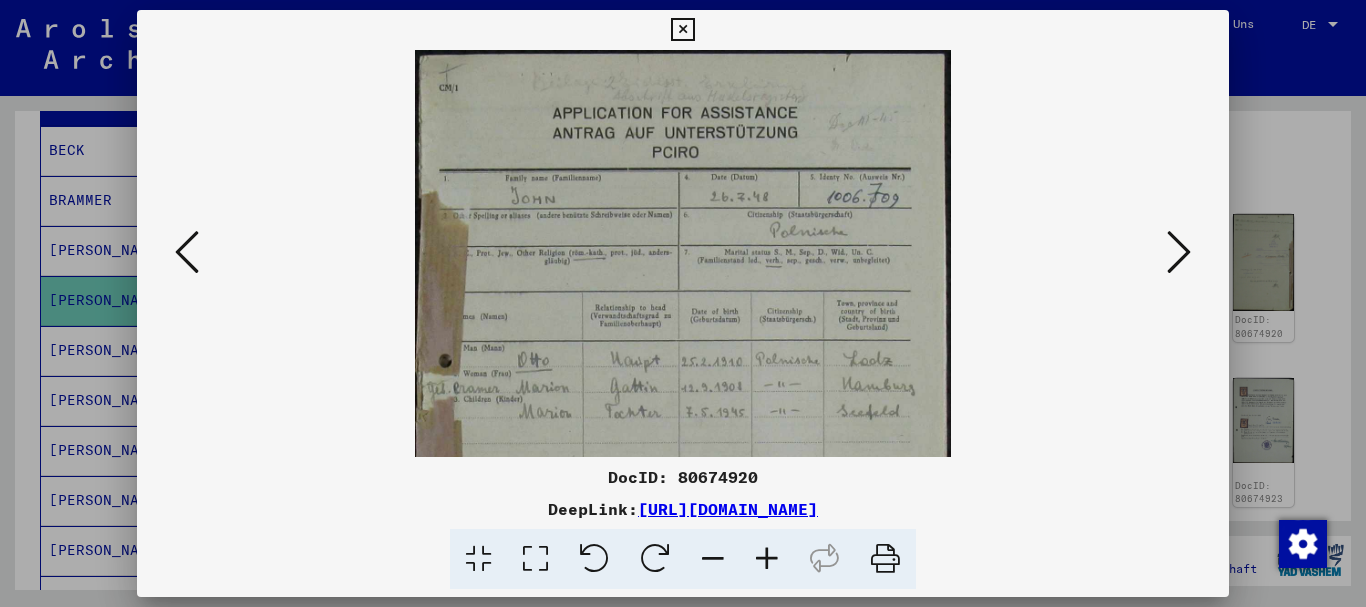 click at bounding box center [767, 559] 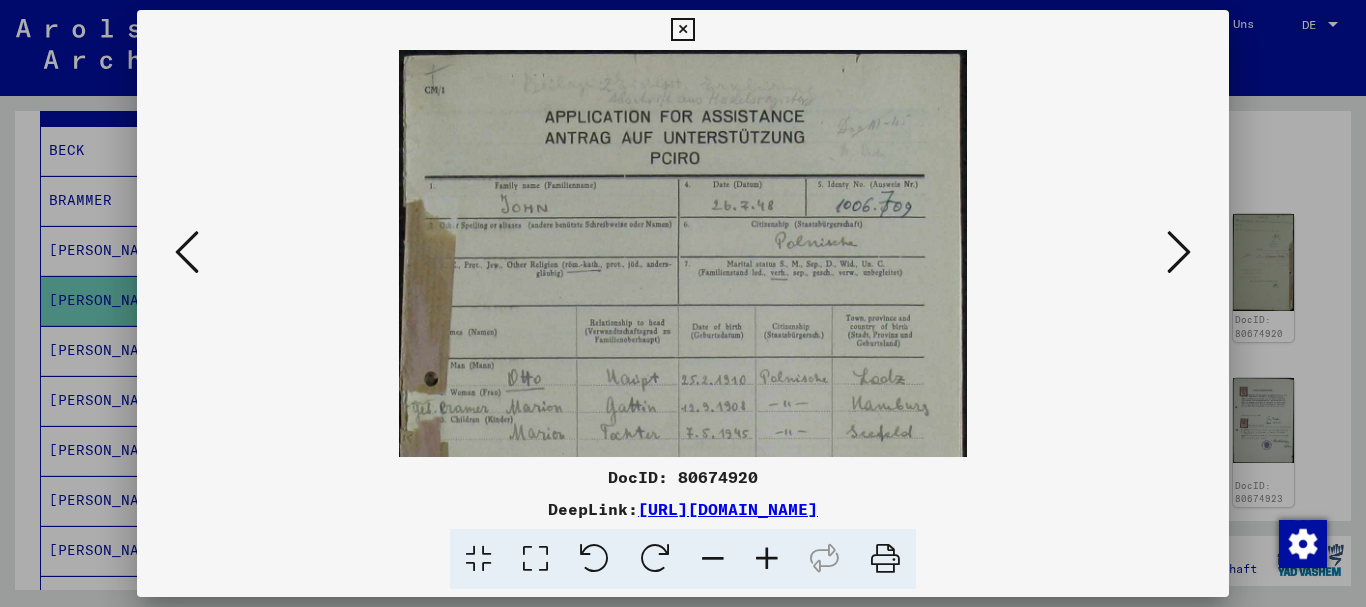 click at bounding box center [767, 559] 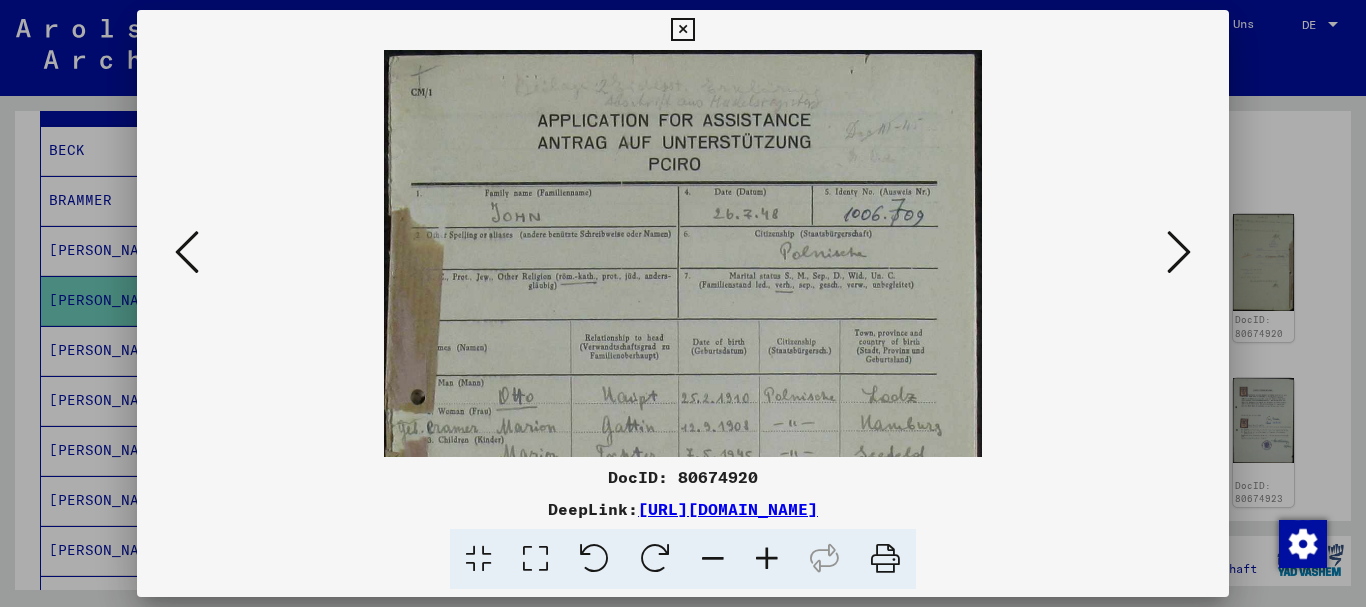 click at bounding box center (767, 559) 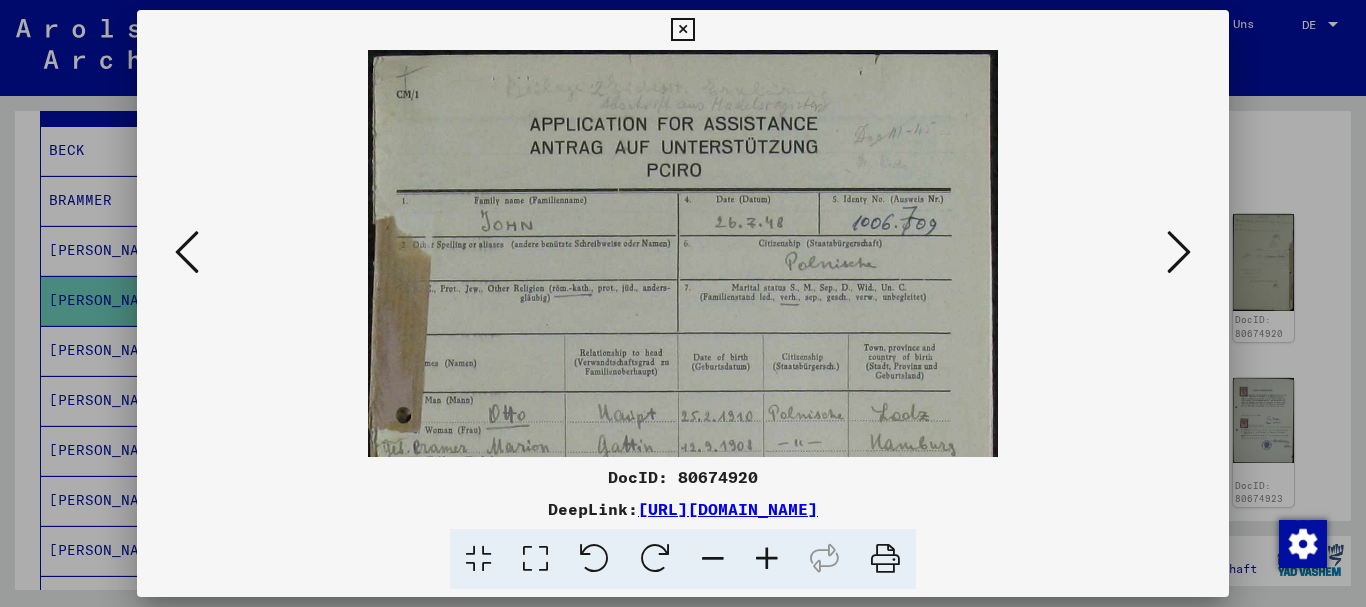 click at bounding box center [767, 559] 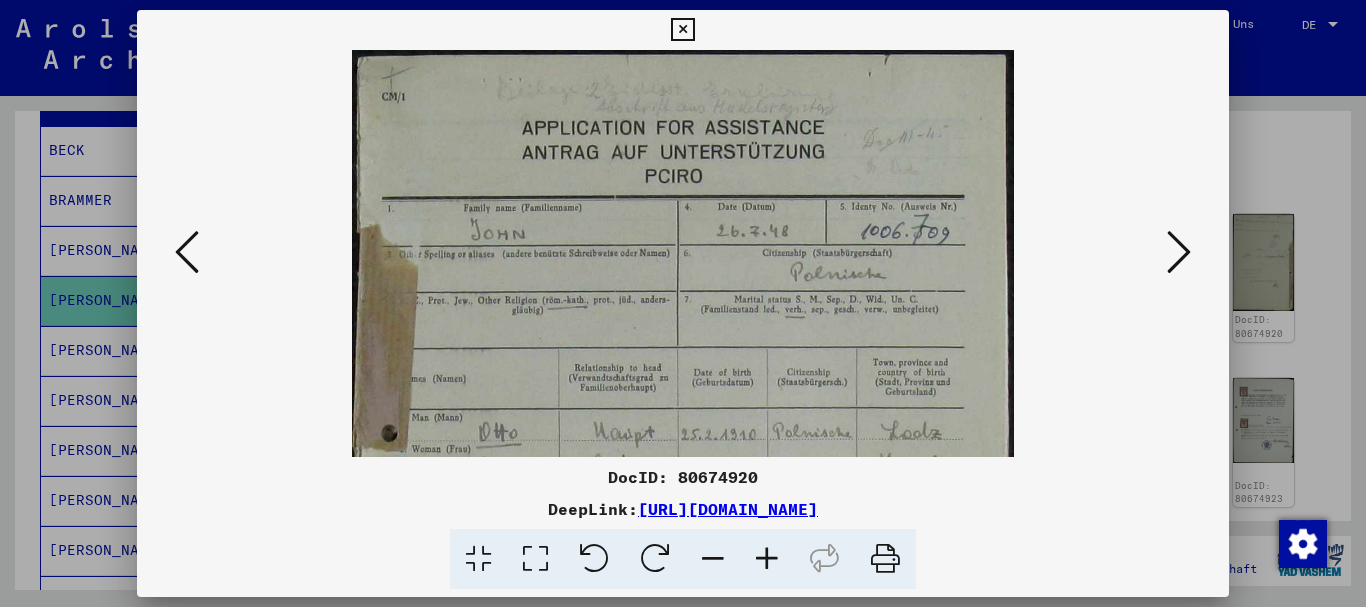 click at bounding box center (767, 559) 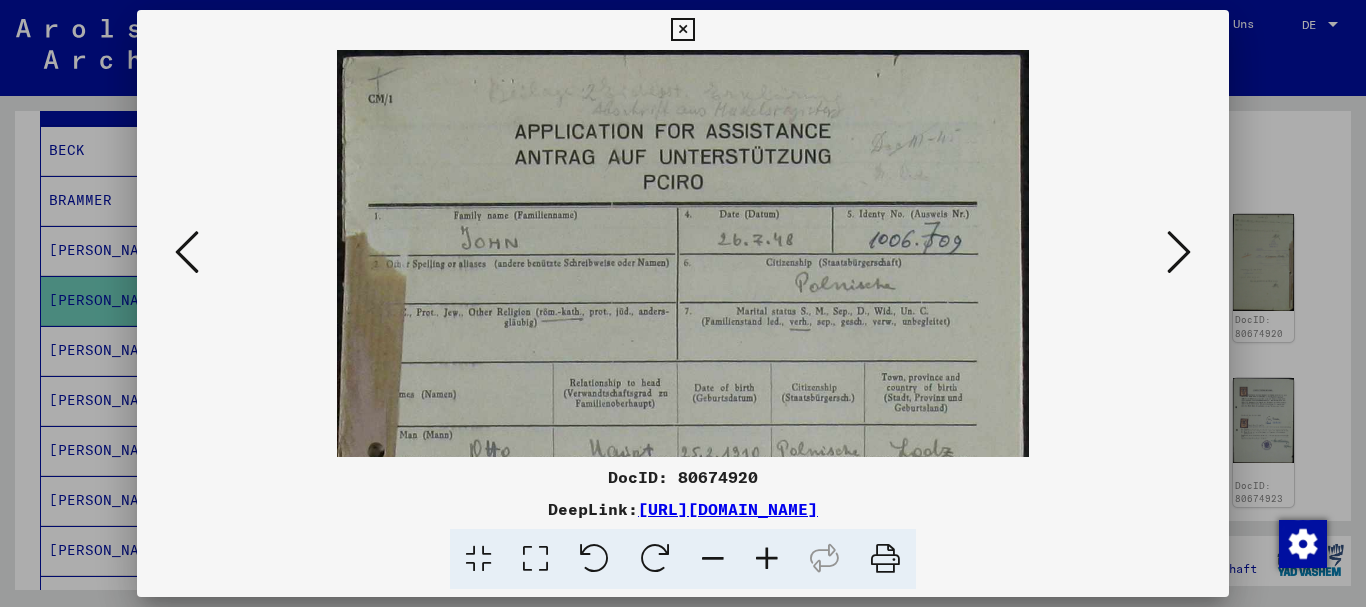 scroll, scrollTop: 237, scrollLeft: 0, axis: vertical 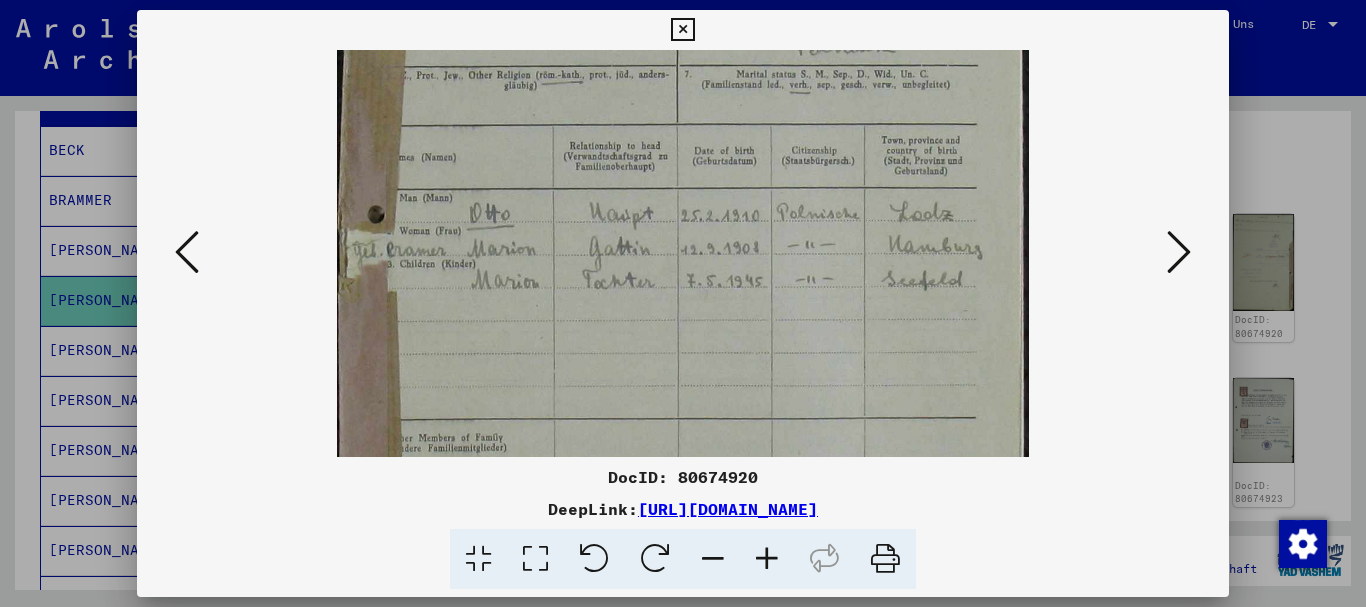 drag, startPoint x: 687, startPoint y: 381, endPoint x: 663, endPoint y: 144, distance: 238.2121 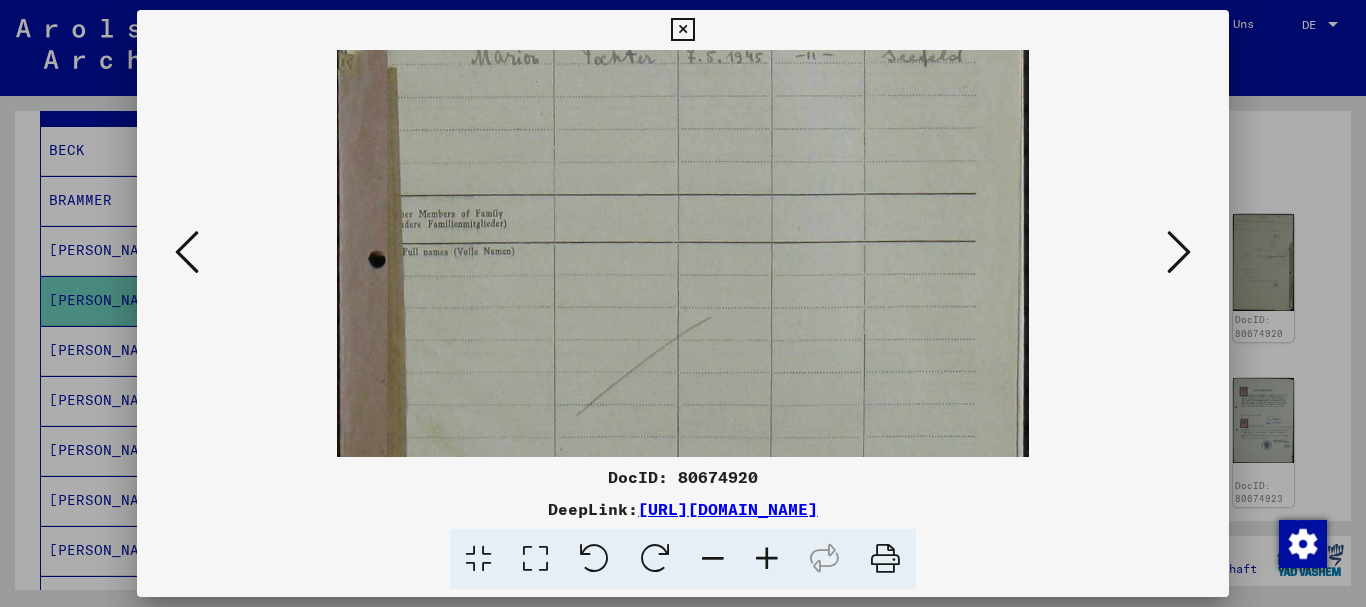 drag, startPoint x: 672, startPoint y: 359, endPoint x: 698, endPoint y: 133, distance: 227.49066 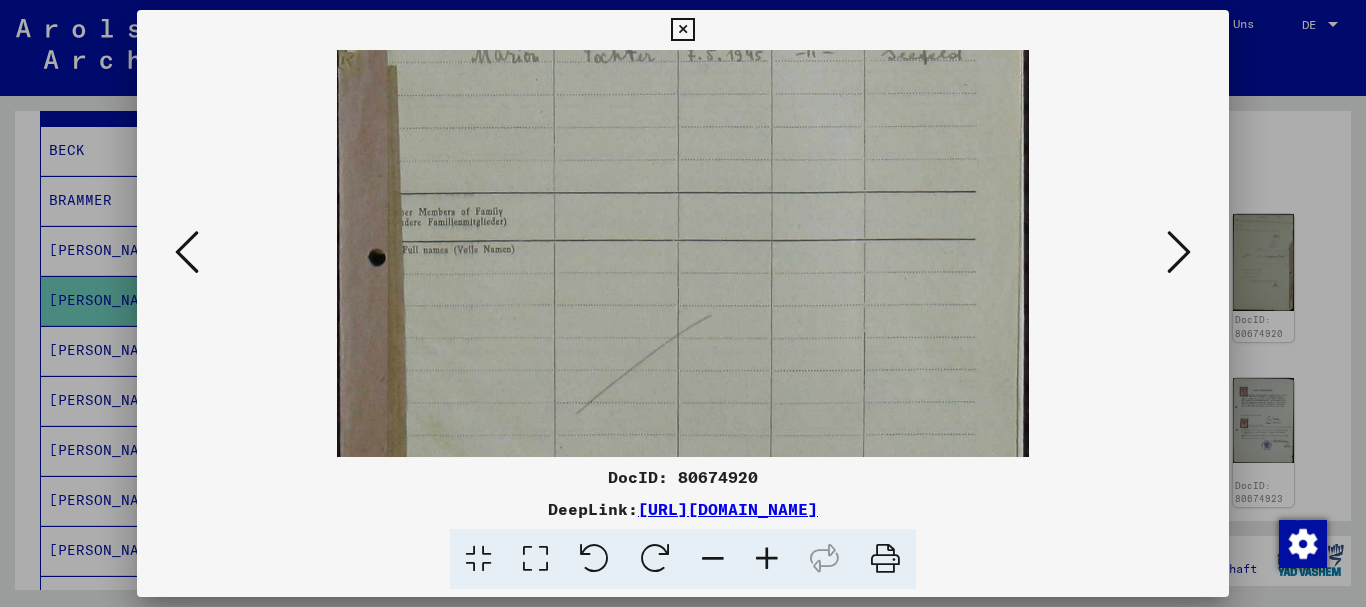 click at bounding box center [1179, 252] 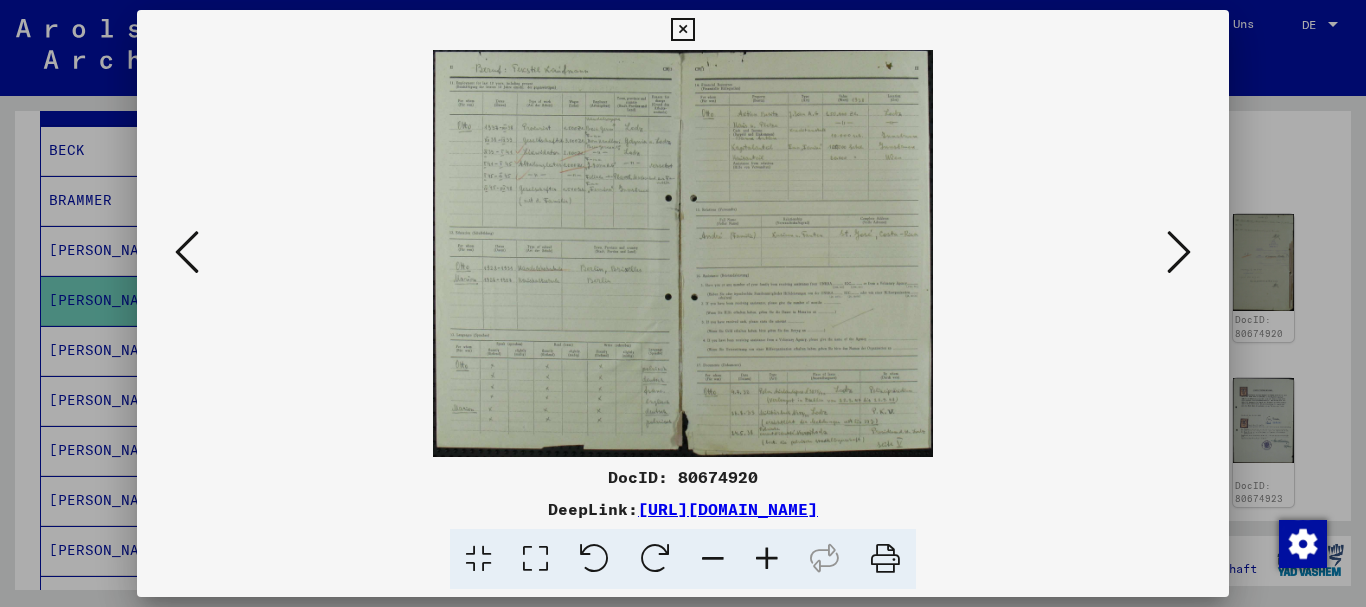 scroll, scrollTop: 0, scrollLeft: 0, axis: both 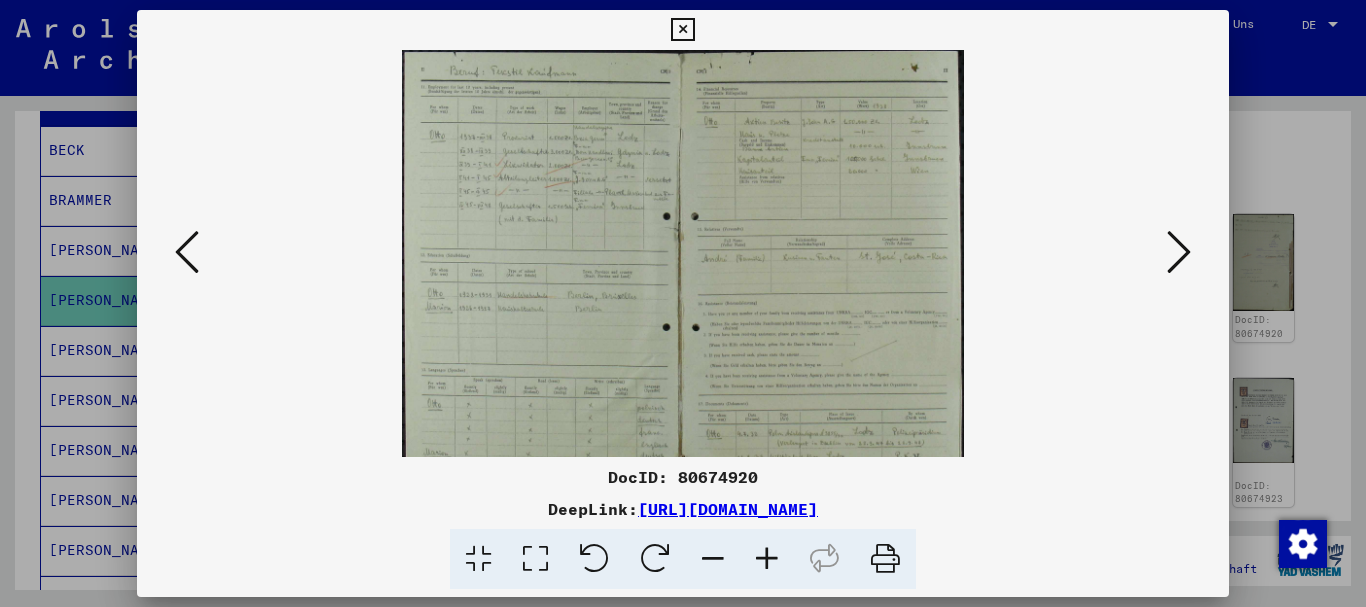 click at bounding box center [767, 559] 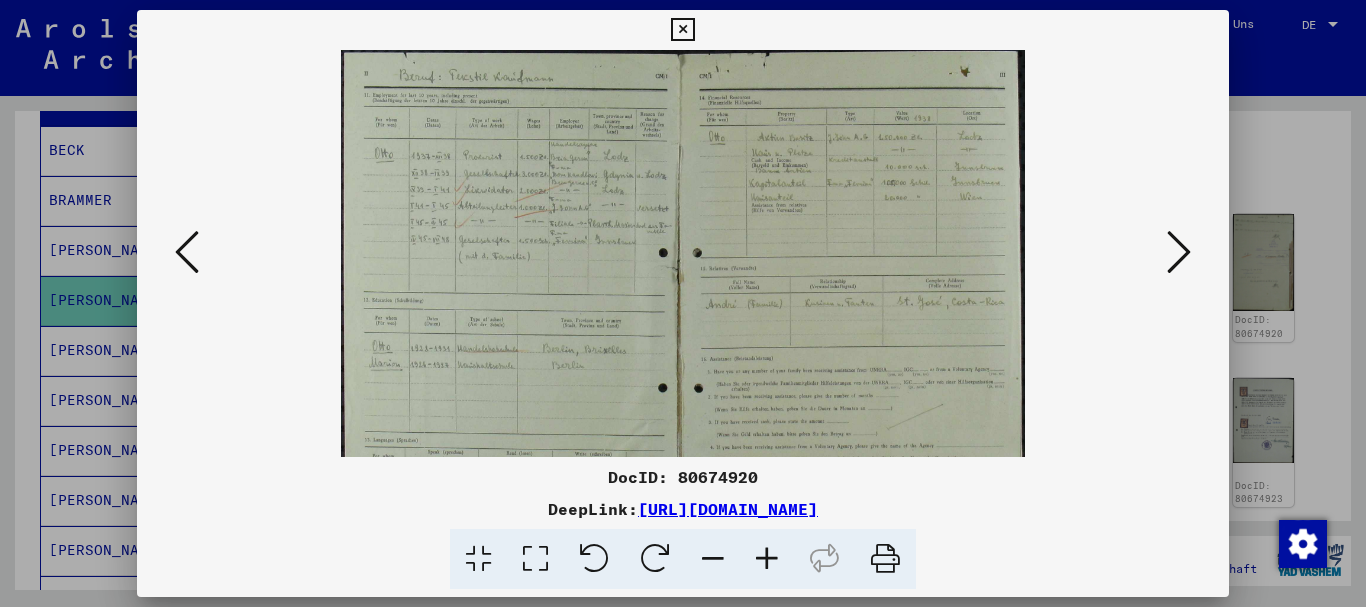 click at bounding box center (767, 559) 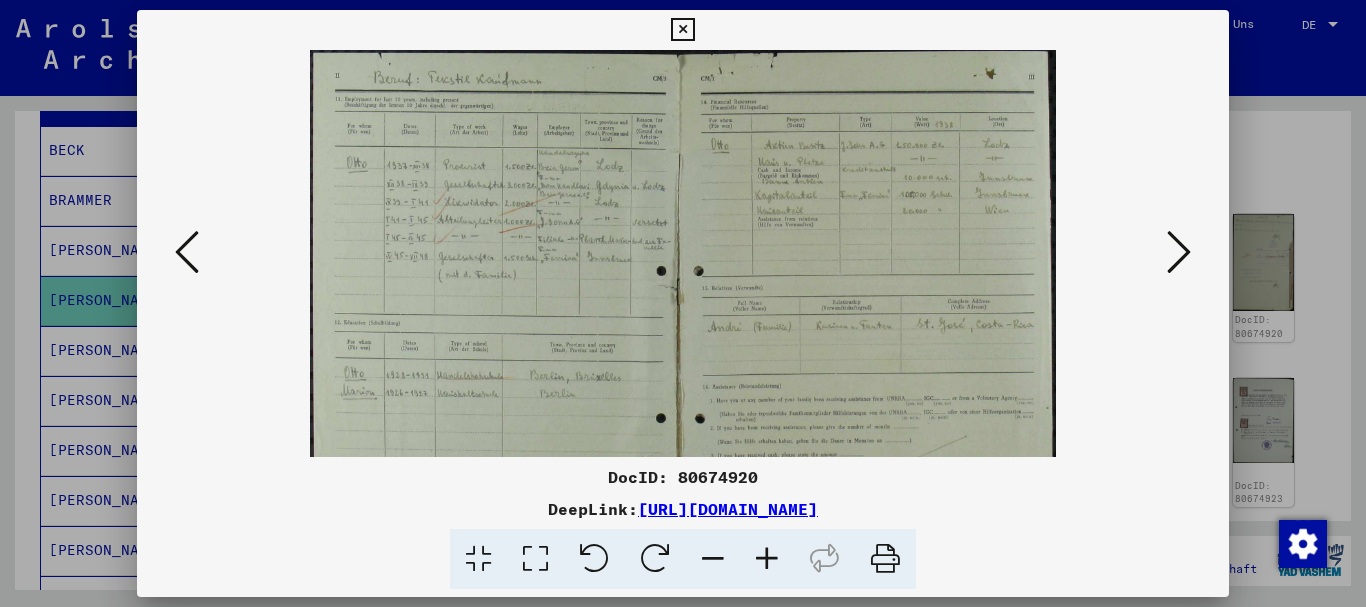 click at bounding box center (767, 559) 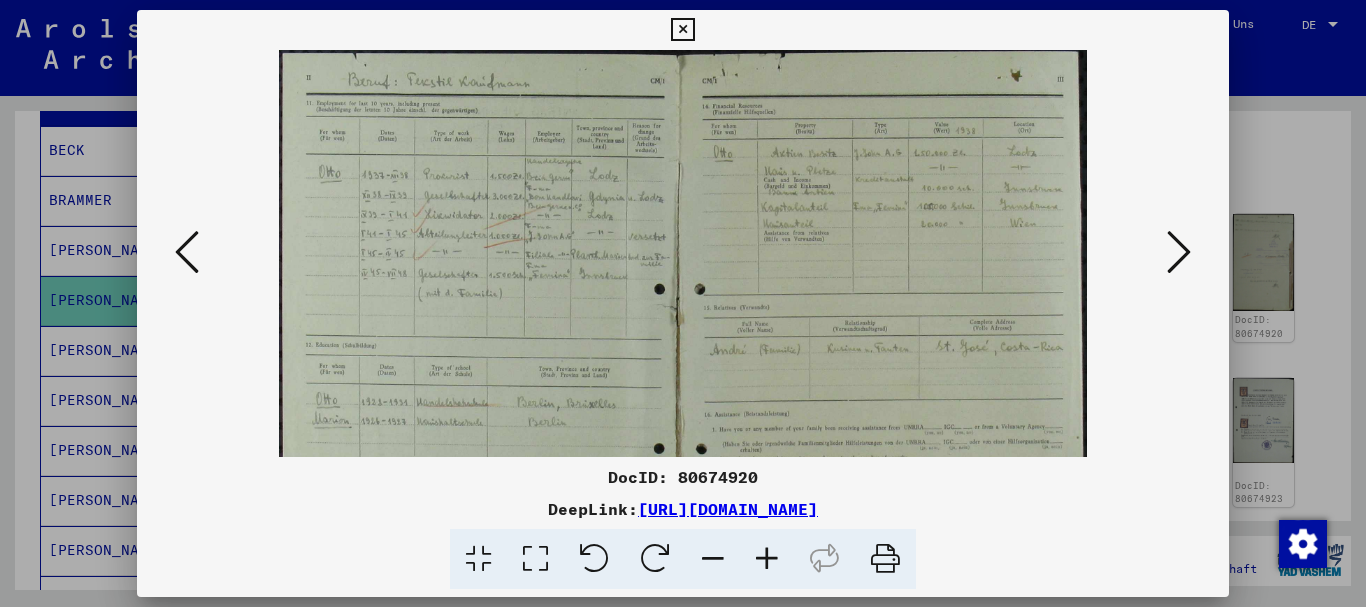 click at bounding box center [767, 559] 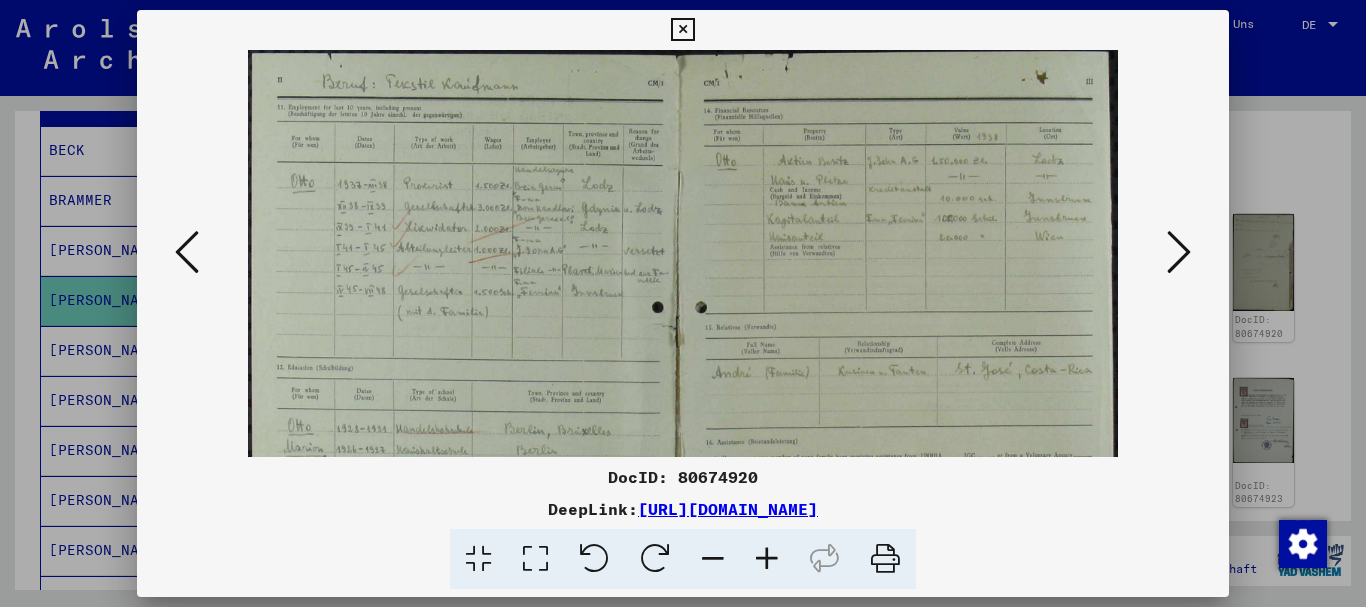 click at bounding box center [767, 559] 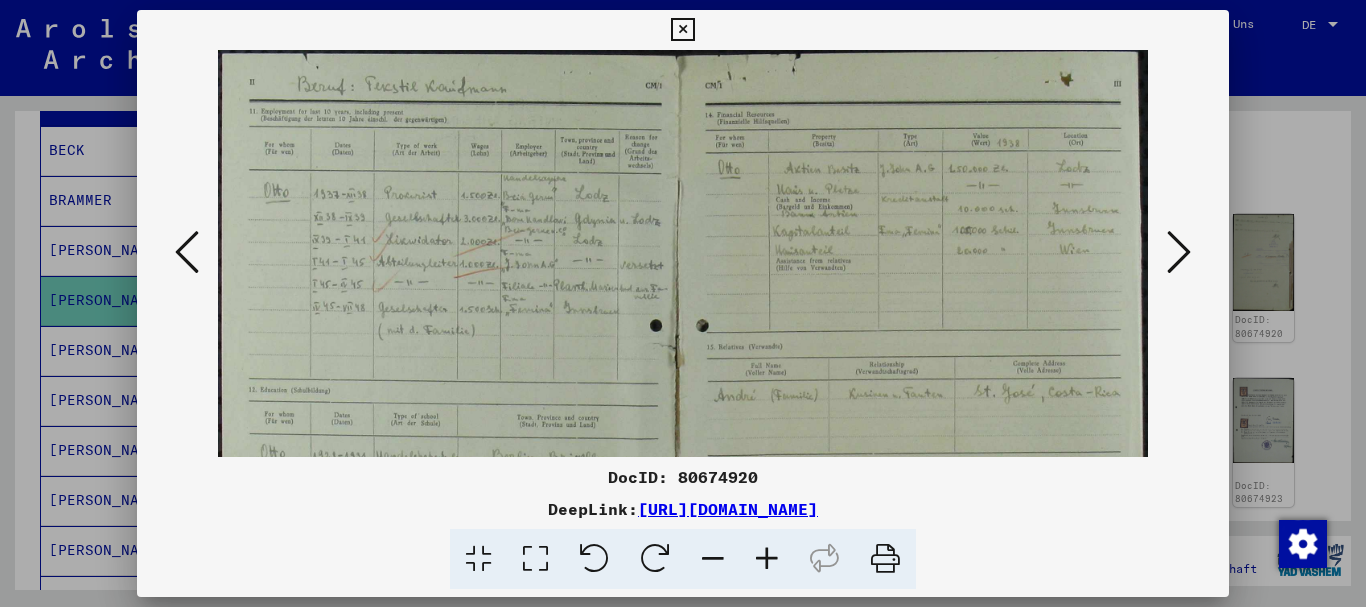 click at bounding box center (767, 559) 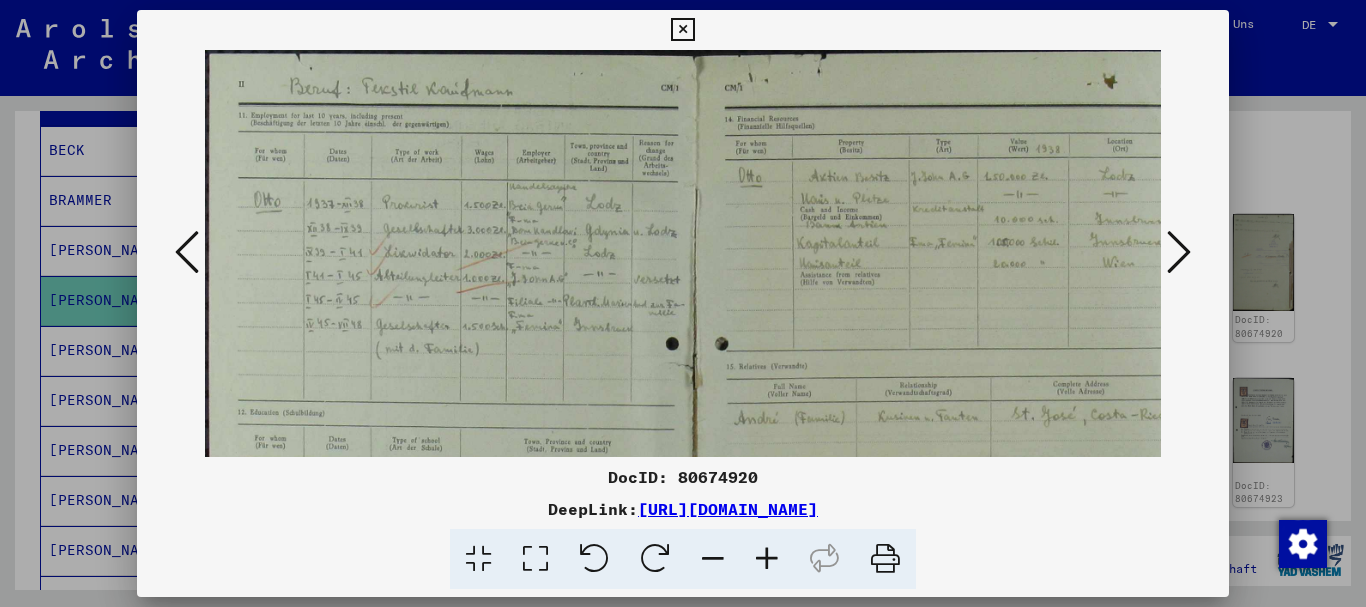 click at bounding box center (767, 559) 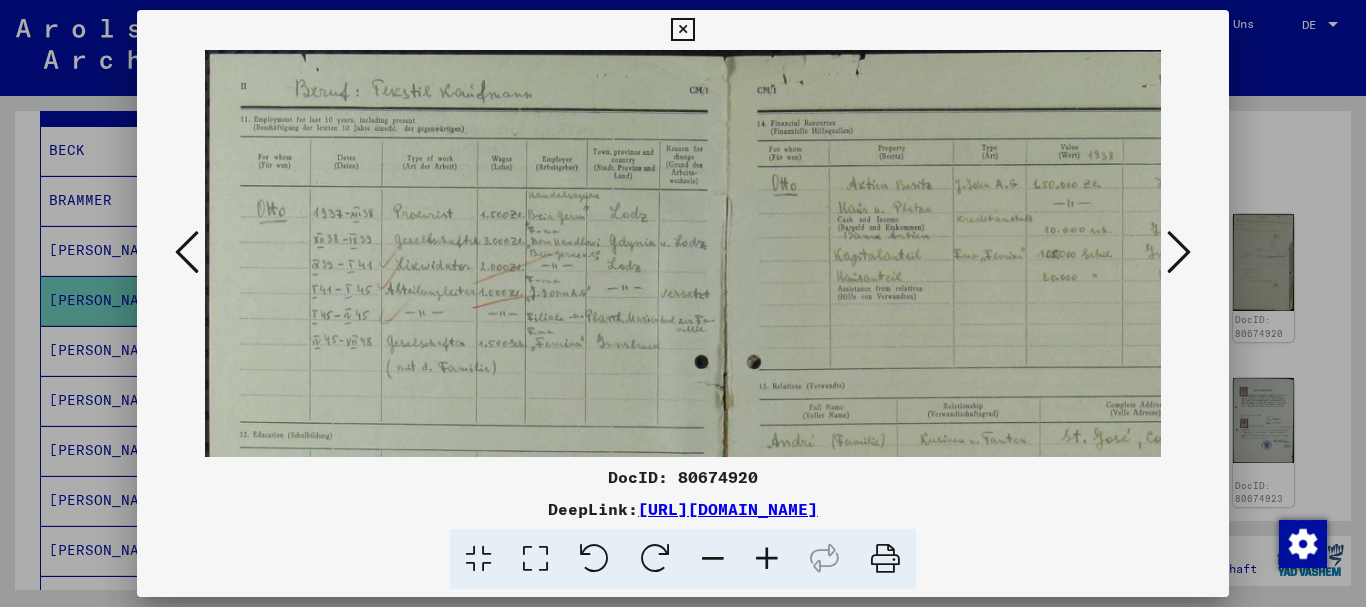 click at bounding box center [767, 559] 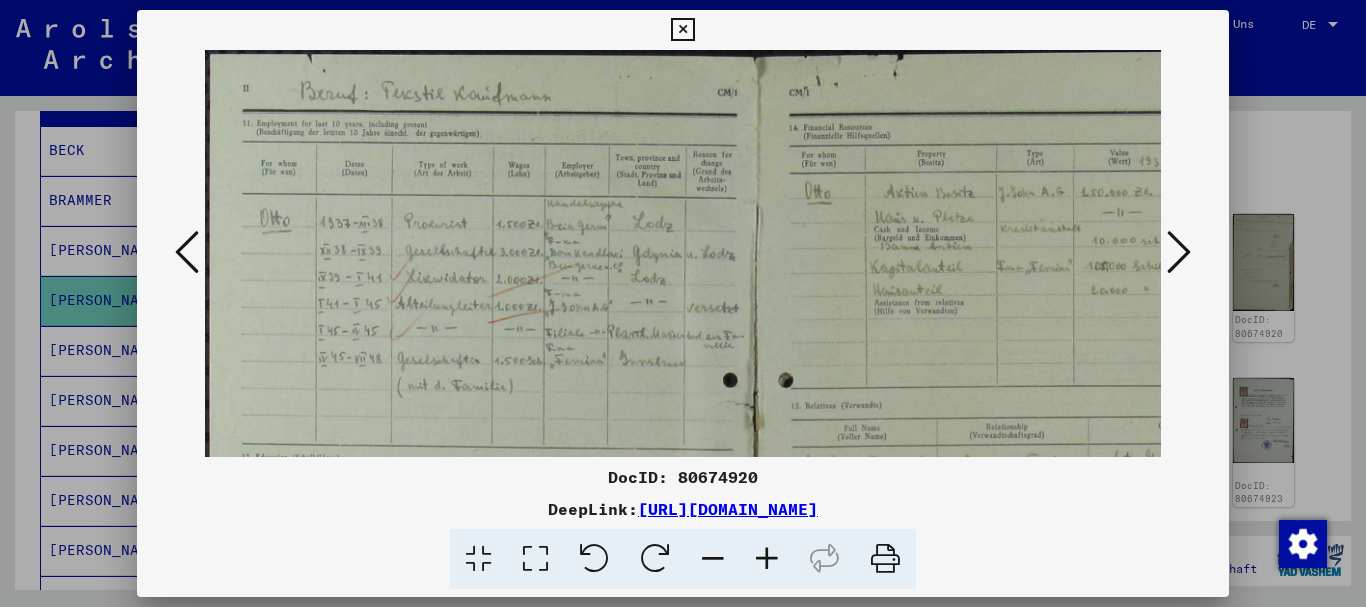 click at bounding box center [767, 559] 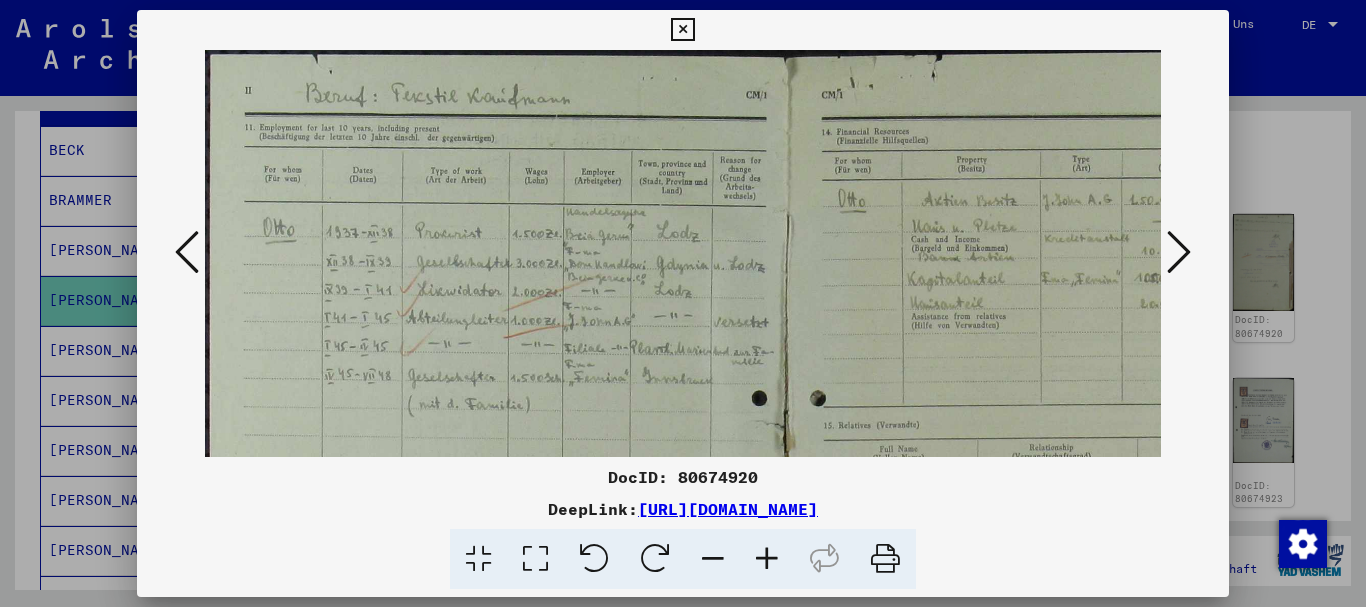 click at bounding box center [767, 559] 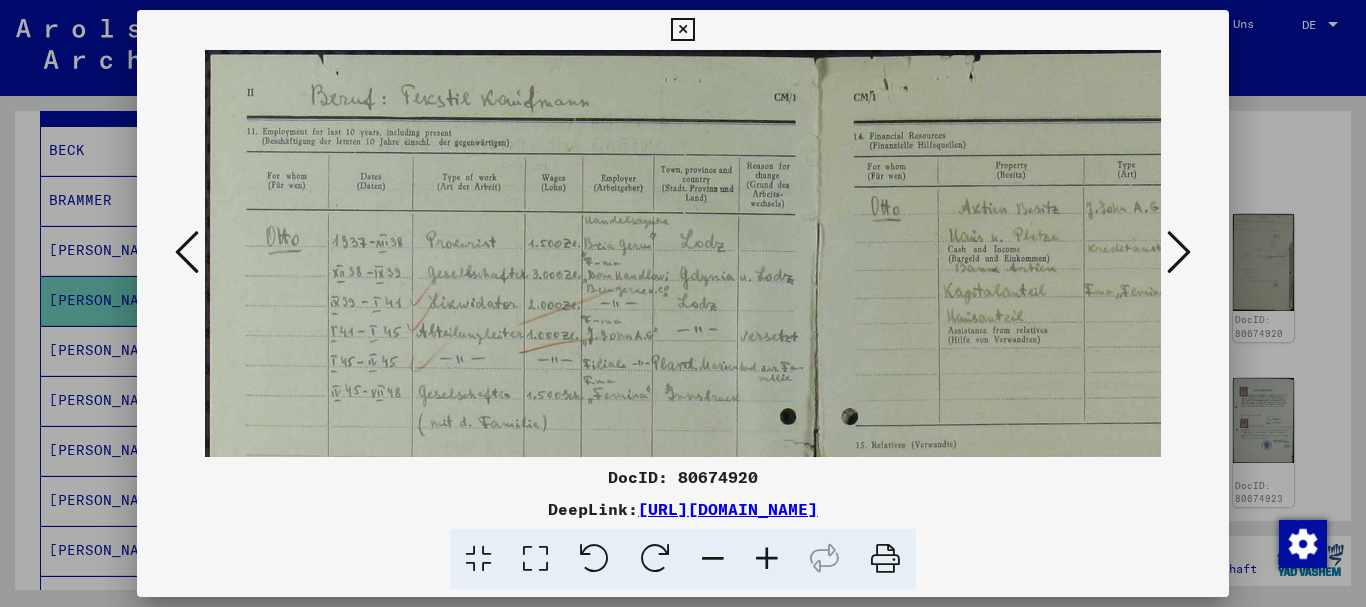 scroll, scrollTop: 150, scrollLeft: 33, axis: both 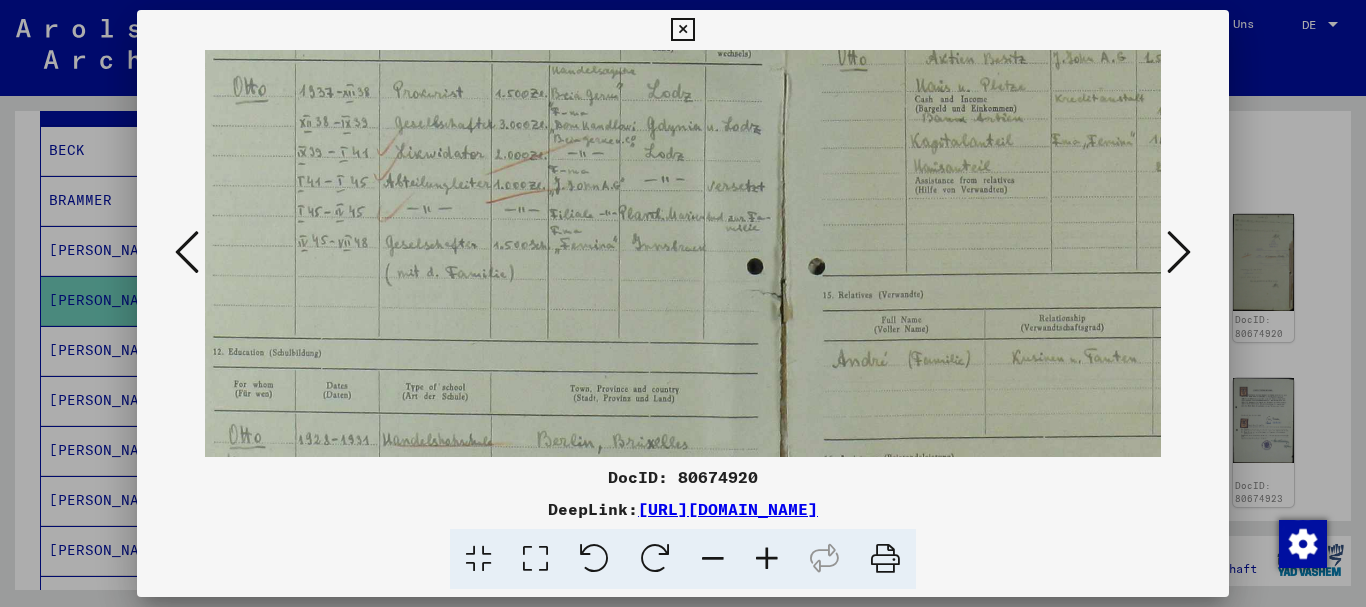 drag, startPoint x: 682, startPoint y: 403, endPoint x: 649, endPoint y: 253, distance: 153.58711 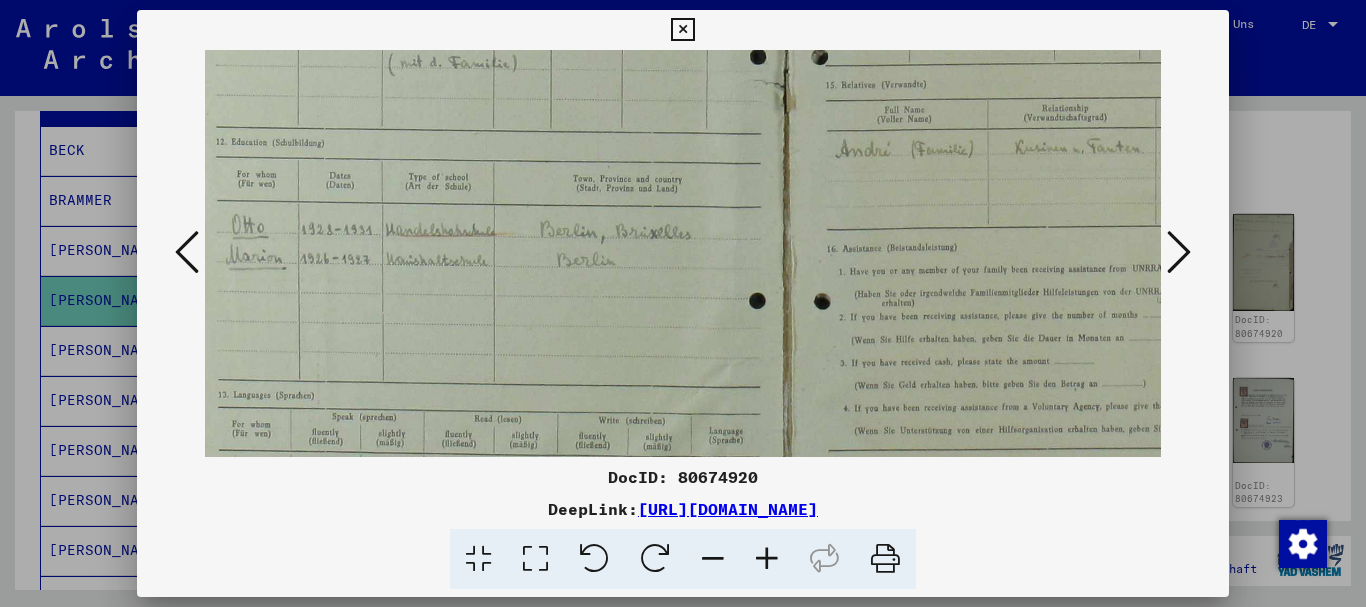 drag, startPoint x: 645, startPoint y: 399, endPoint x: 648, endPoint y: 189, distance: 210.02142 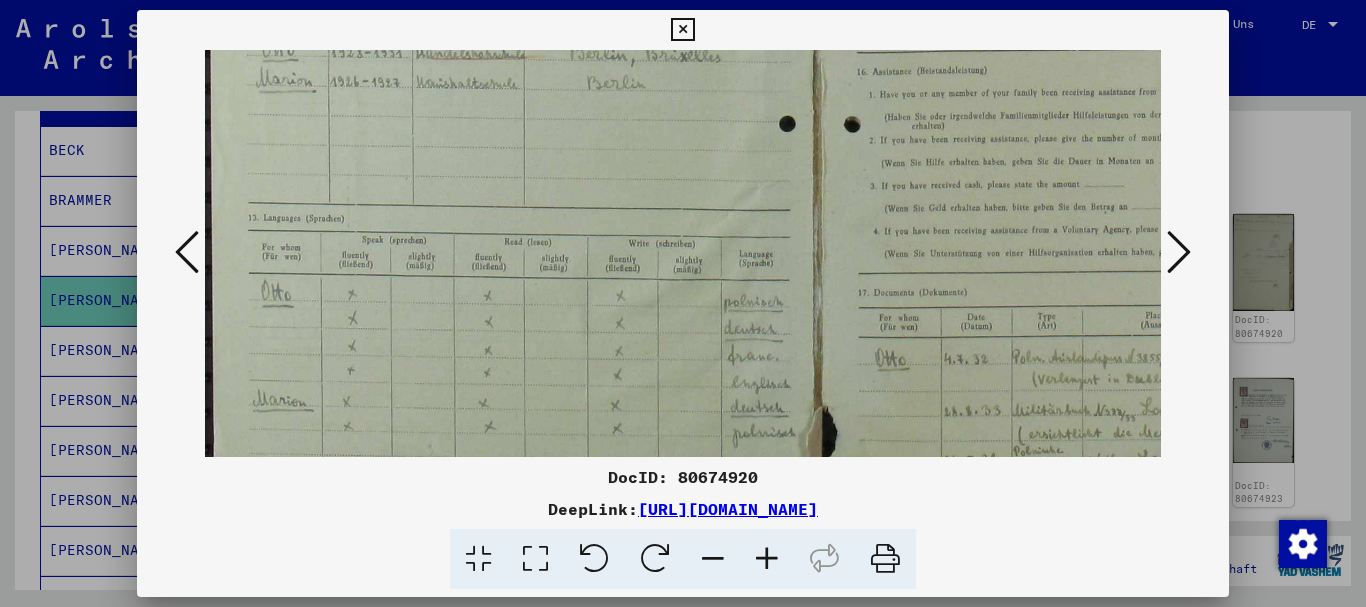 drag, startPoint x: 645, startPoint y: 306, endPoint x: 678, endPoint y: 129, distance: 180.04999 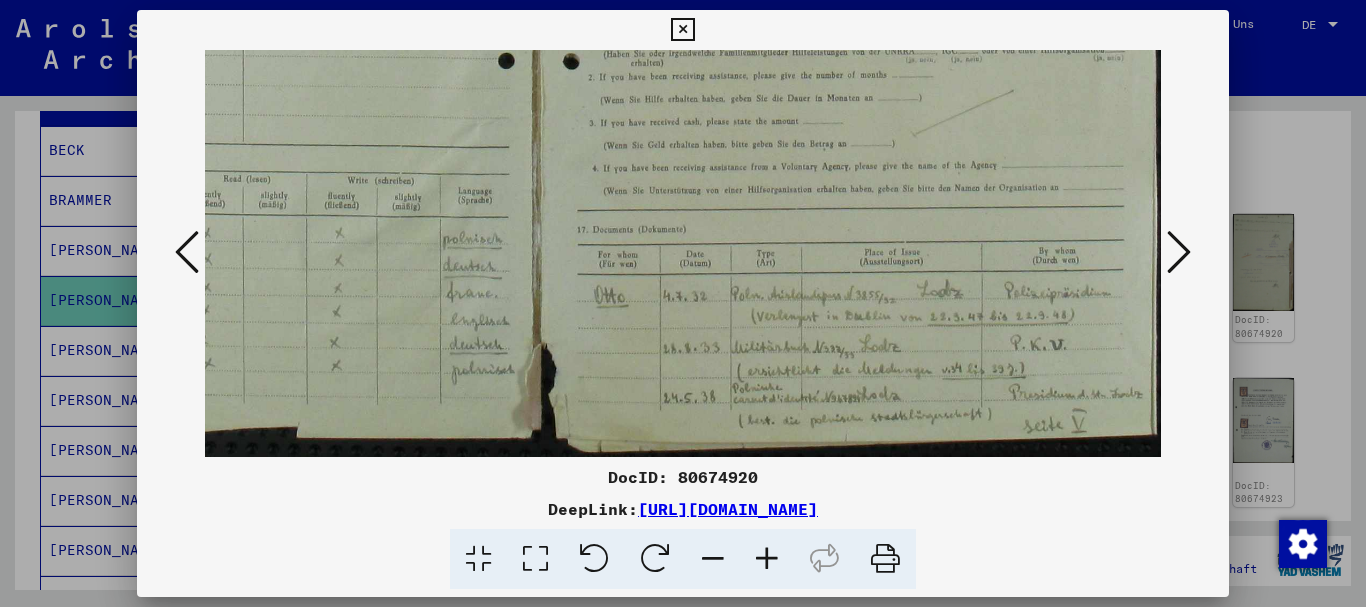 drag, startPoint x: 917, startPoint y: 366, endPoint x: 297, endPoint y: 165, distance: 651.7676 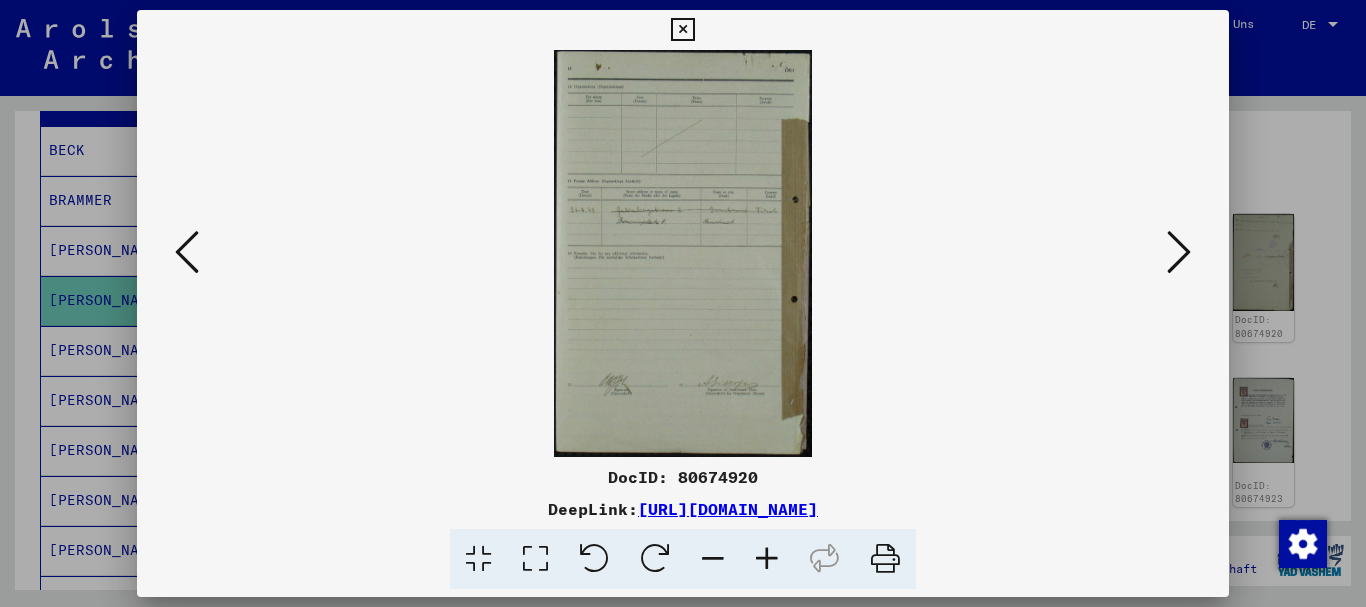 click at bounding box center [1179, 252] 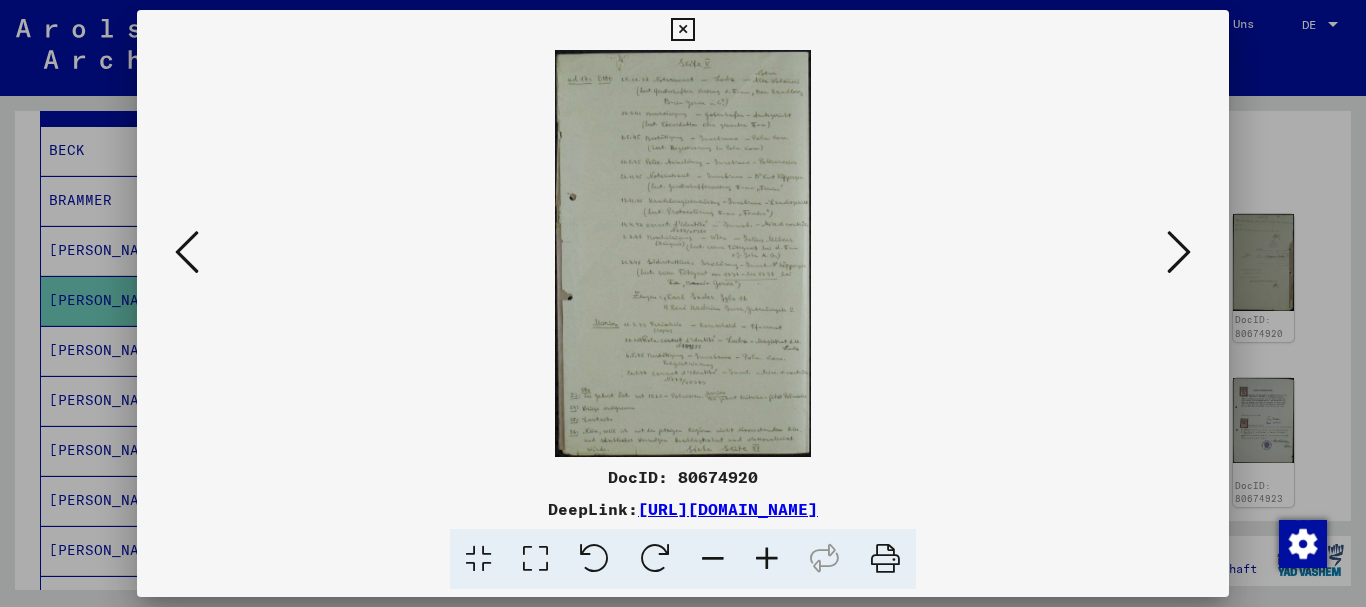 click at bounding box center (767, 559) 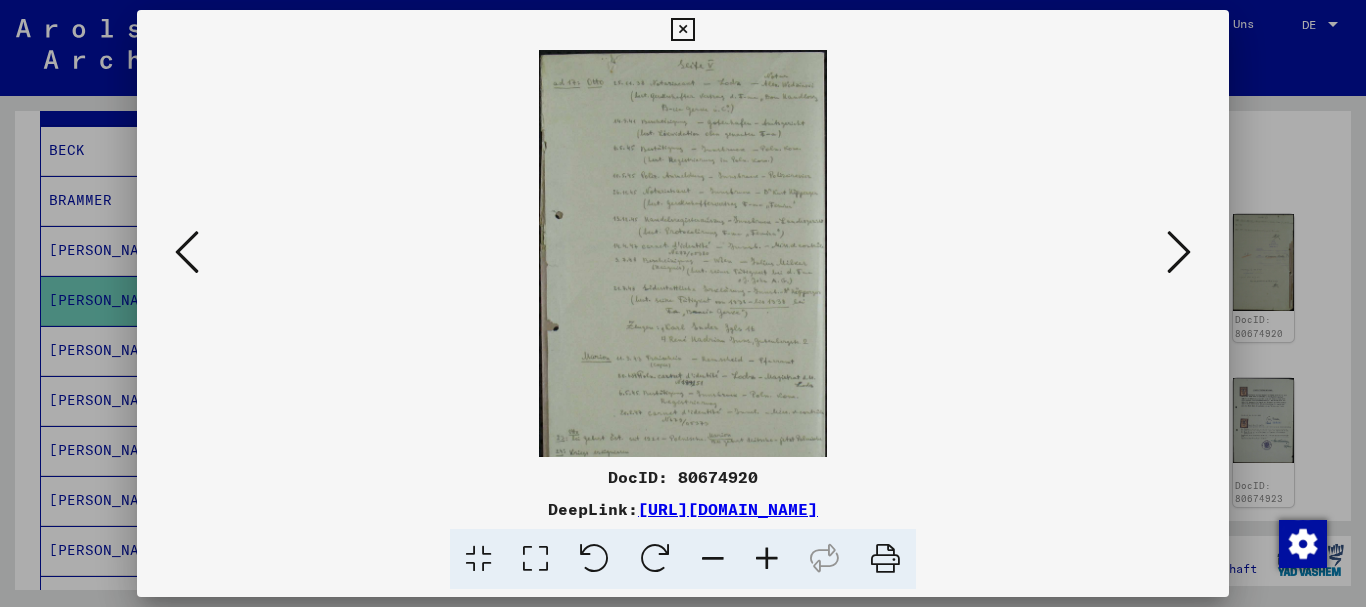 click at bounding box center [767, 559] 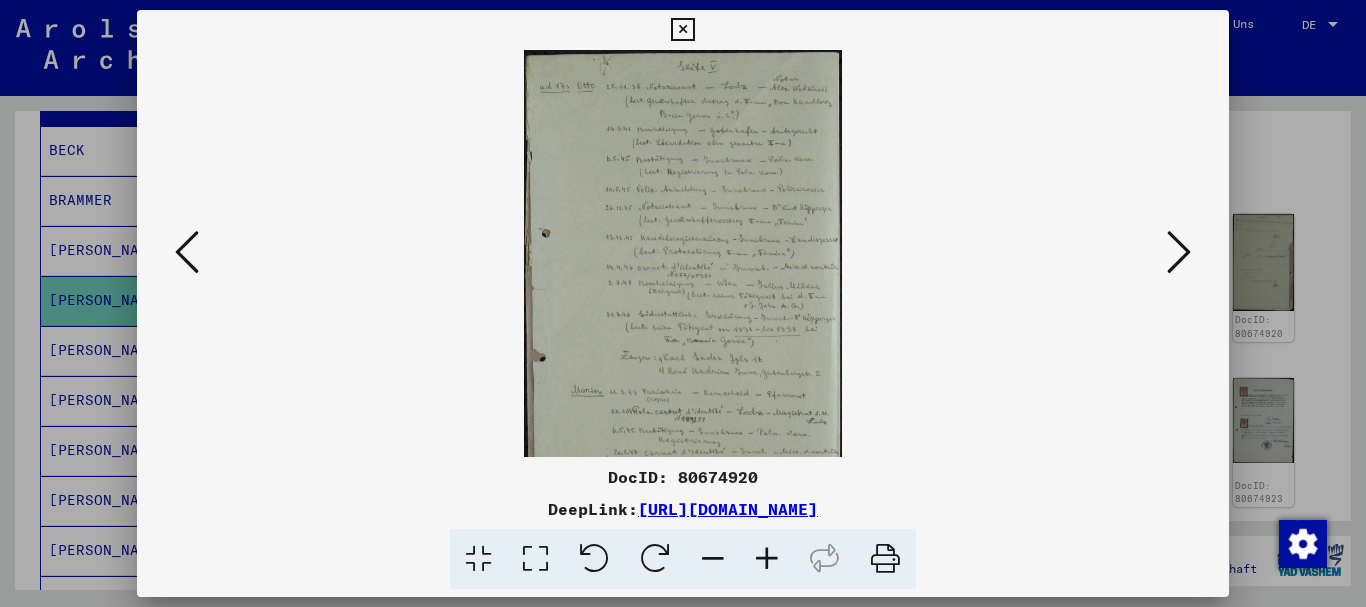 click at bounding box center [767, 559] 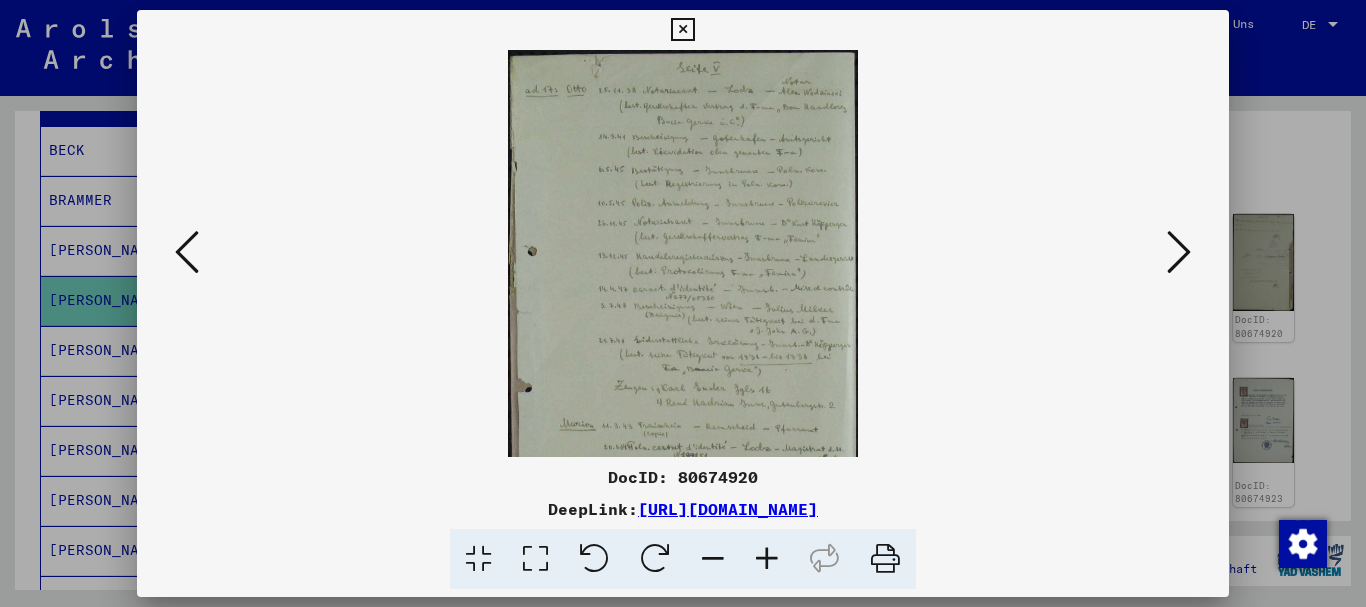 click at bounding box center [767, 559] 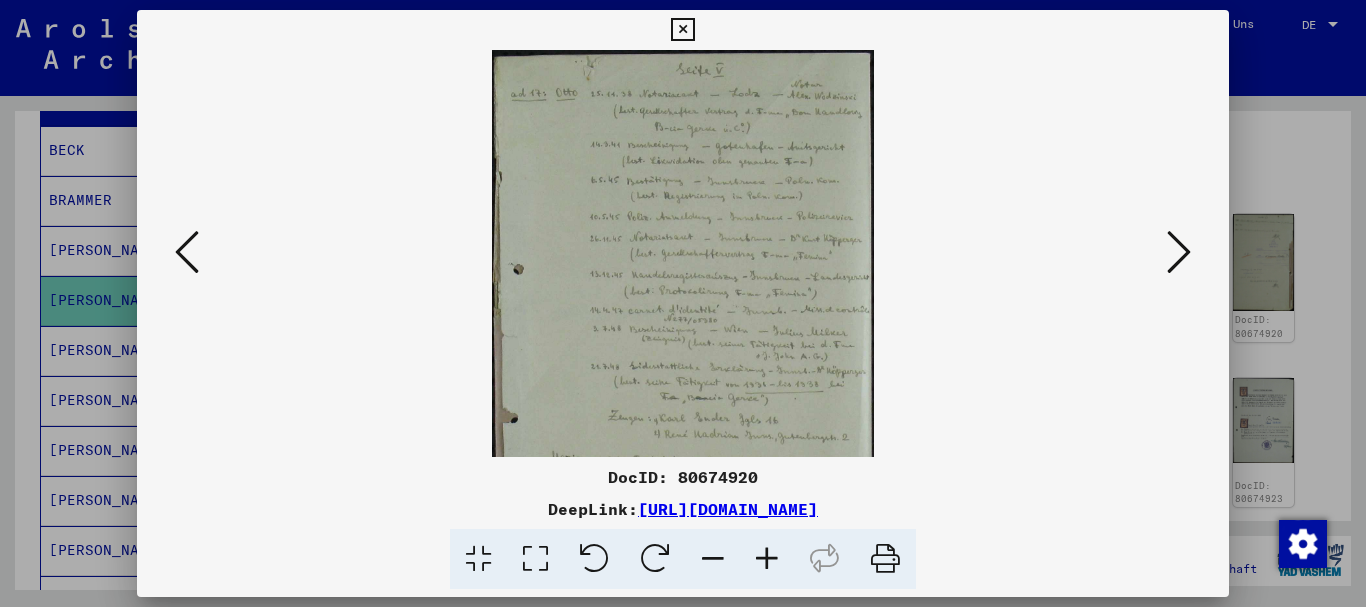 click at bounding box center (767, 559) 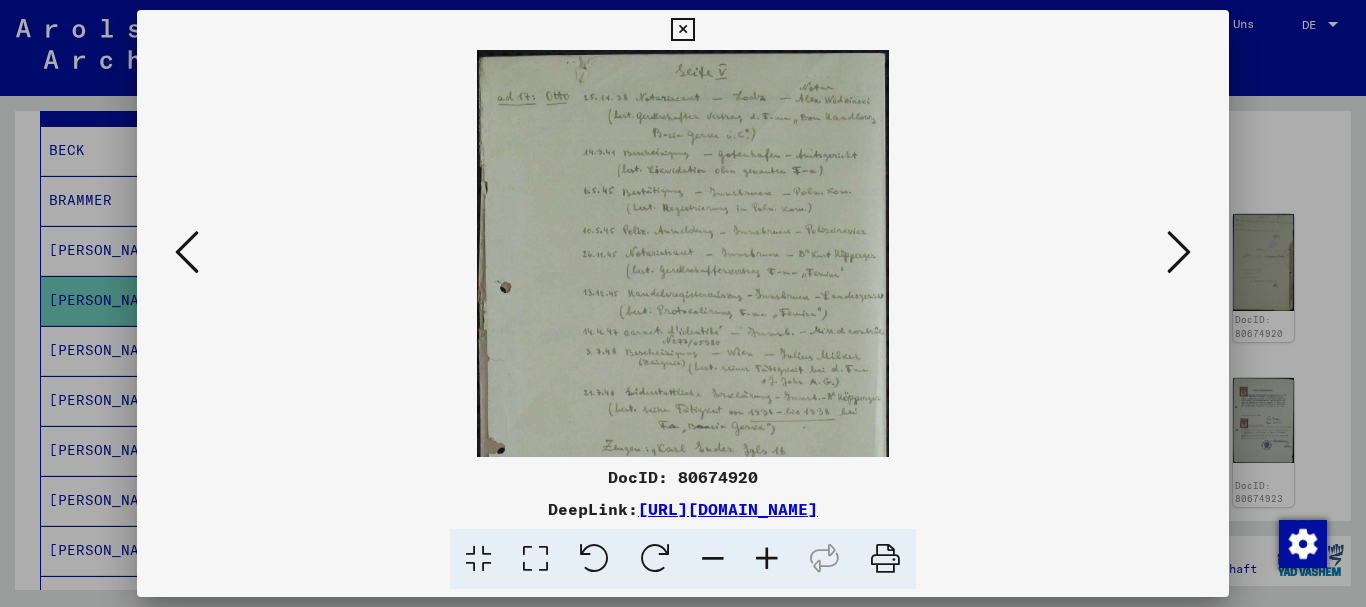 click at bounding box center (767, 559) 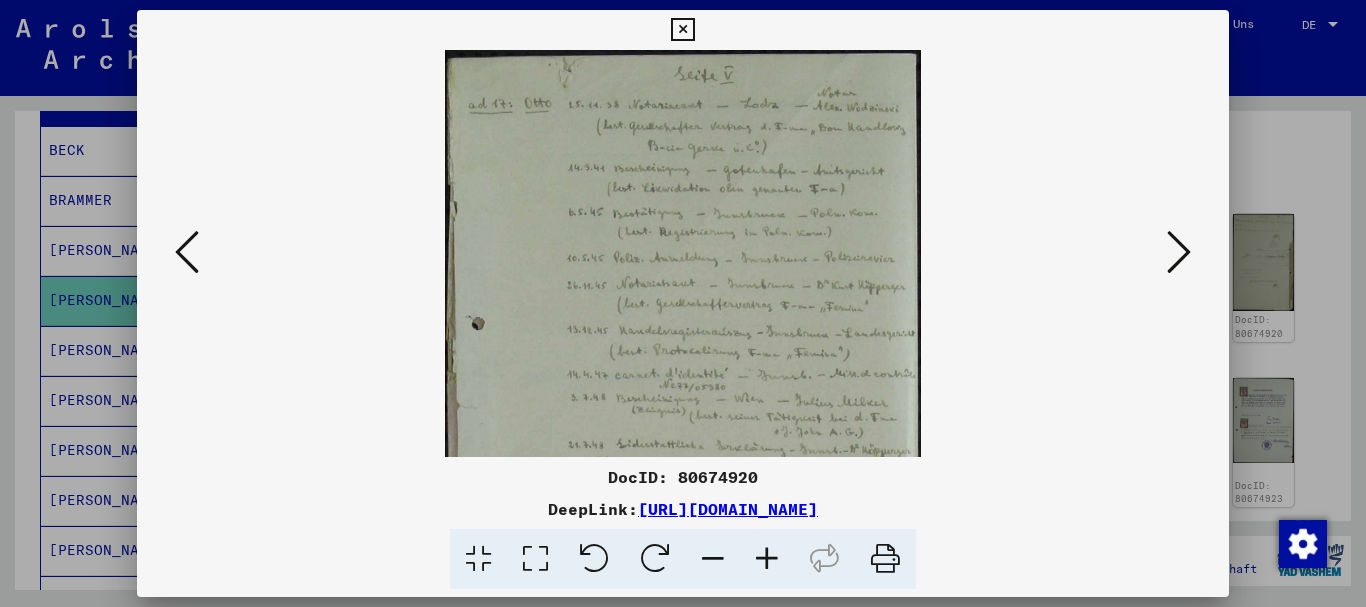 click at bounding box center (767, 559) 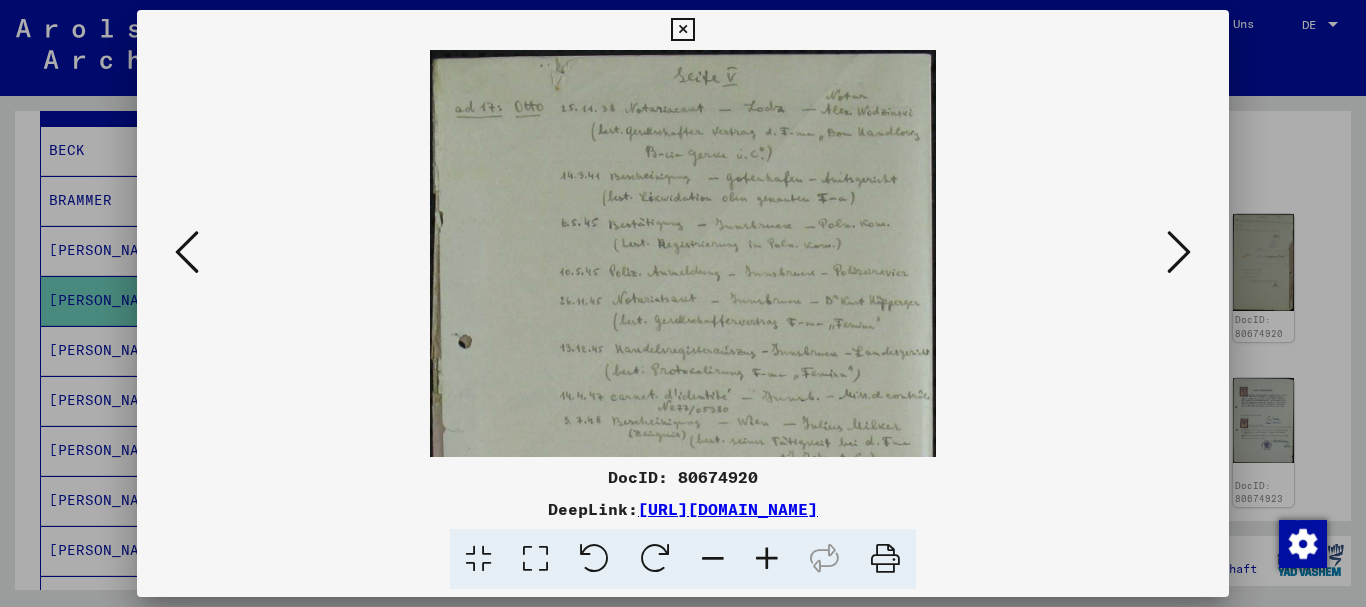 click at bounding box center [767, 559] 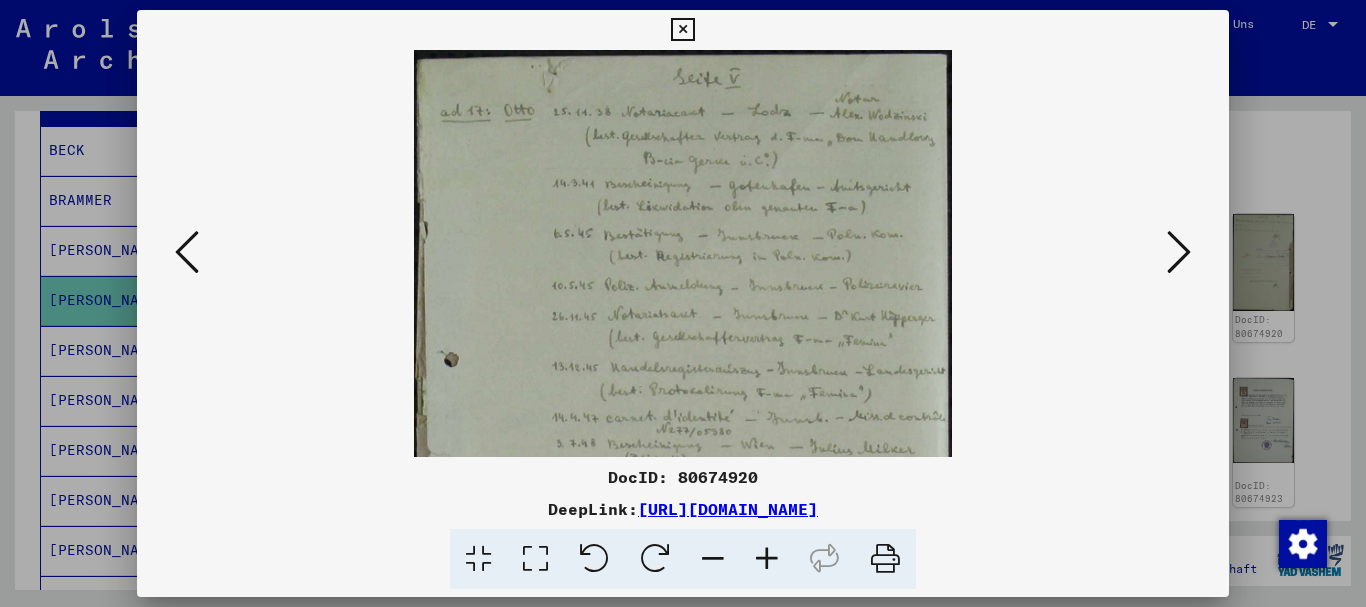 click at bounding box center [767, 559] 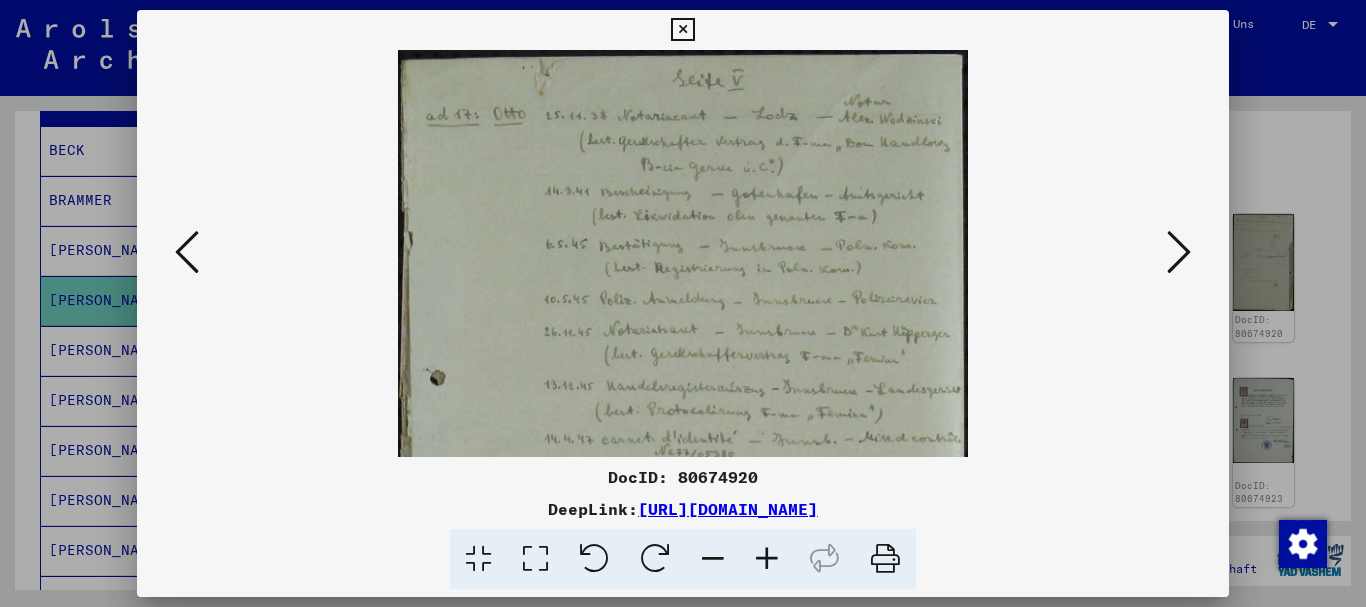 click at bounding box center [767, 559] 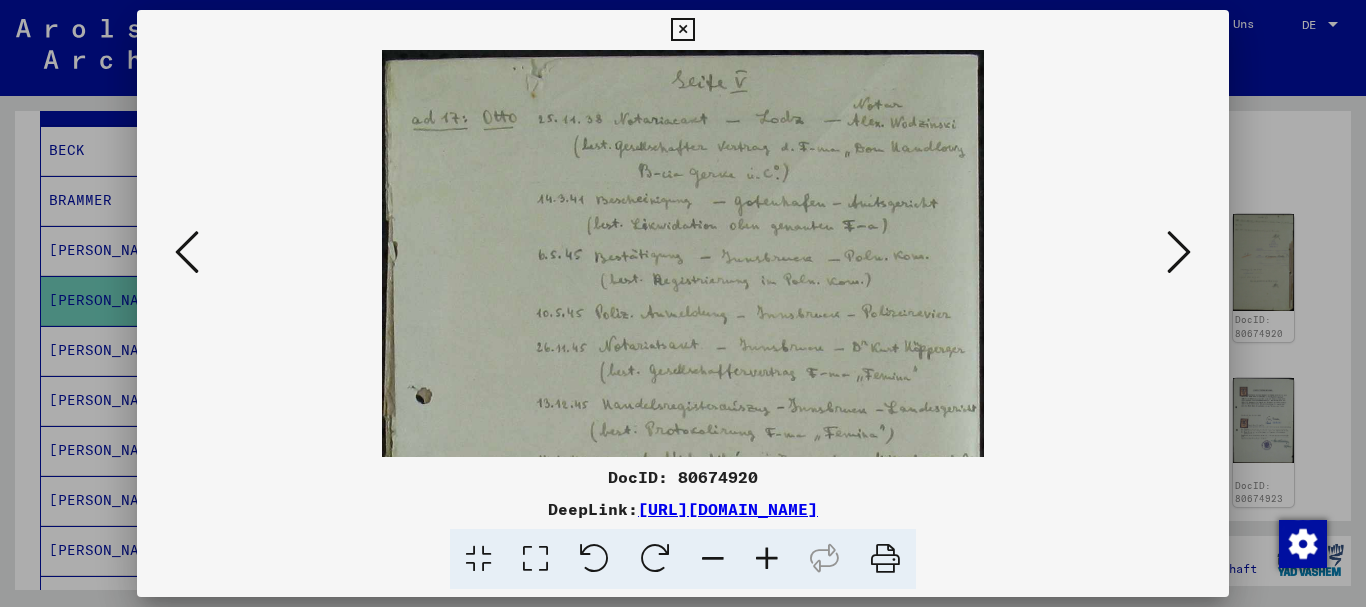 click at bounding box center (767, 559) 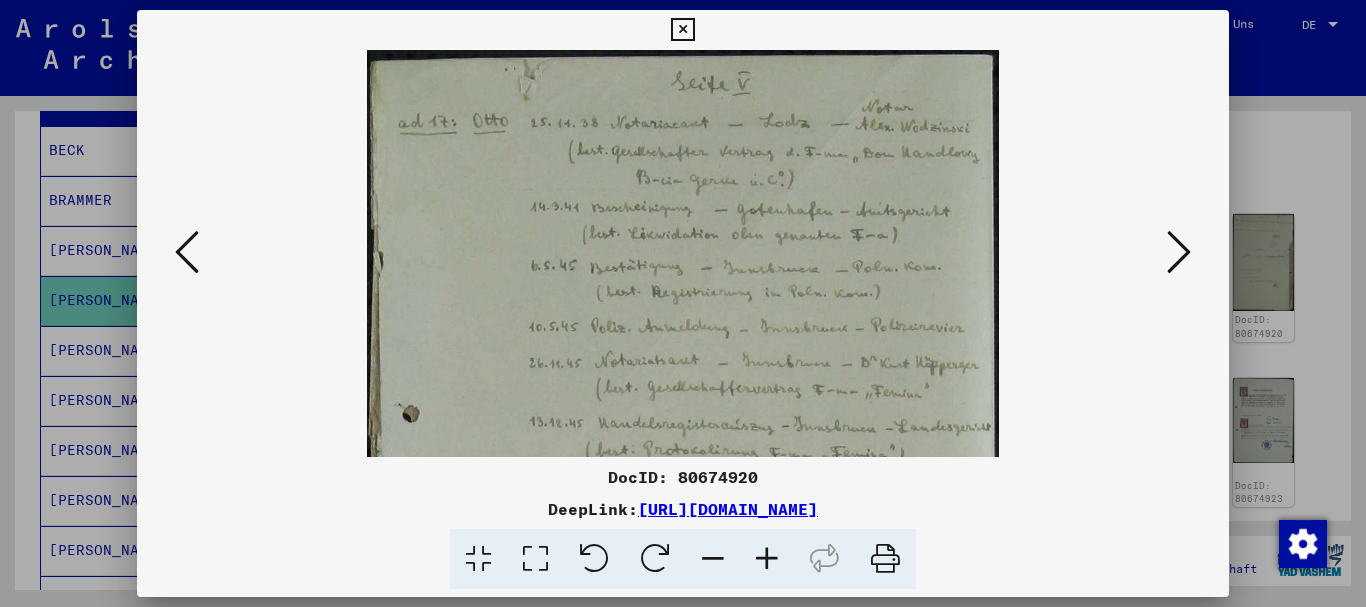 click at bounding box center (767, 559) 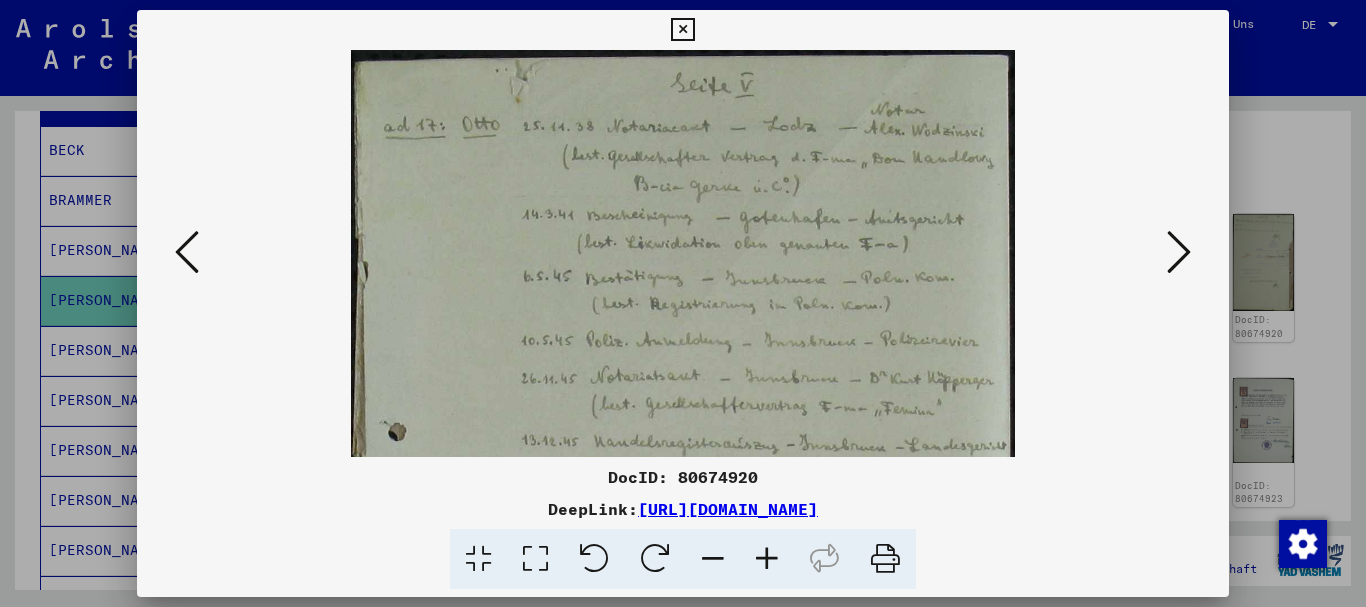 click at bounding box center (767, 559) 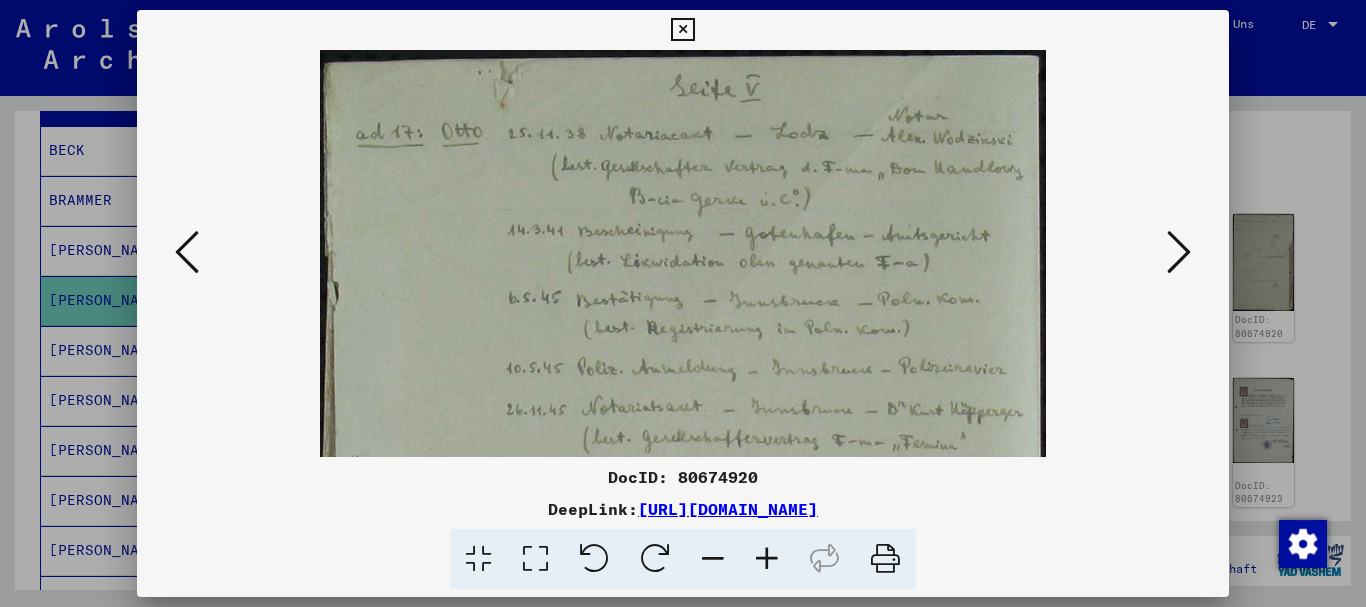 click at bounding box center (767, 559) 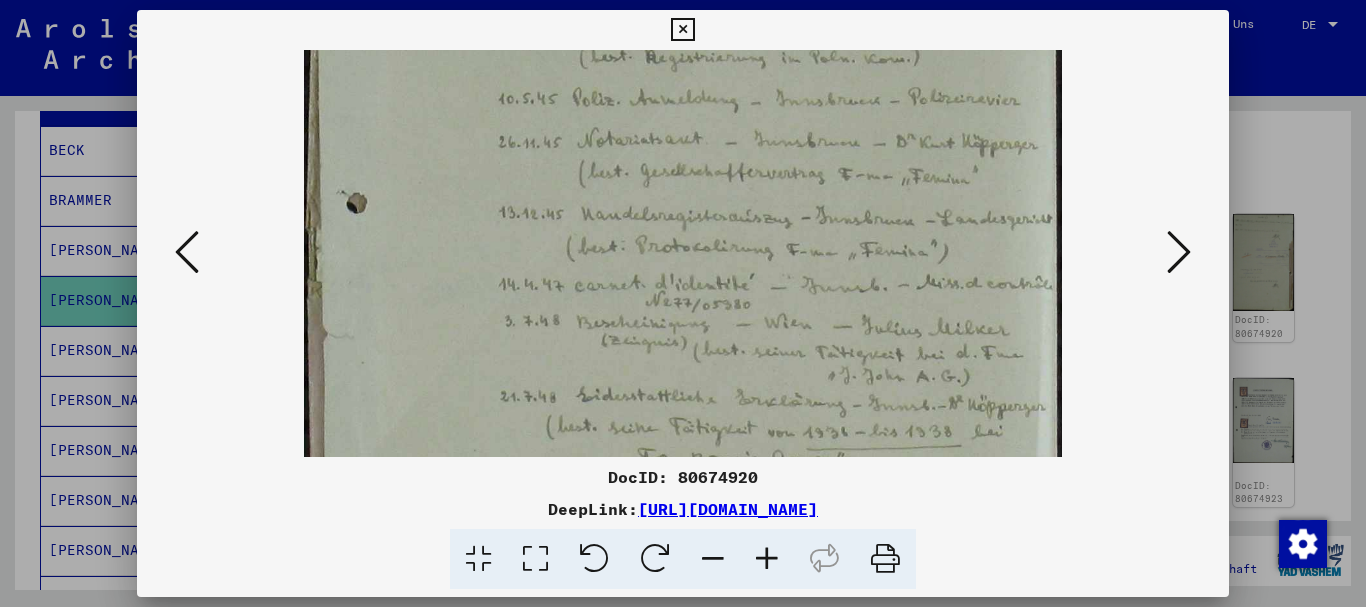 drag, startPoint x: 813, startPoint y: 399, endPoint x: 693, endPoint y: 116, distance: 307.39062 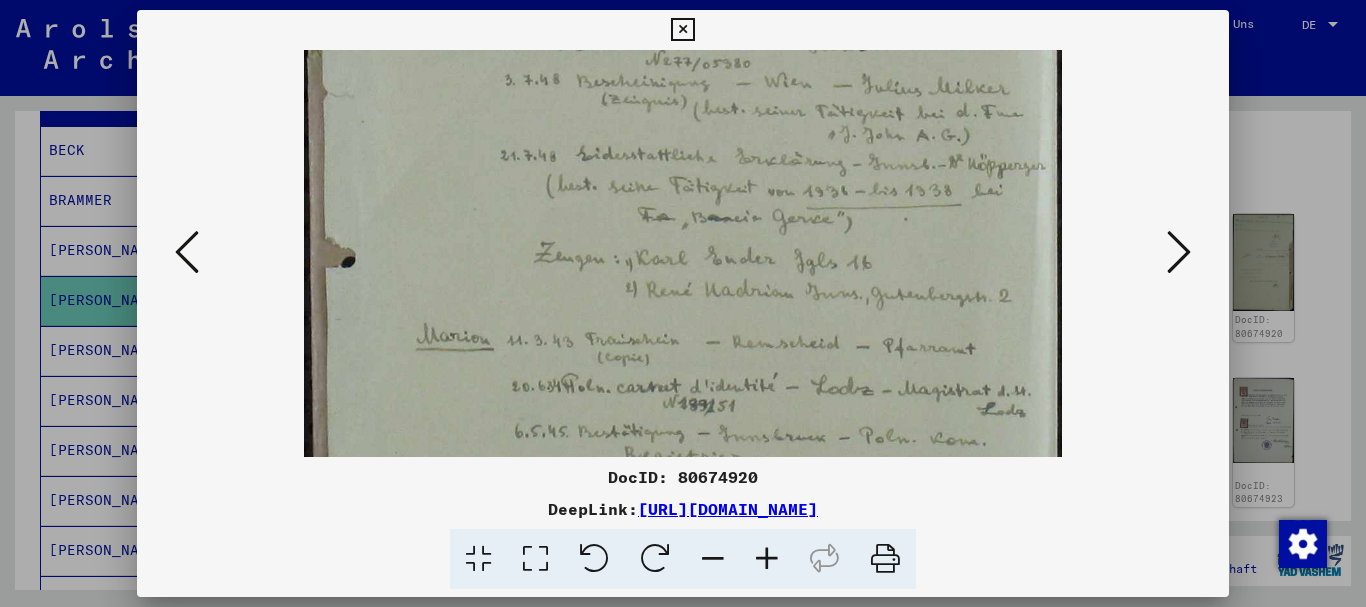 drag, startPoint x: 747, startPoint y: 387, endPoint x: 747, endPoint y: 146, distance: 241 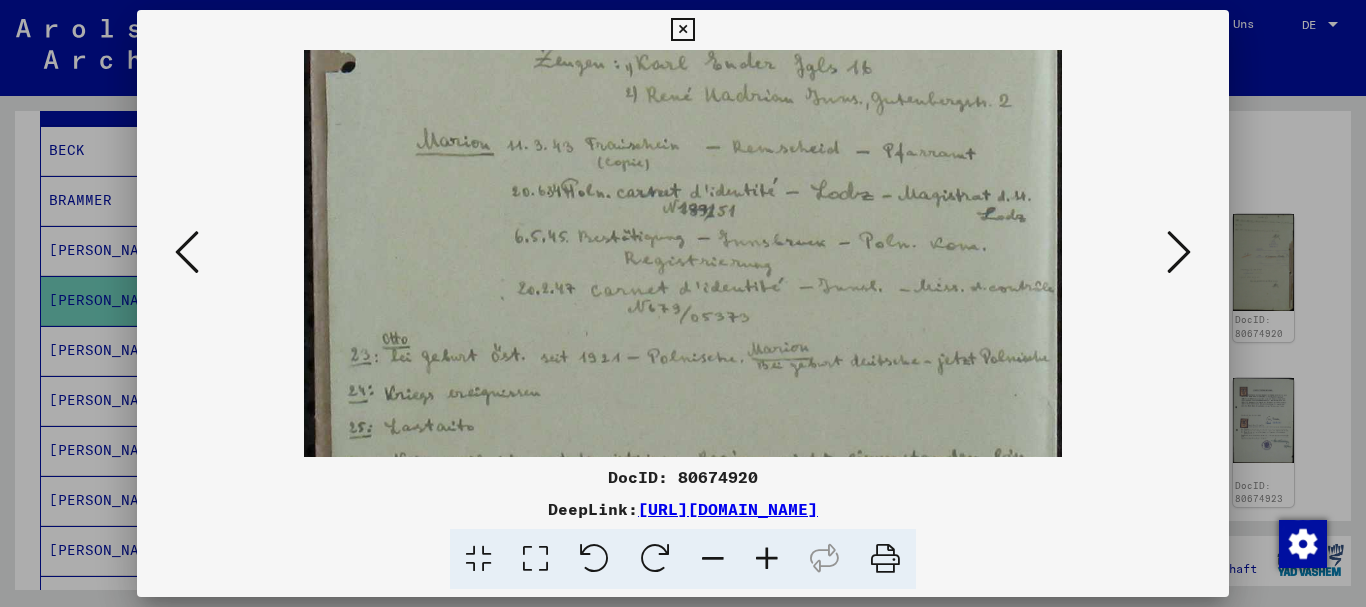 scroll, scrollTop: 725, scrollLeft: 0, axis: vertical 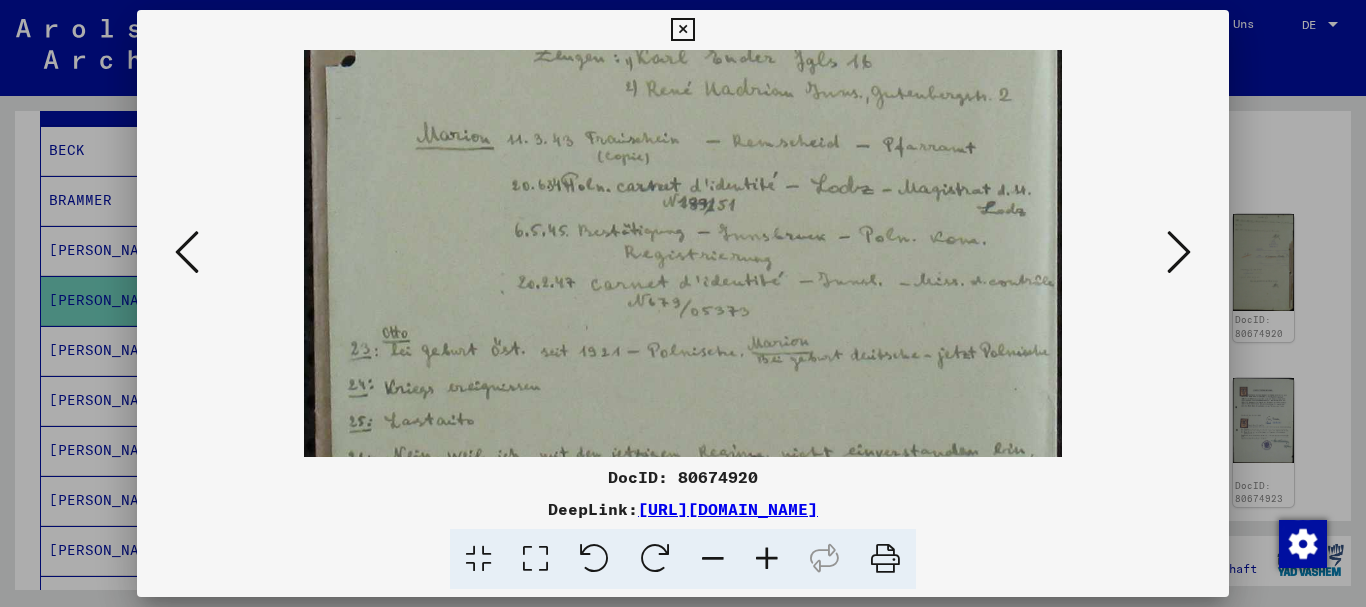 drag, startPoint x: 790, startPoint y: 420, endPoint x: 772, endPoint y: 219, distance: 201.80437 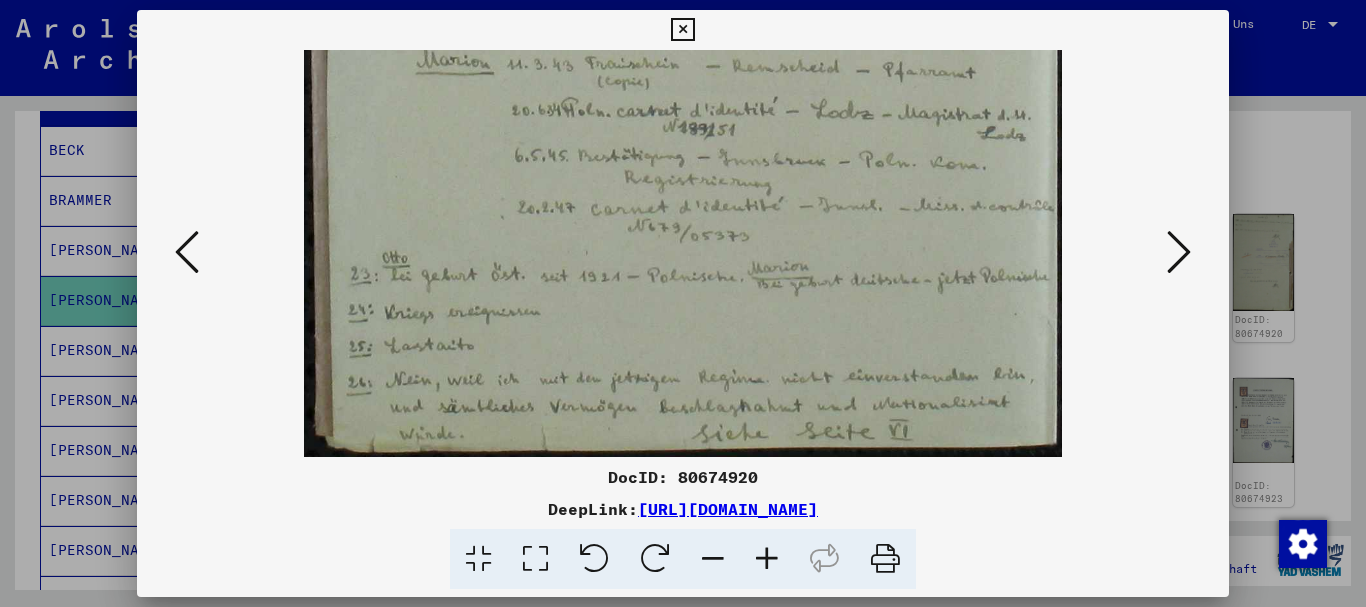 drag, startPoint x: 768, startPoint y: 317, endPoint x: 768, endPoint y: 158, distance: 159 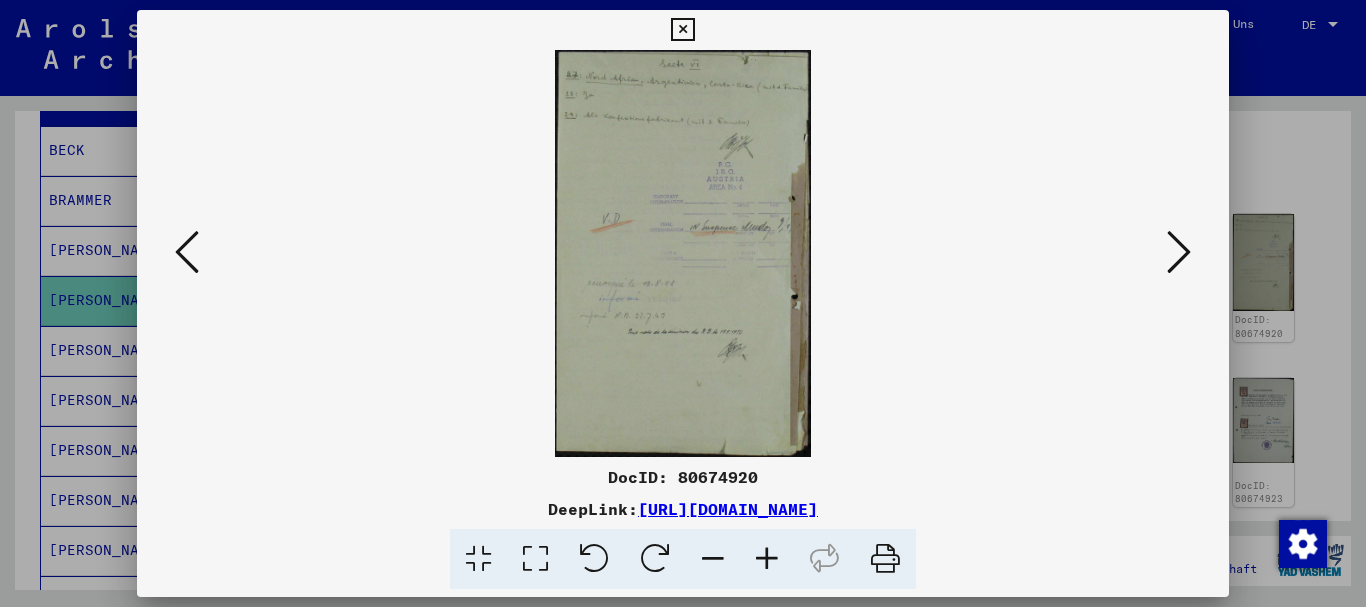 click at bounding box center (767, 559) 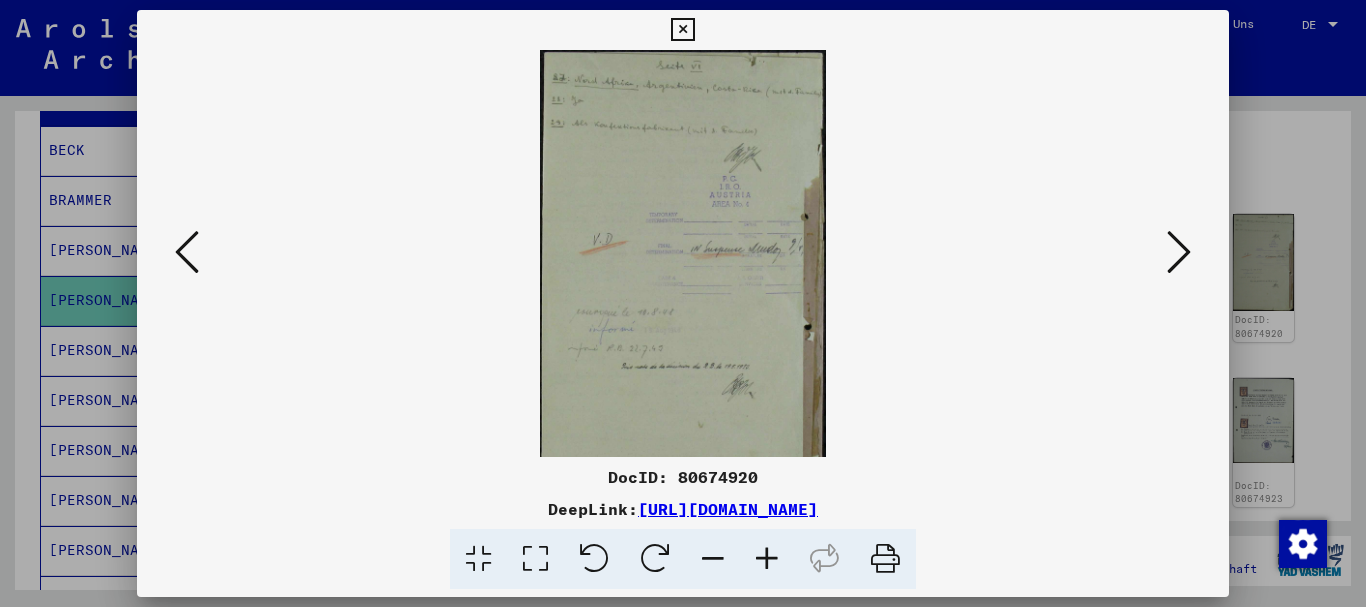 click at bounding box center (767, 559) 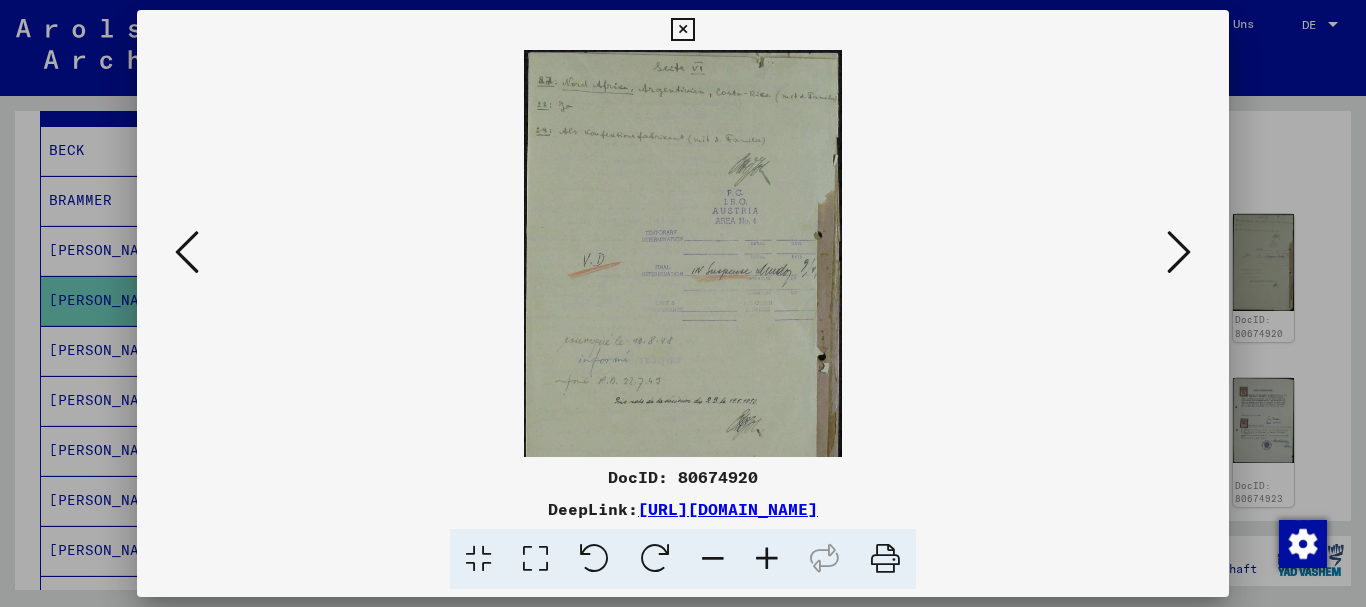 click at bounding box center [767, 559] 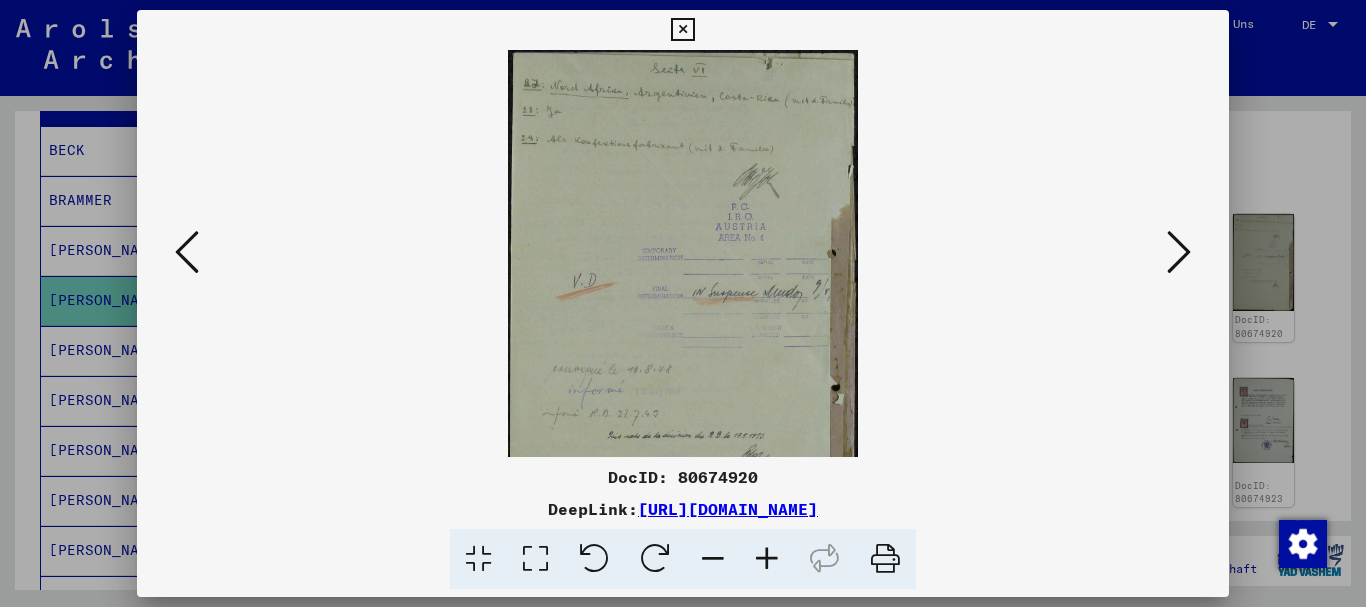 click at bounding box center [767, 559] 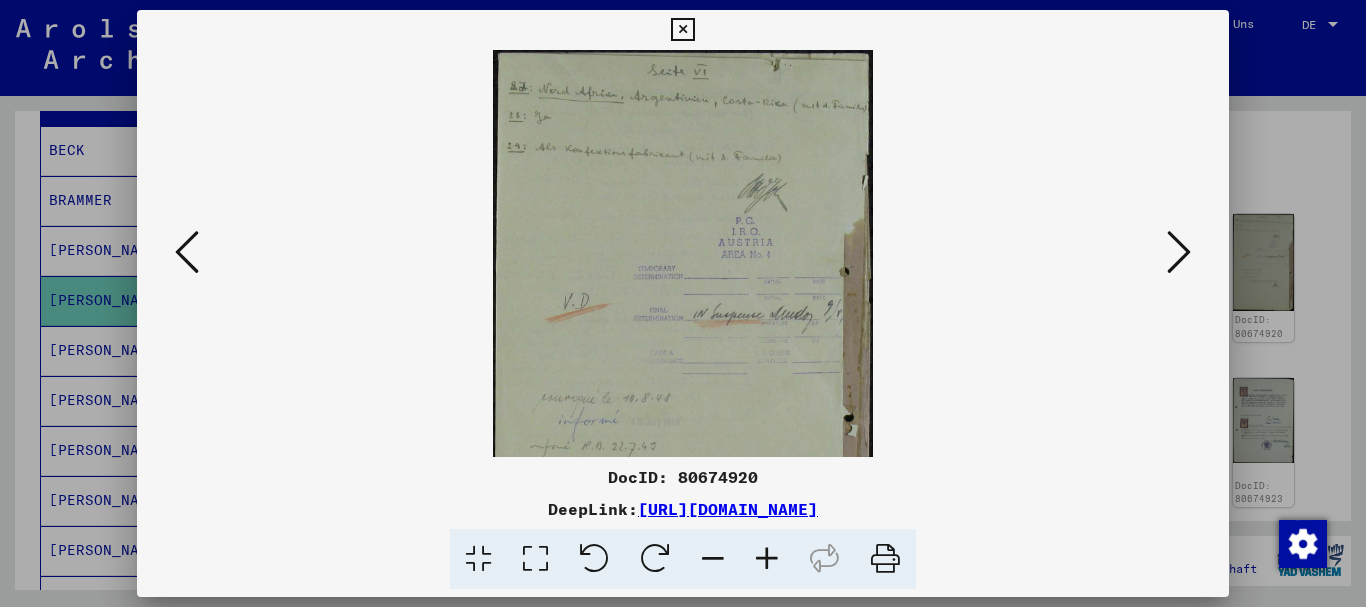 click at bounding box center (767, 559) 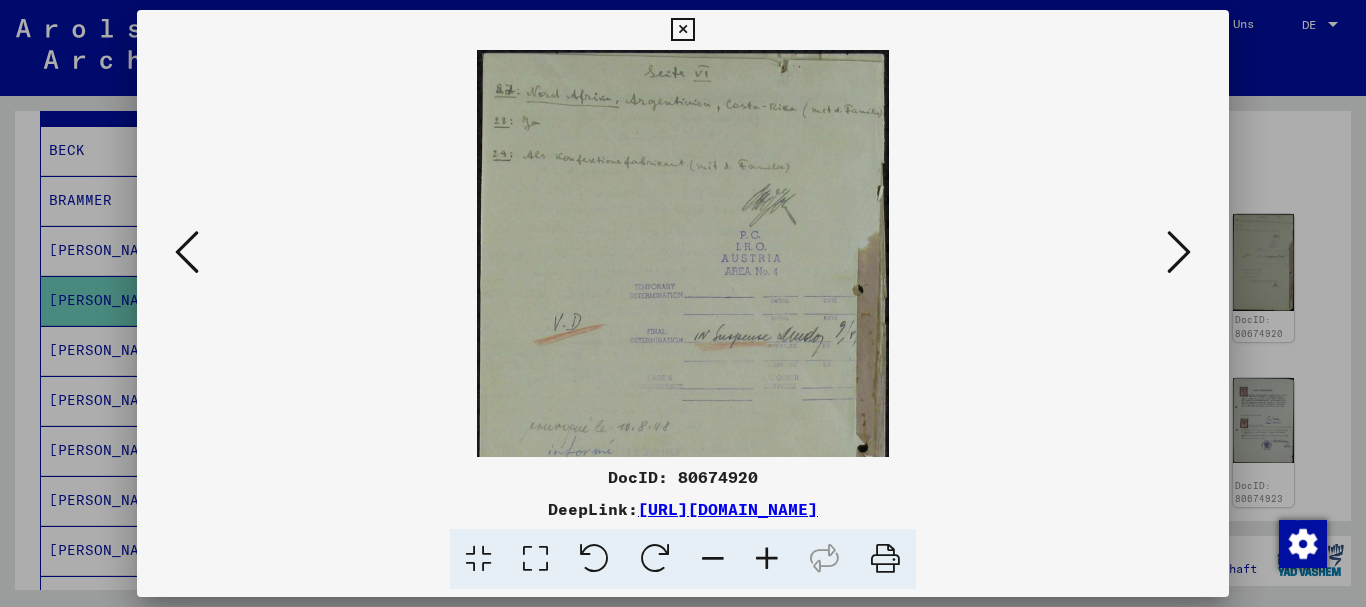click at bounding box center [767, 559] 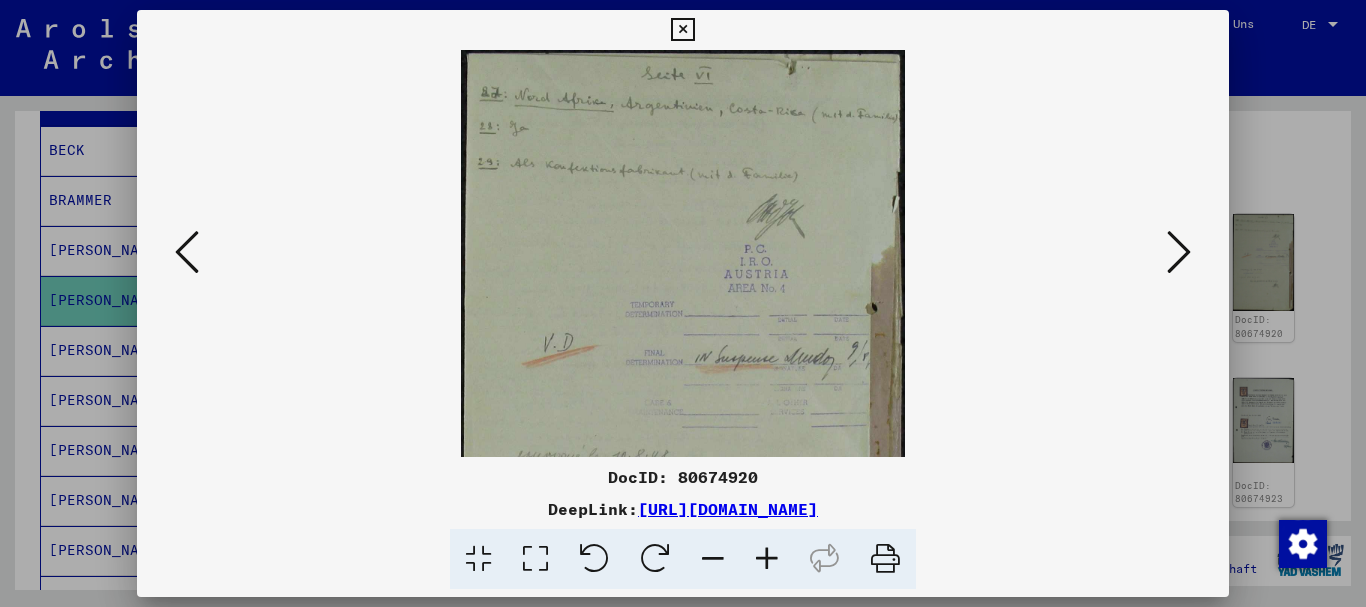 click at bounding box center [767, 559] 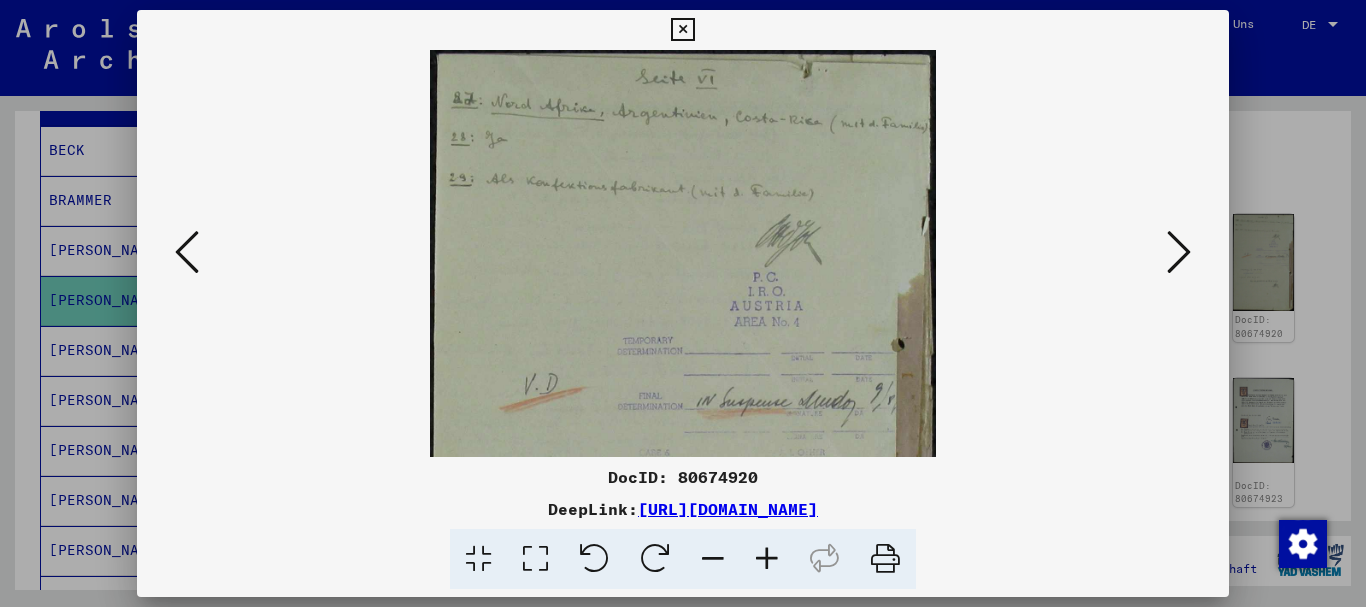 click at bounding box center [767, 559] 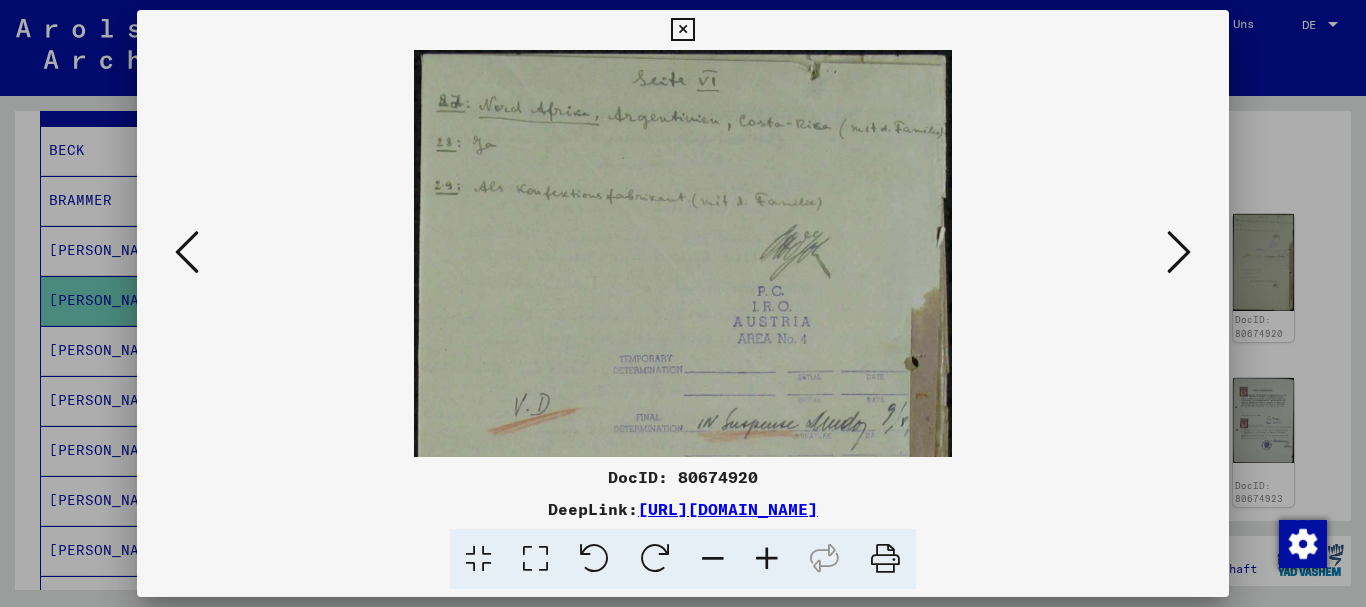 click at bounding box center [767, 559] 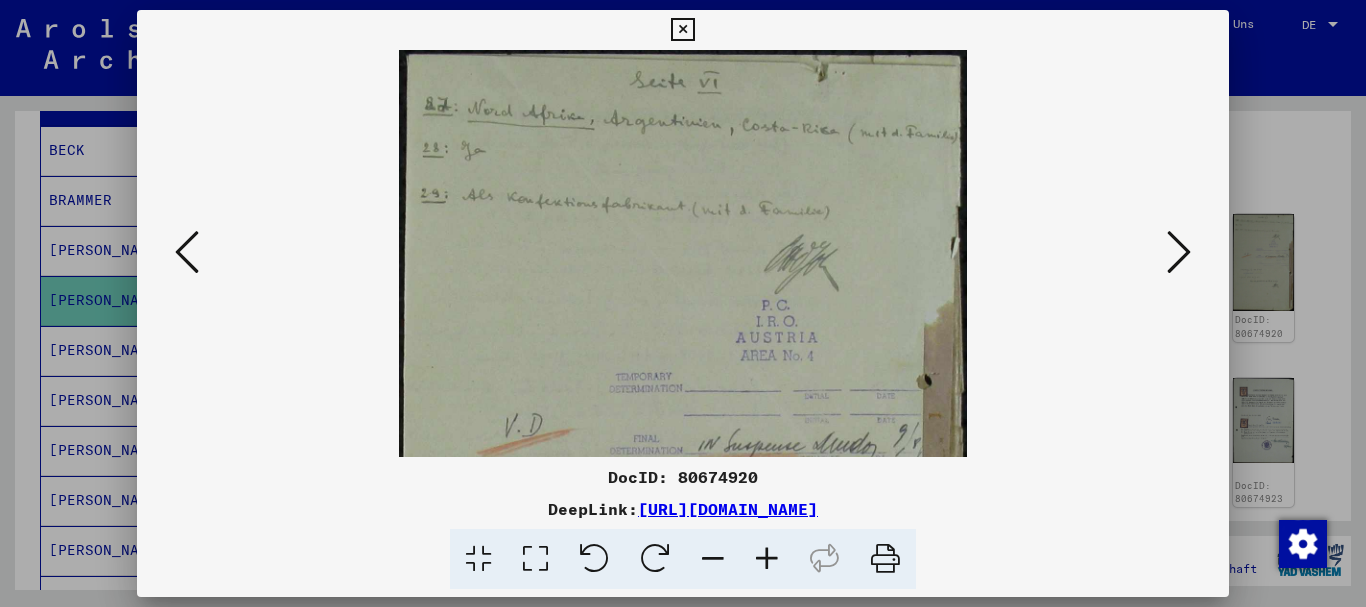 click at bounding box center (767, 559) 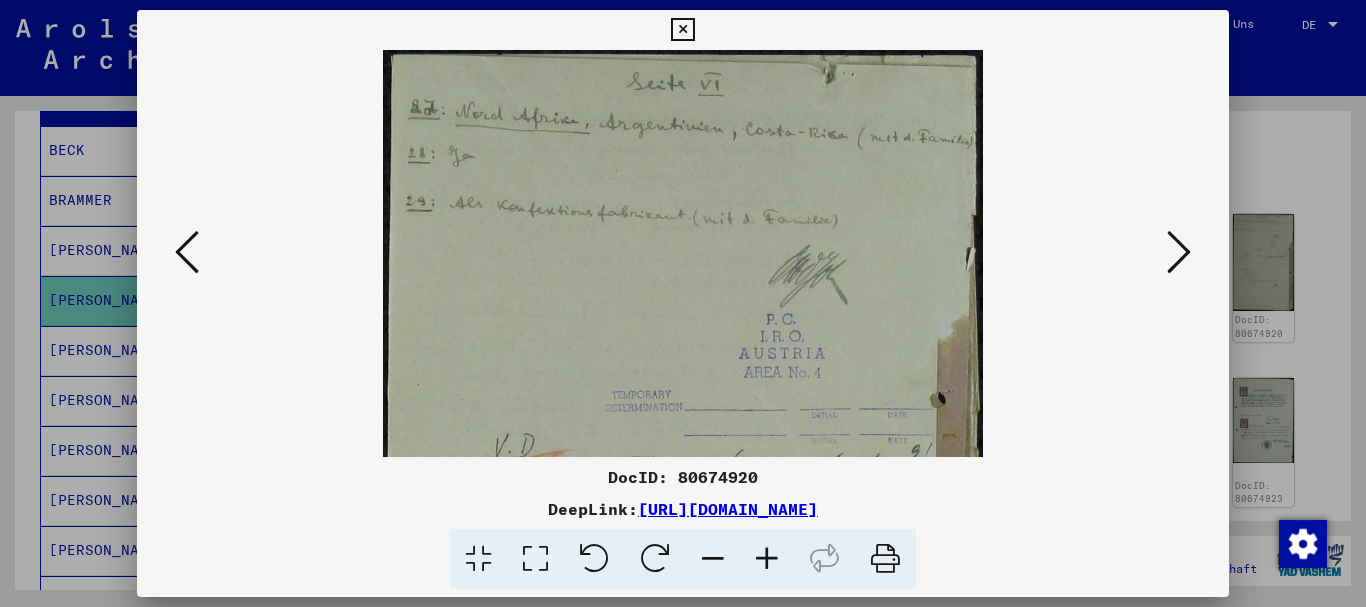 click at bounding box center [767, 559] 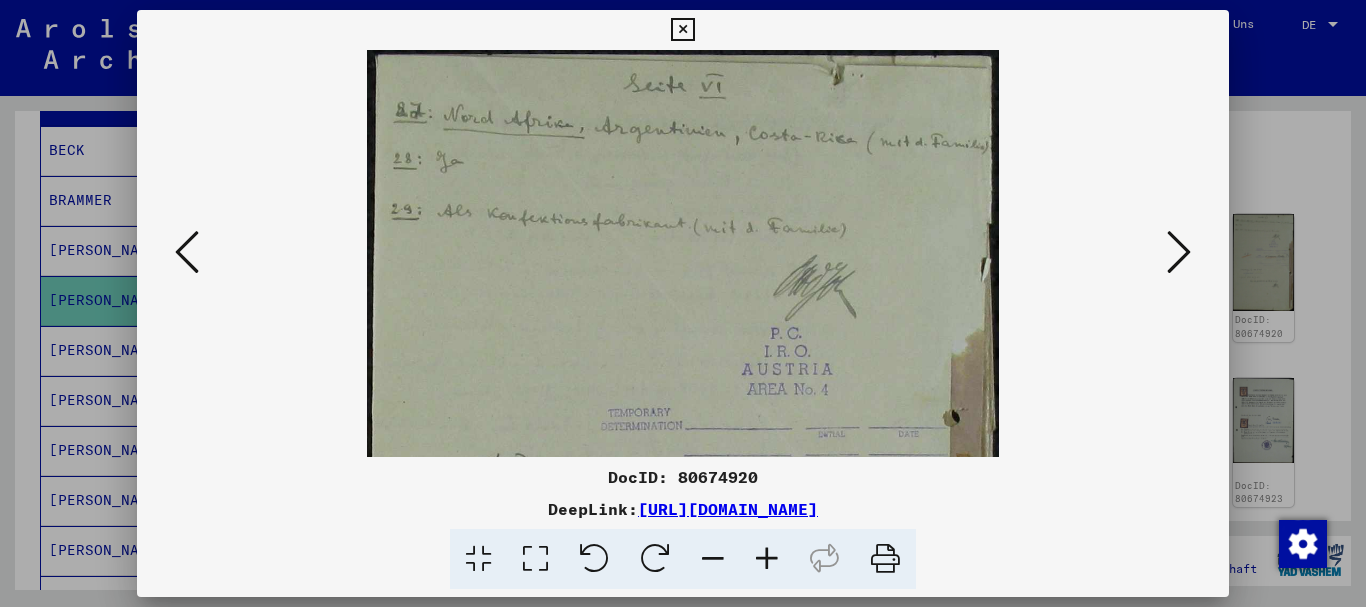 scroll, scrollTop: 186, scrollLeft: 0, axis: vertical 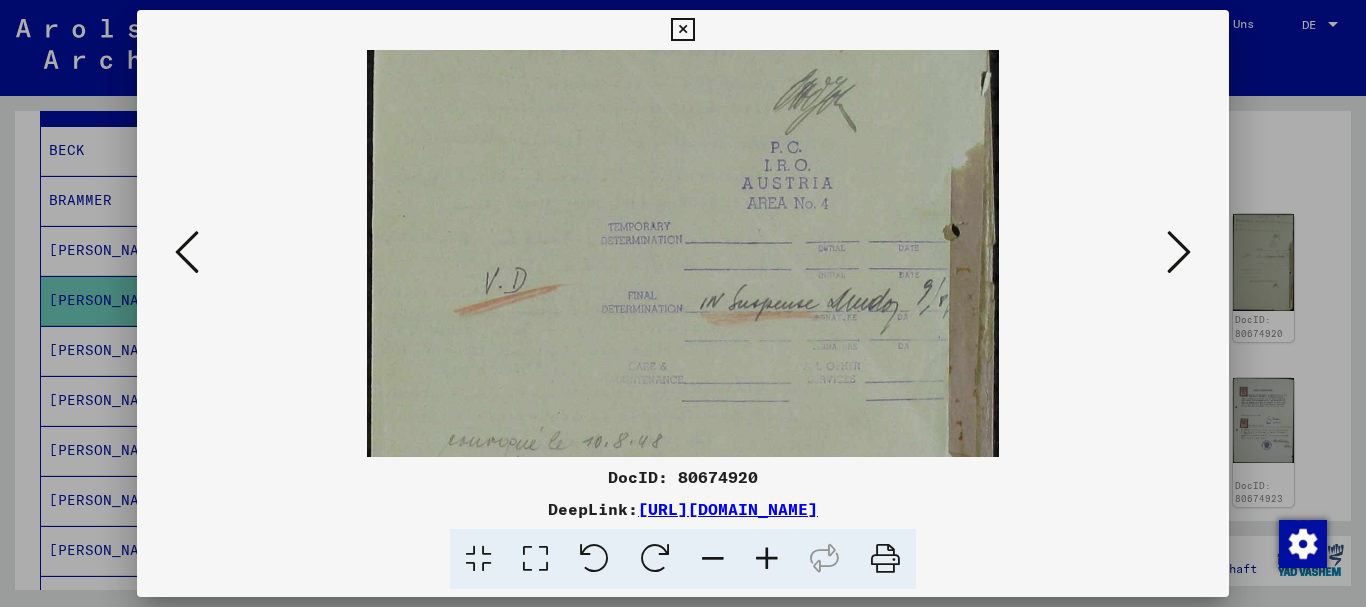 drag, startPoint x: 722, startPoint y: 325, endPoint x: 686, endPoint y: 139, distance: 189.45184 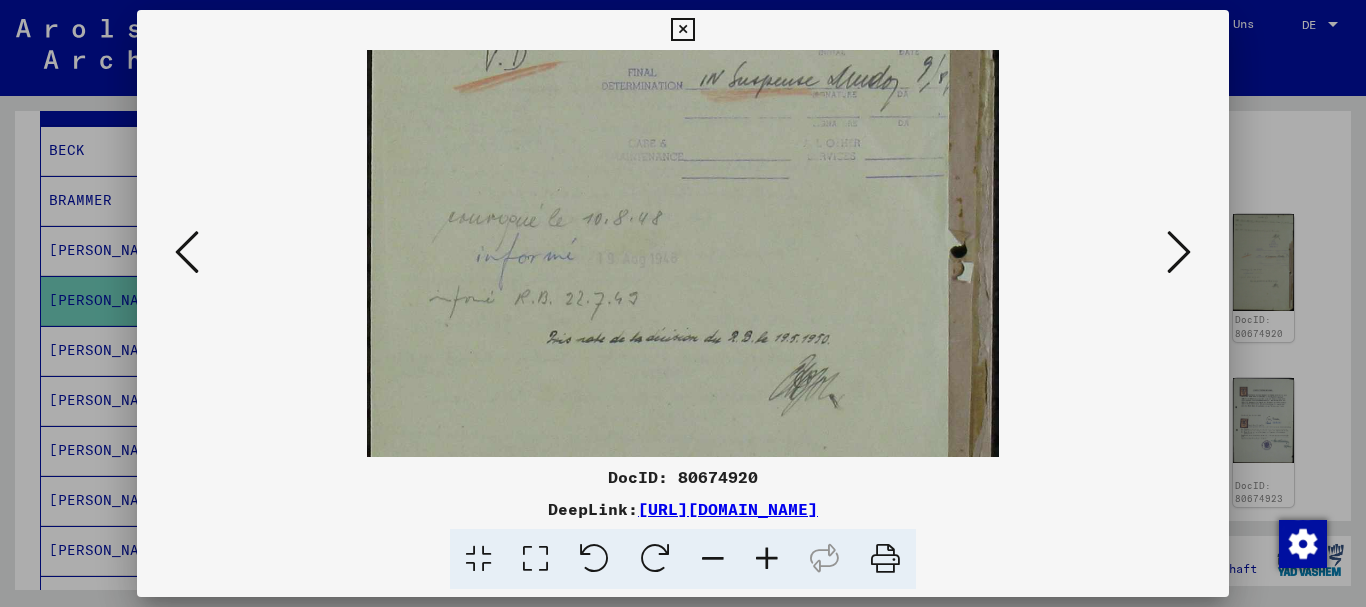 scroll, scrollTop: 423, scrollLeft: 0, axis: vertical 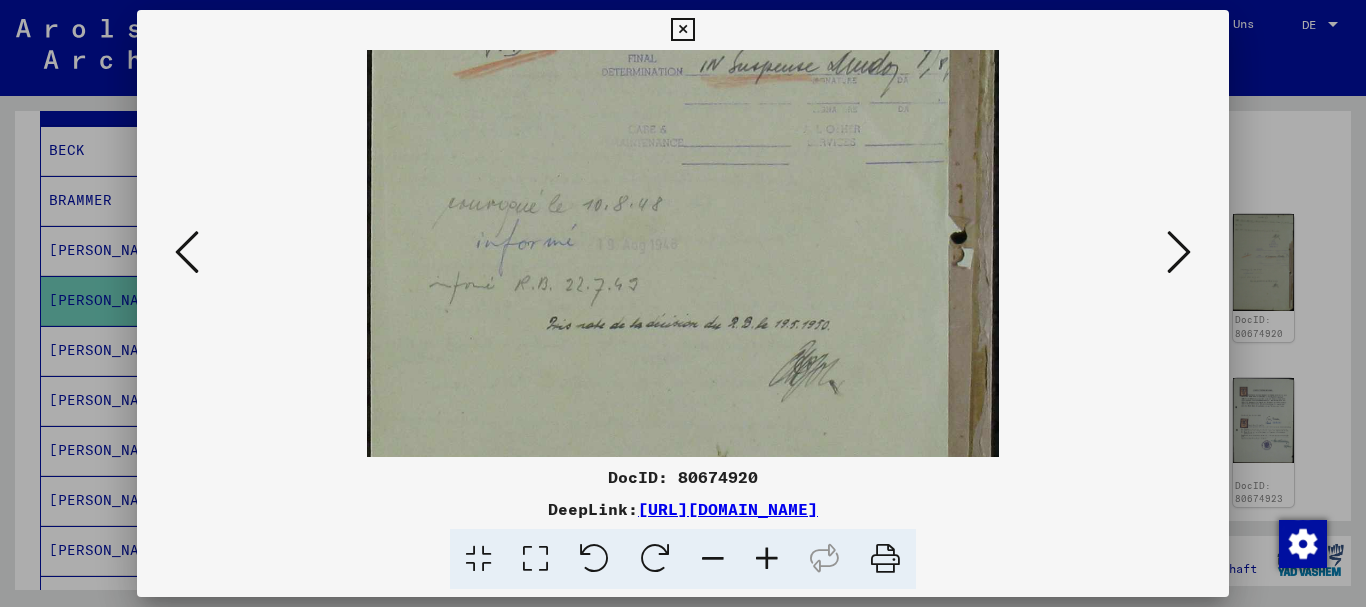 drag, startPoint x: 718, startPoint y: 361, endPoint x: 709, endPoint y: 124, distance: 237.17082 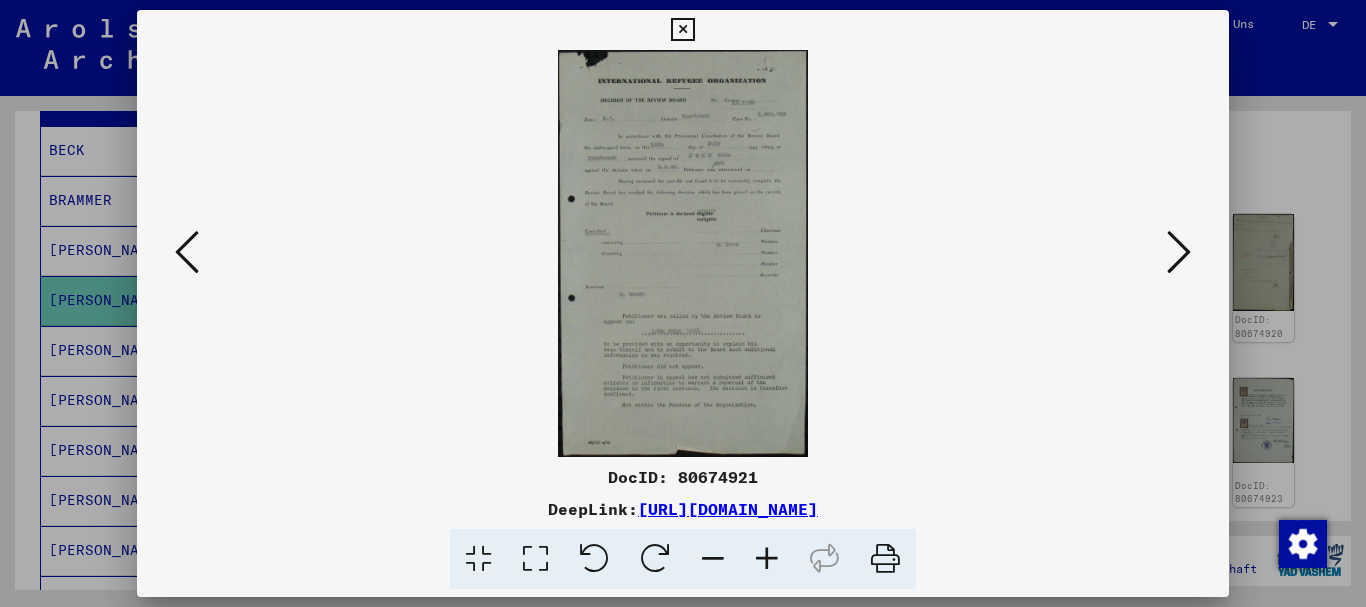 scroll, scrollTop: 0, scrollLeft: 0, axis: both 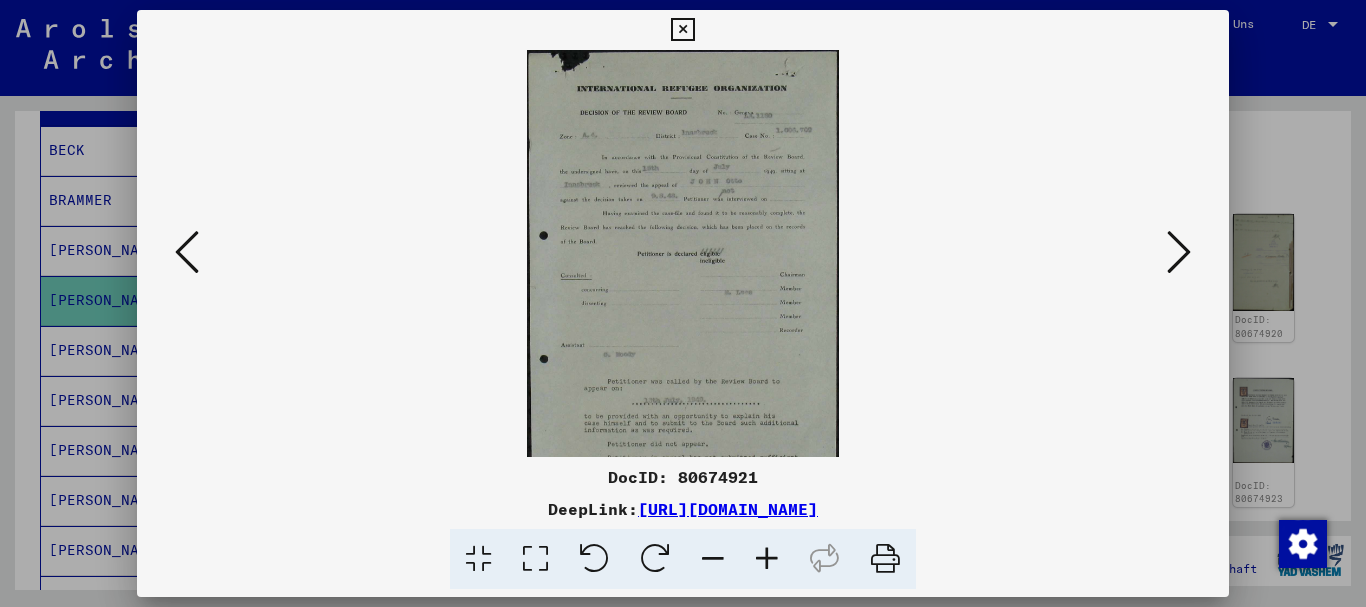 click at bounding box center [767, 559] 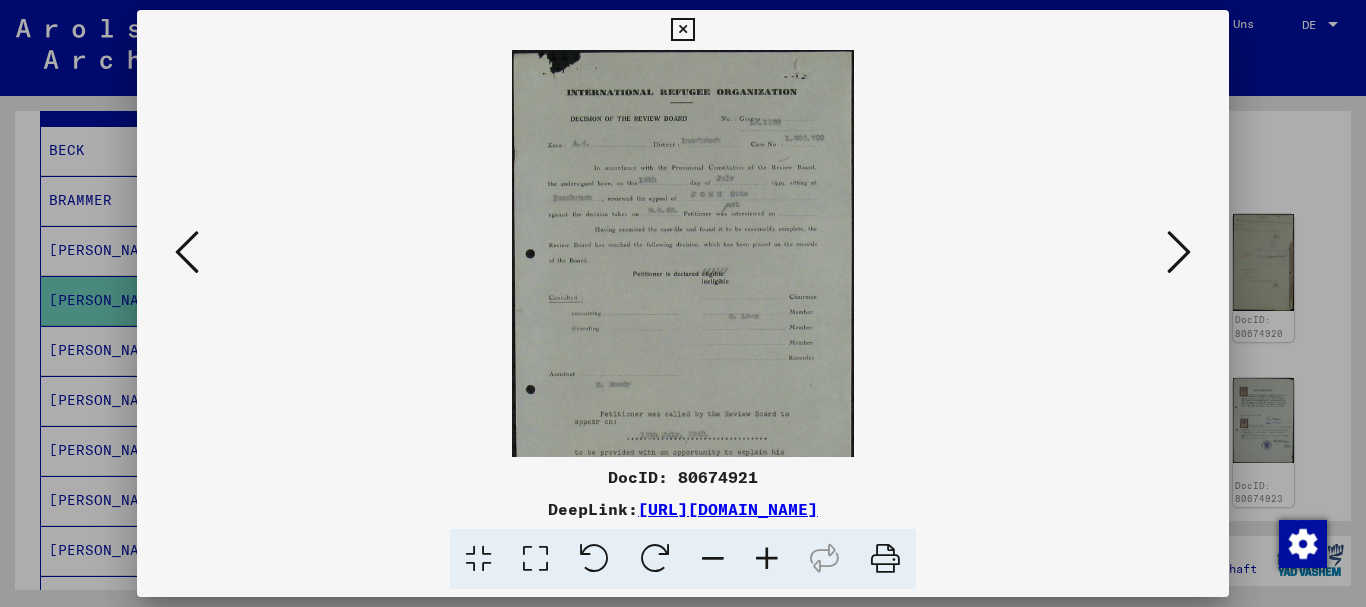 click at bounding box center [767, 559] 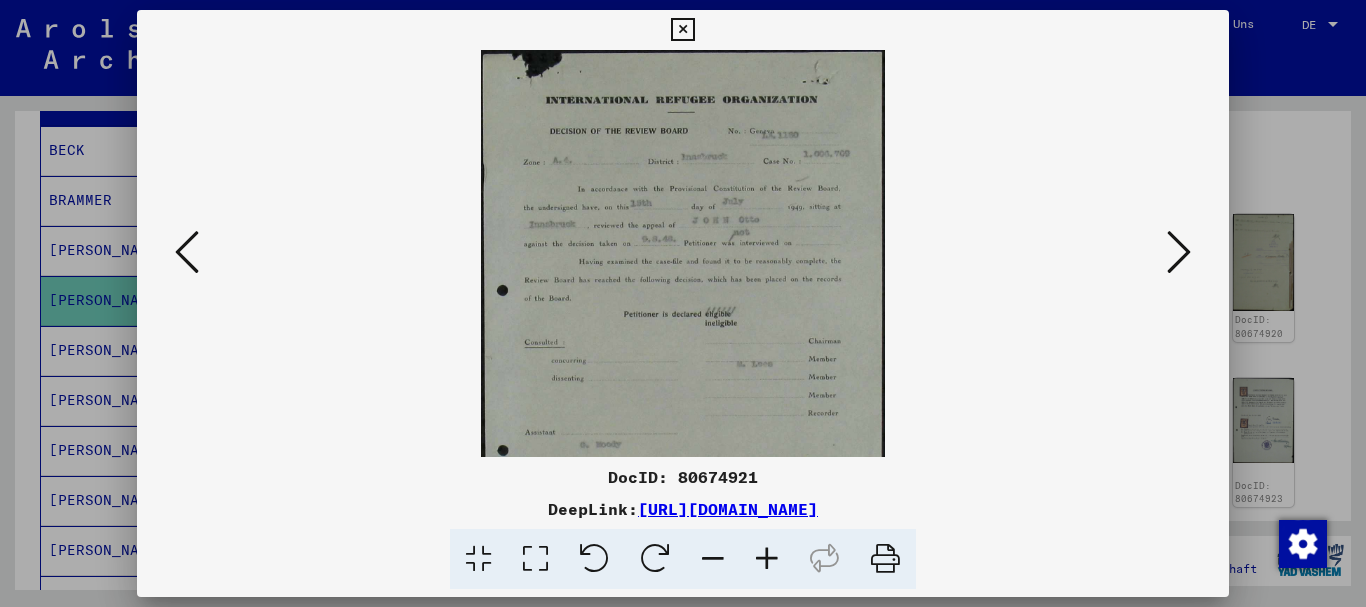 click at bounding box center [767, 559] 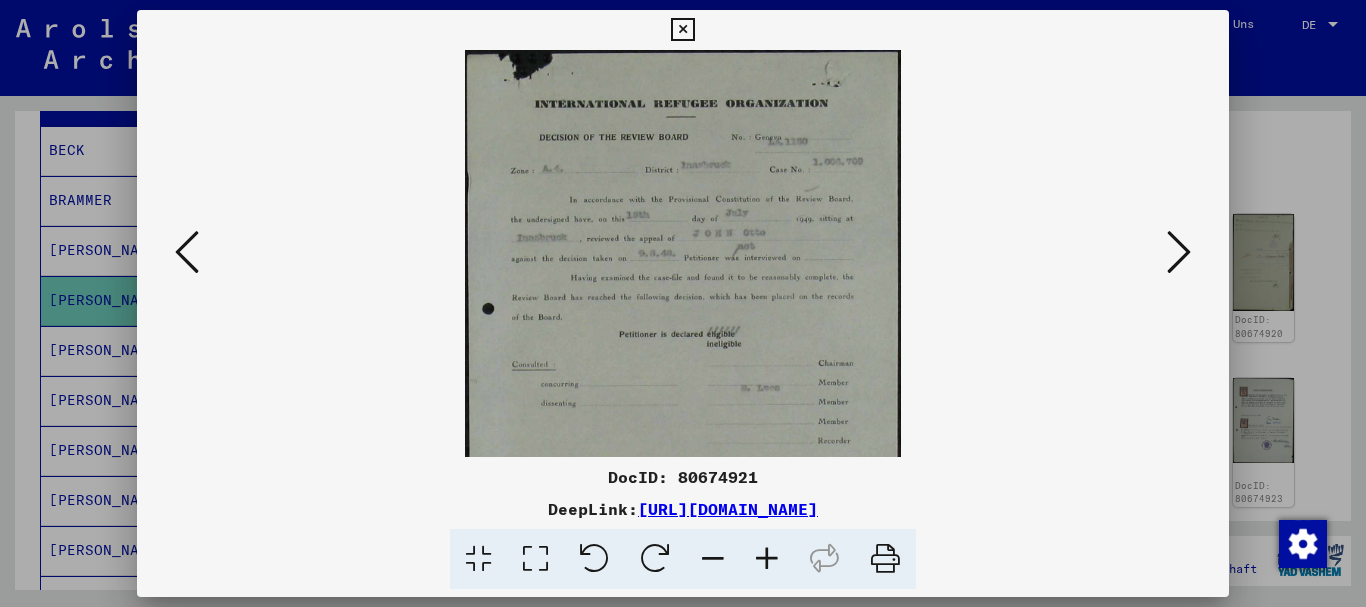 click at bounding box center [767, 559] 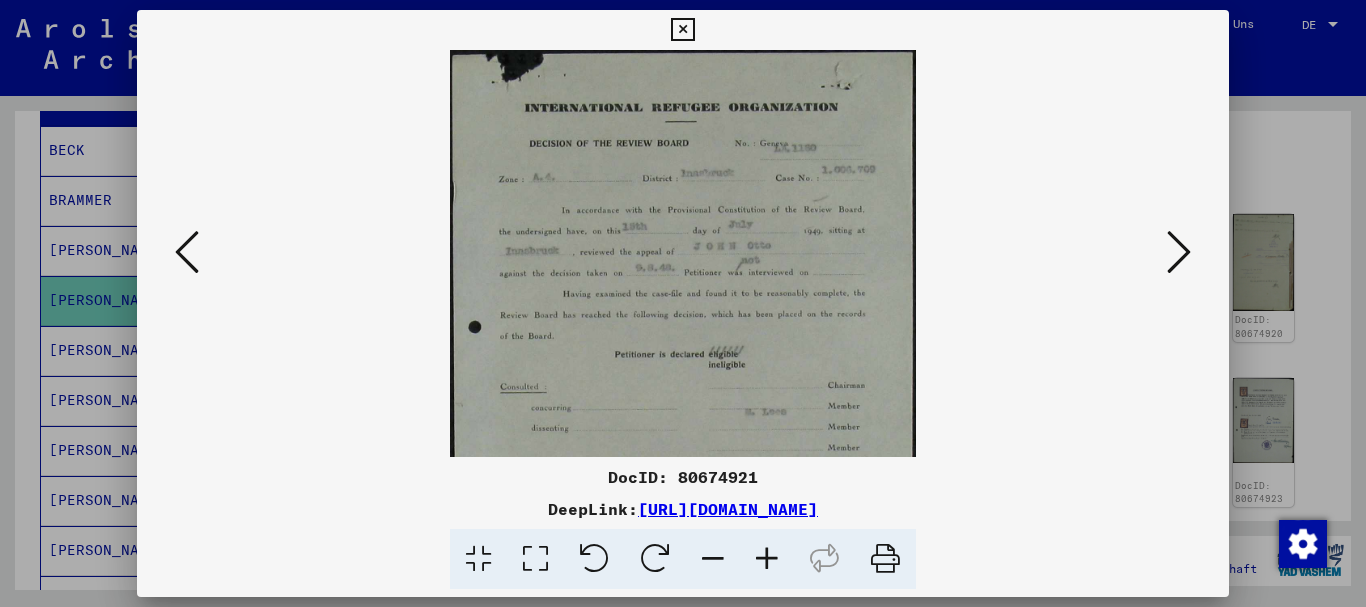 click at bounding box center (767, 559) 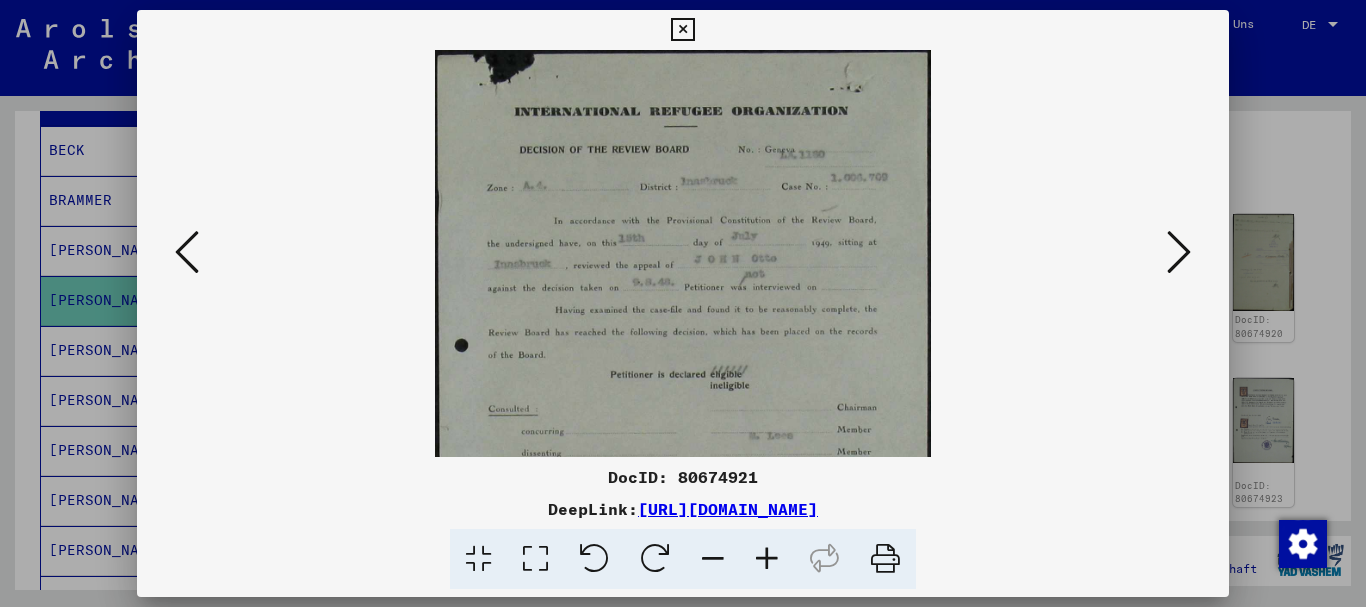 click at bounding box center [767, 559] 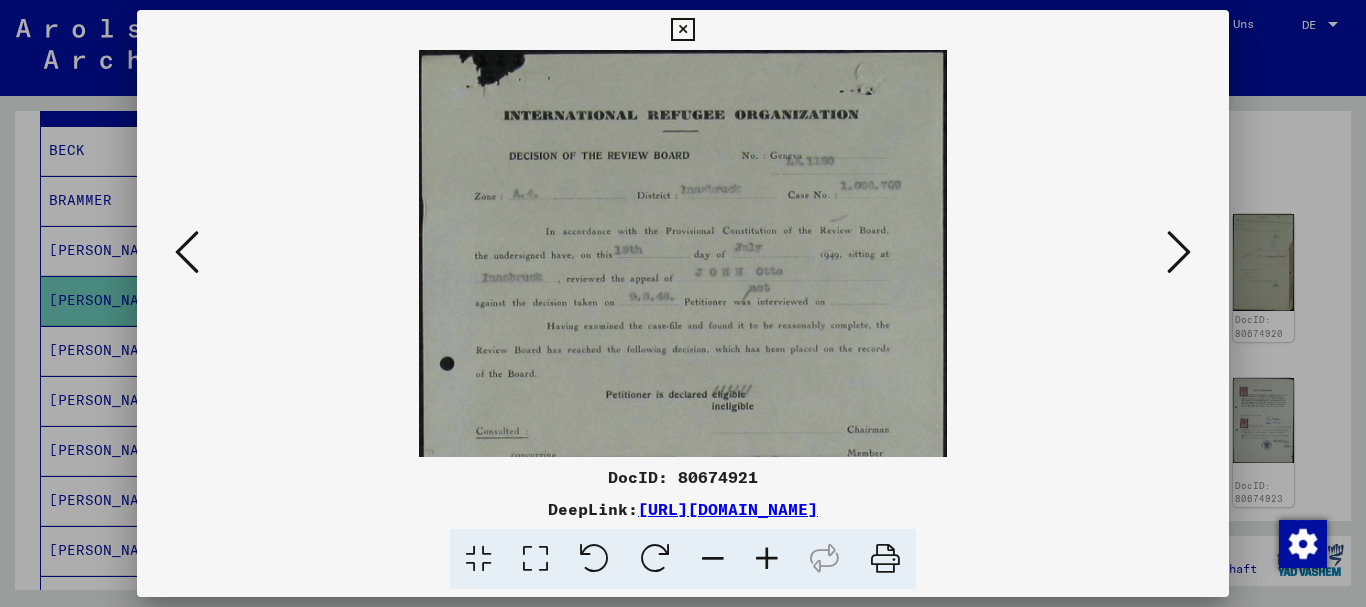 click at bounding box center (767, 559) 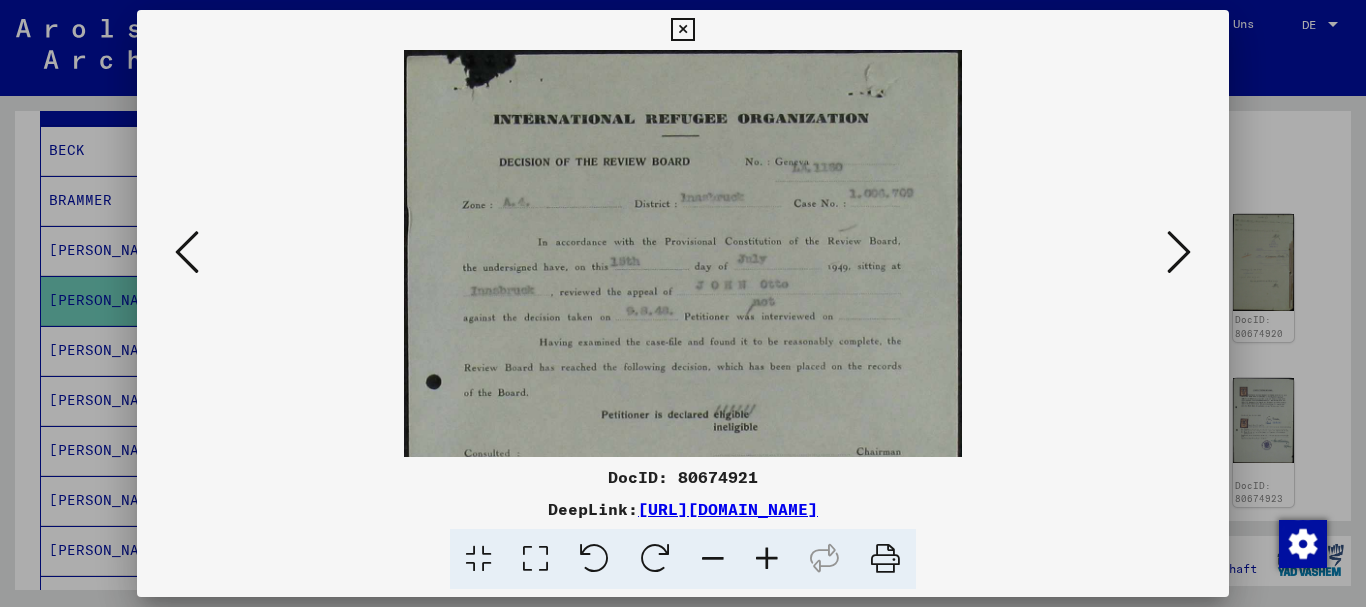 click at bounding box center (767, 559) 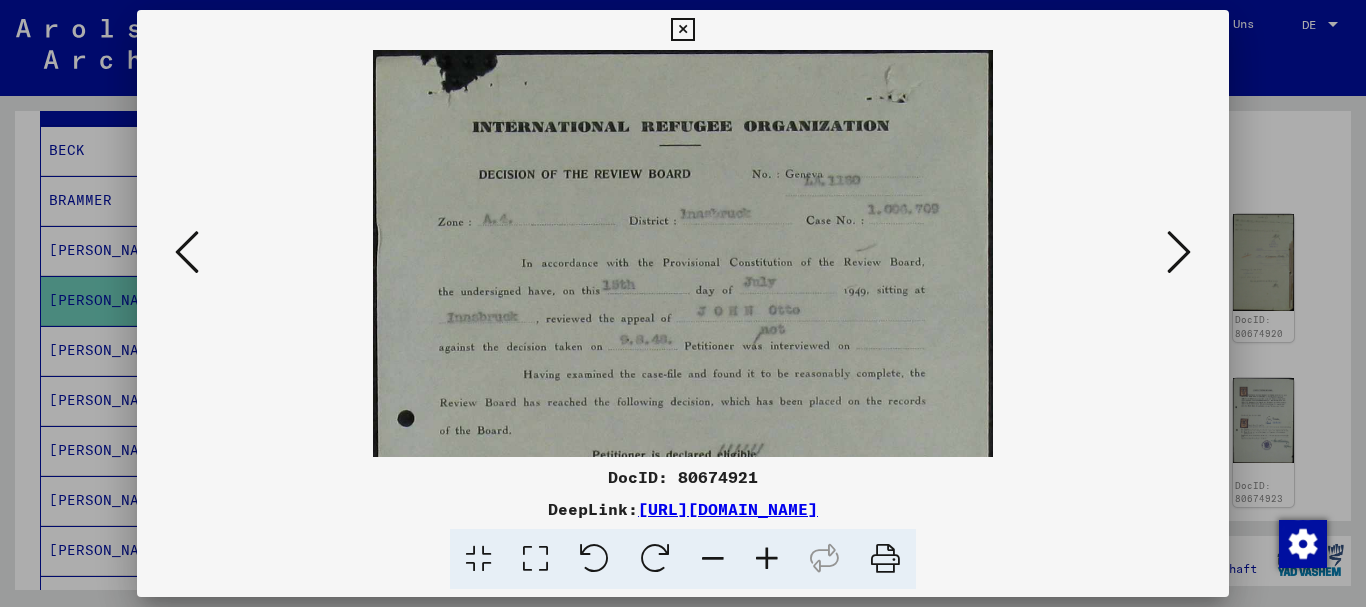 click at bounding box center [767, 559] 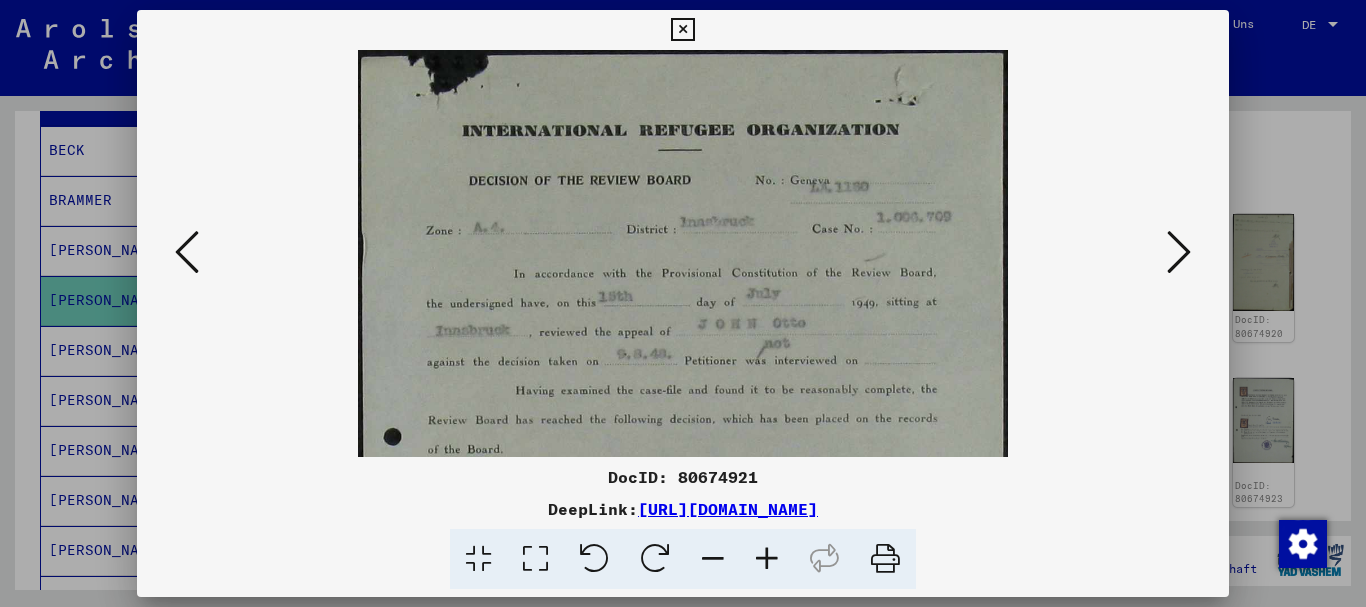 click at bounding box center (767, 559) 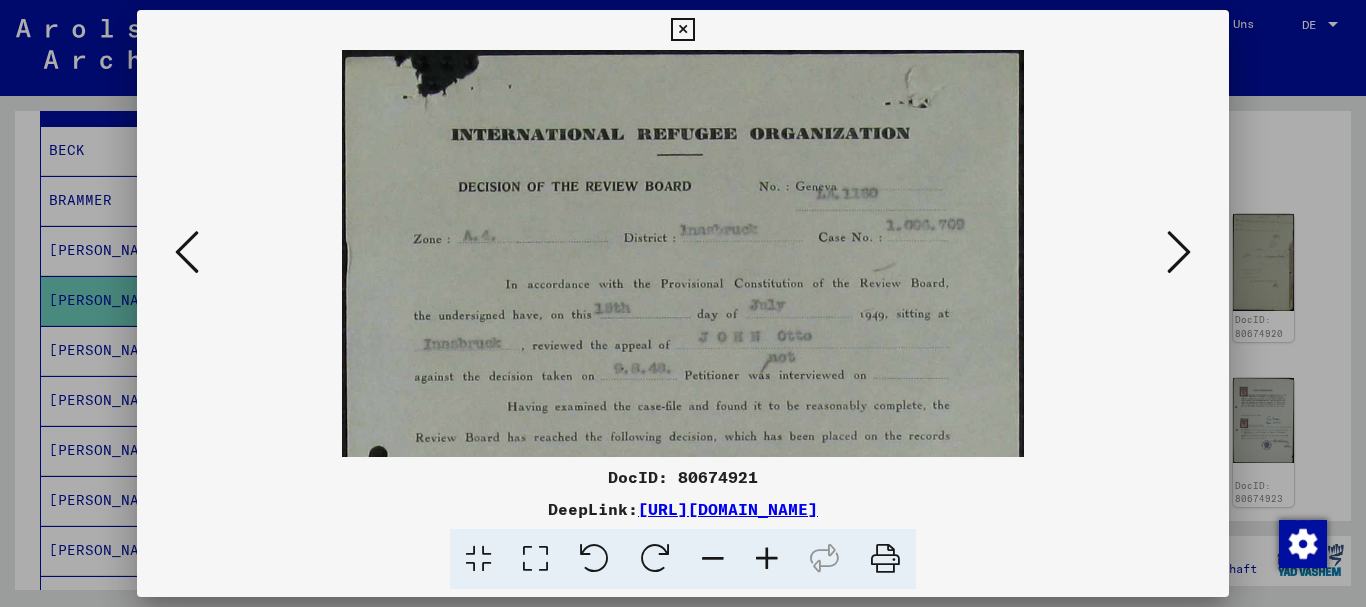click at bounding box center (767, 559) 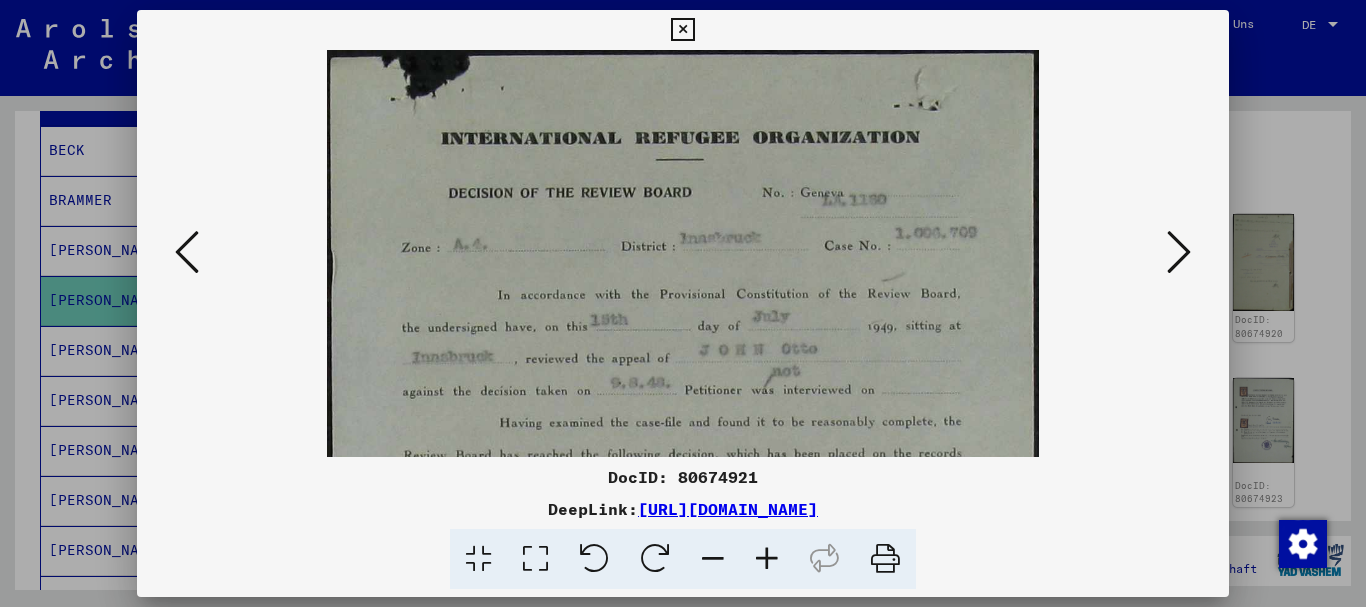 scroll, scrollTop: 194, scrollLeft: 0, axis: vertical 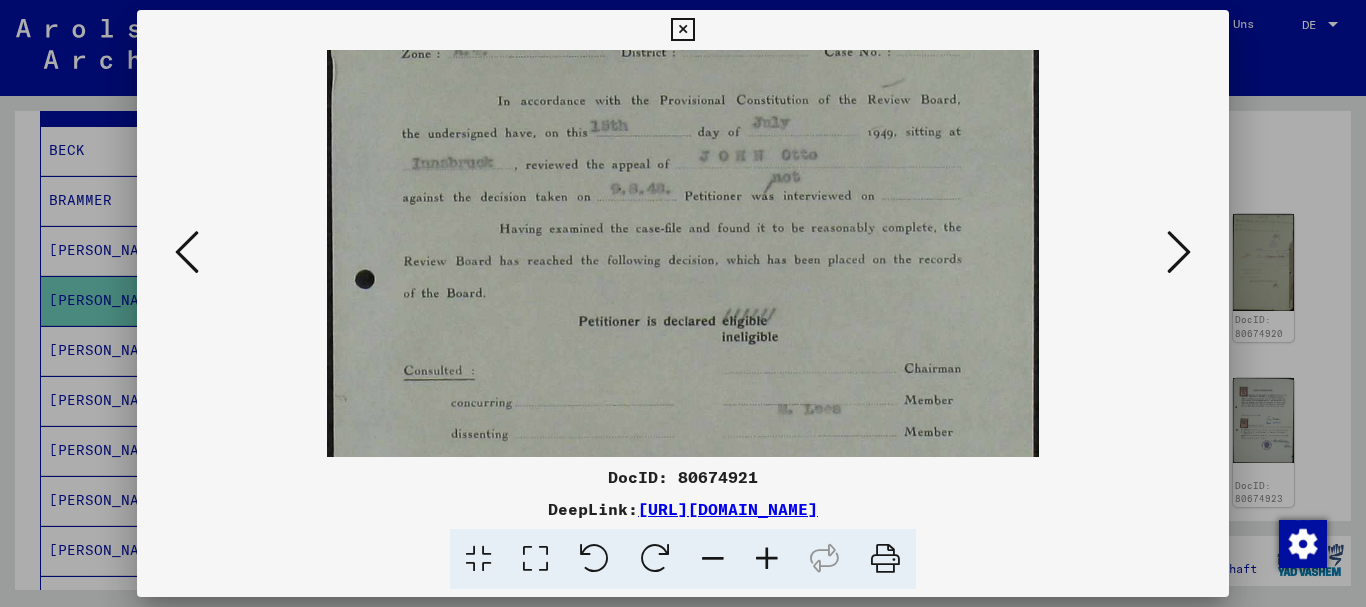 drag, startPoint x: 734, startPoint y: 387, endPoint x: 719, endPoint y: 193, distance: 194.57903 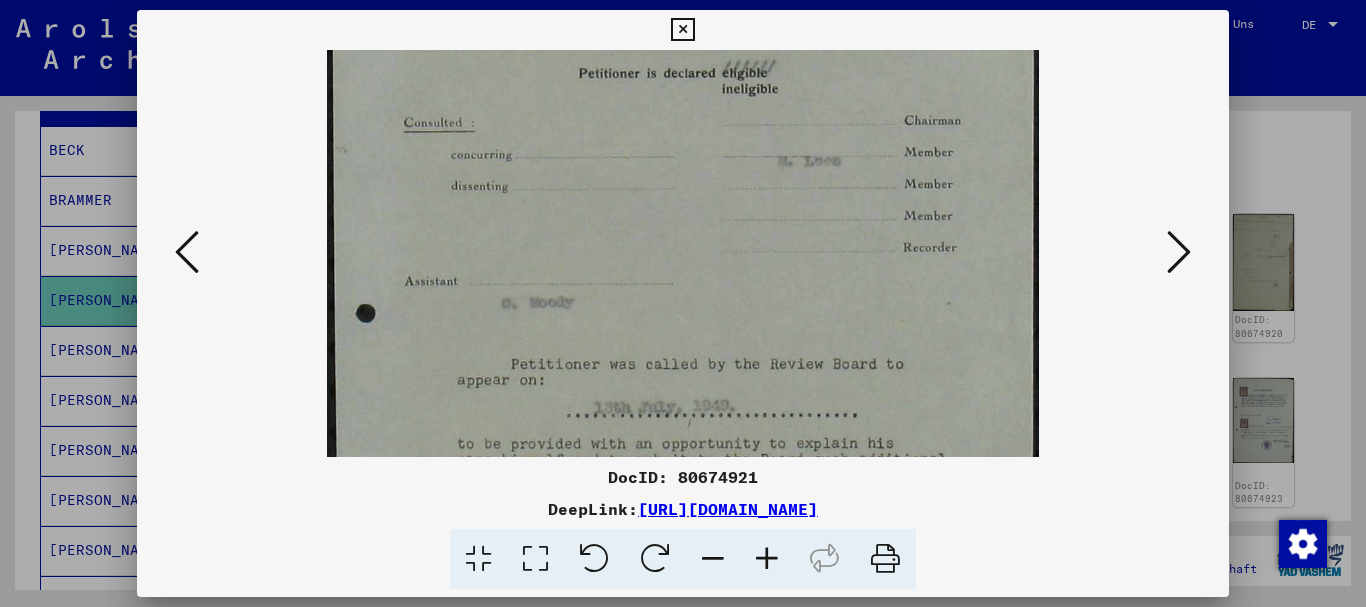 scroll, scrollTop: 445, scrollLeft: 0, axis: vertical 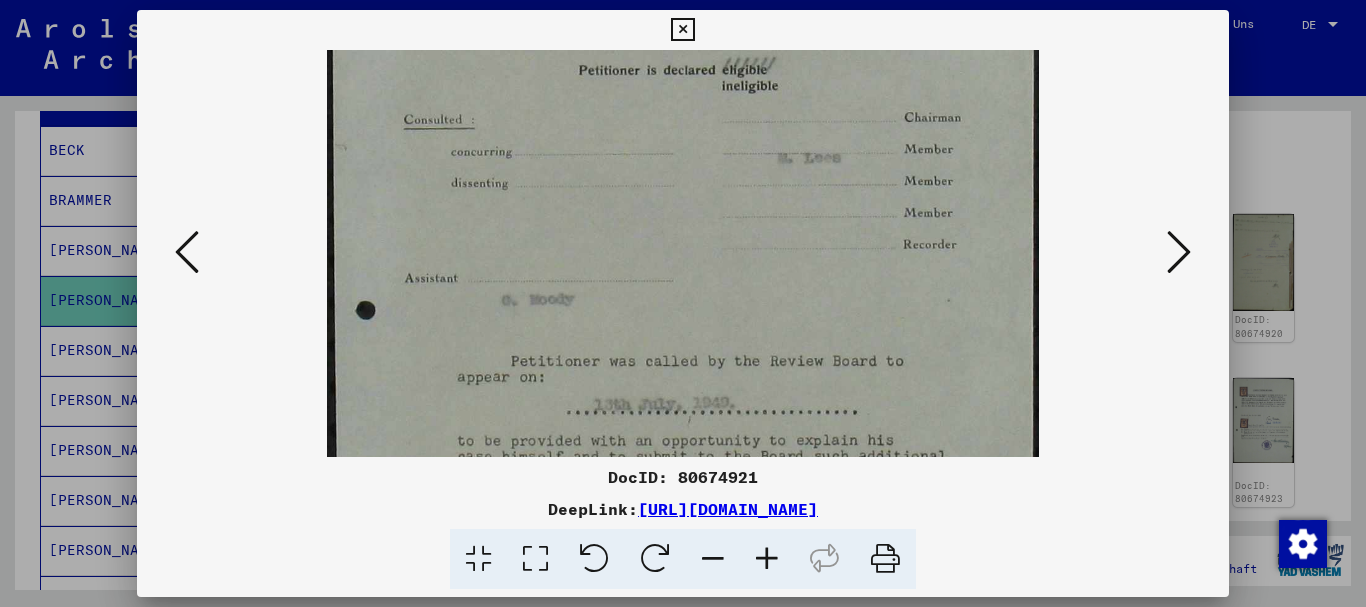 drag, startPoint x: 720, startPoint y: 326, endPoint x: 738, endPoint y: 75, distance: 251.64459 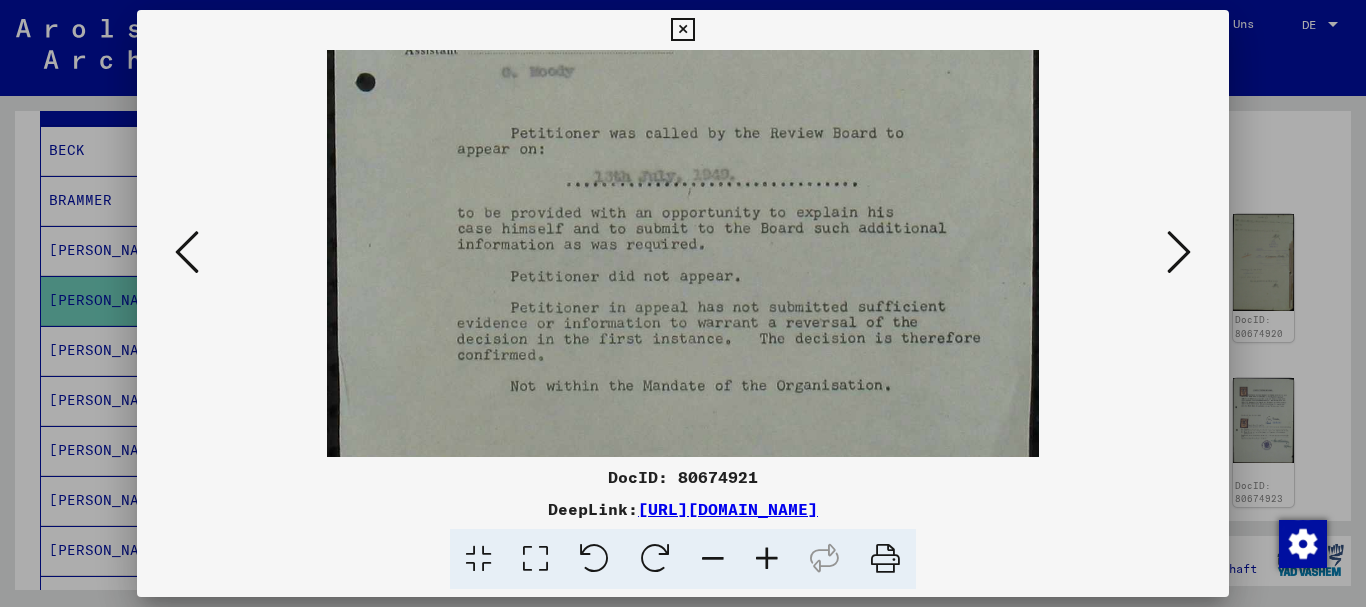 scroll, scrollTop: 689, scrollLeft: 0, axis: vertical 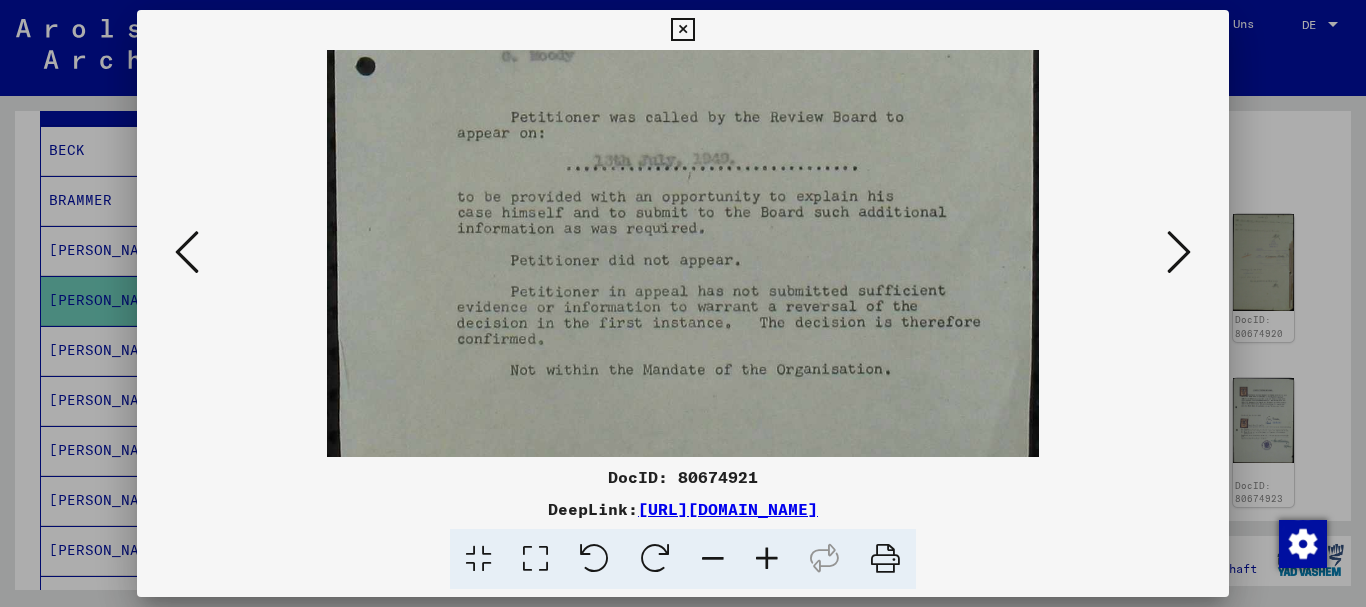 drag, startPoint x: 763, startPoint y: 414, endPoint x: 762, endPoint y: 170, distance: 244.00204 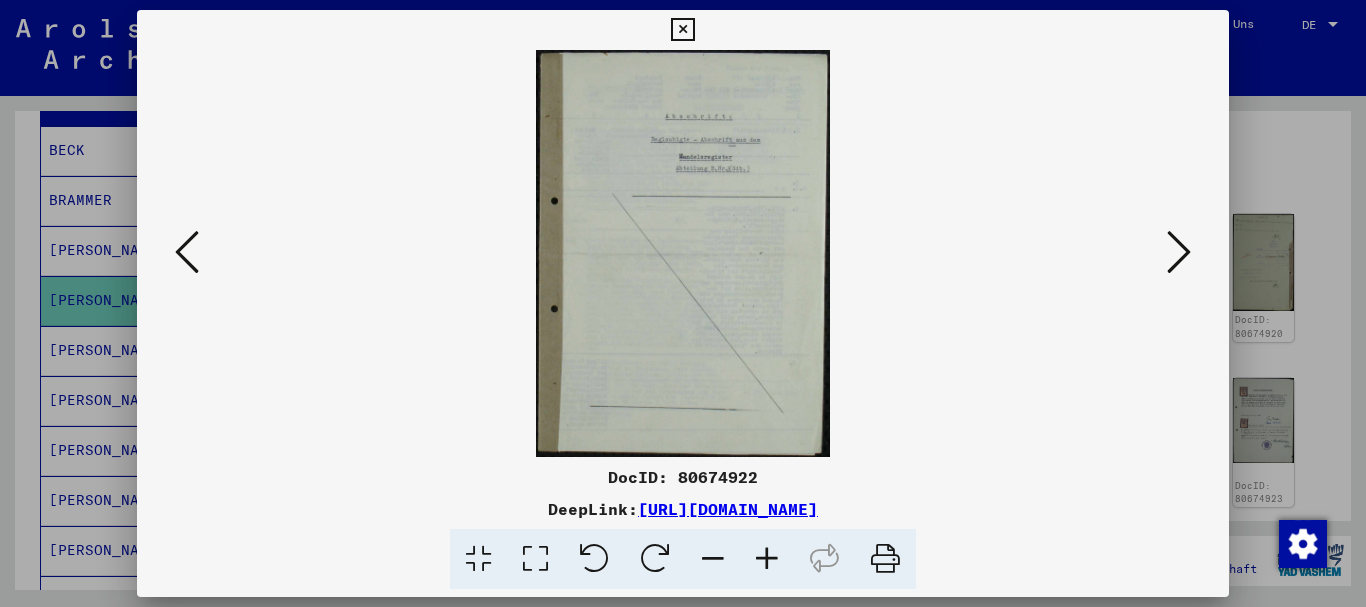 click at bounding box center (1179, 252) 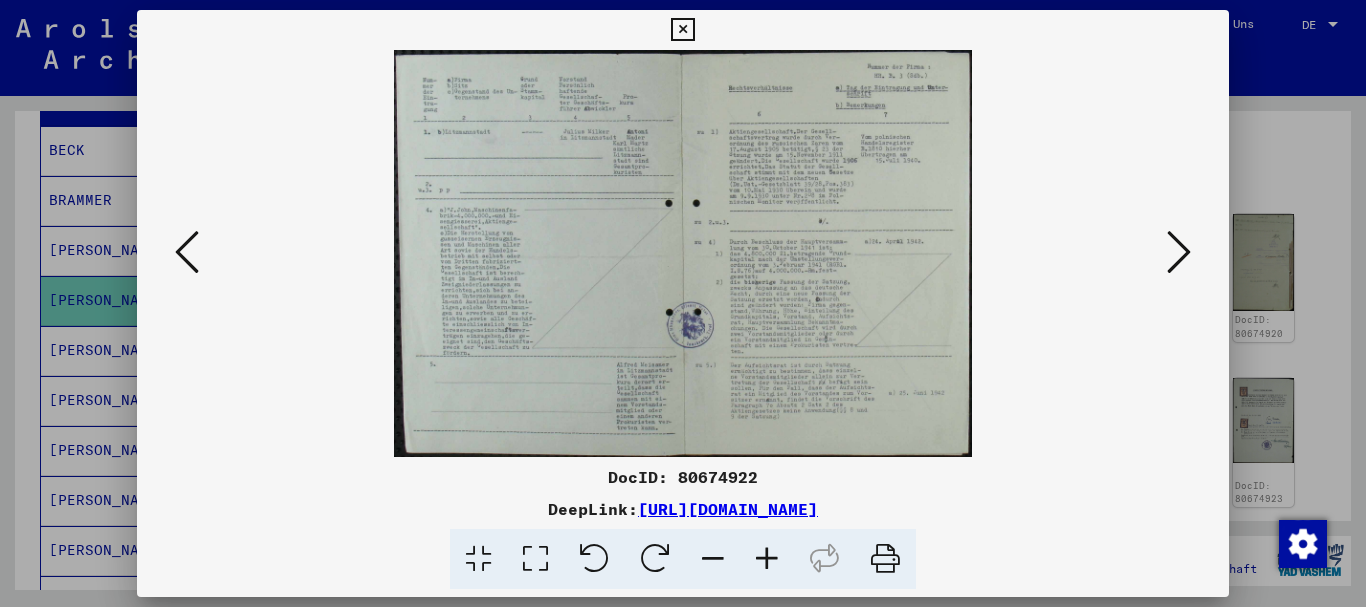 click at bounding box center (1179, 252) 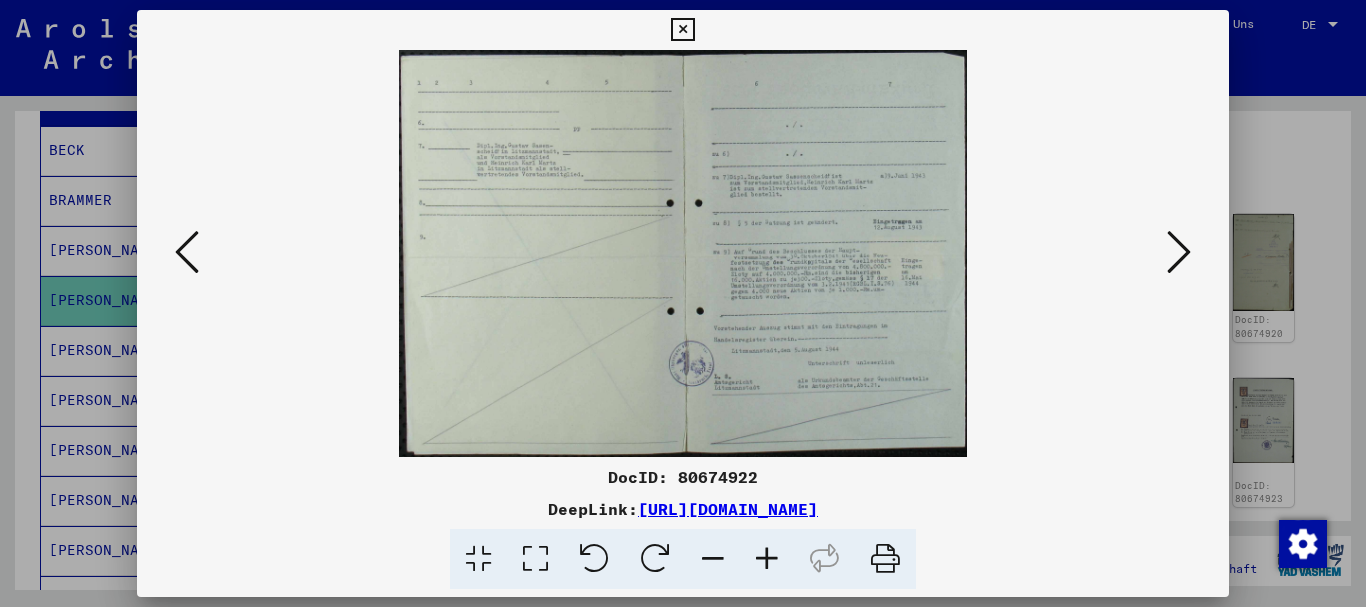 click at bounding box center [1179, 252] 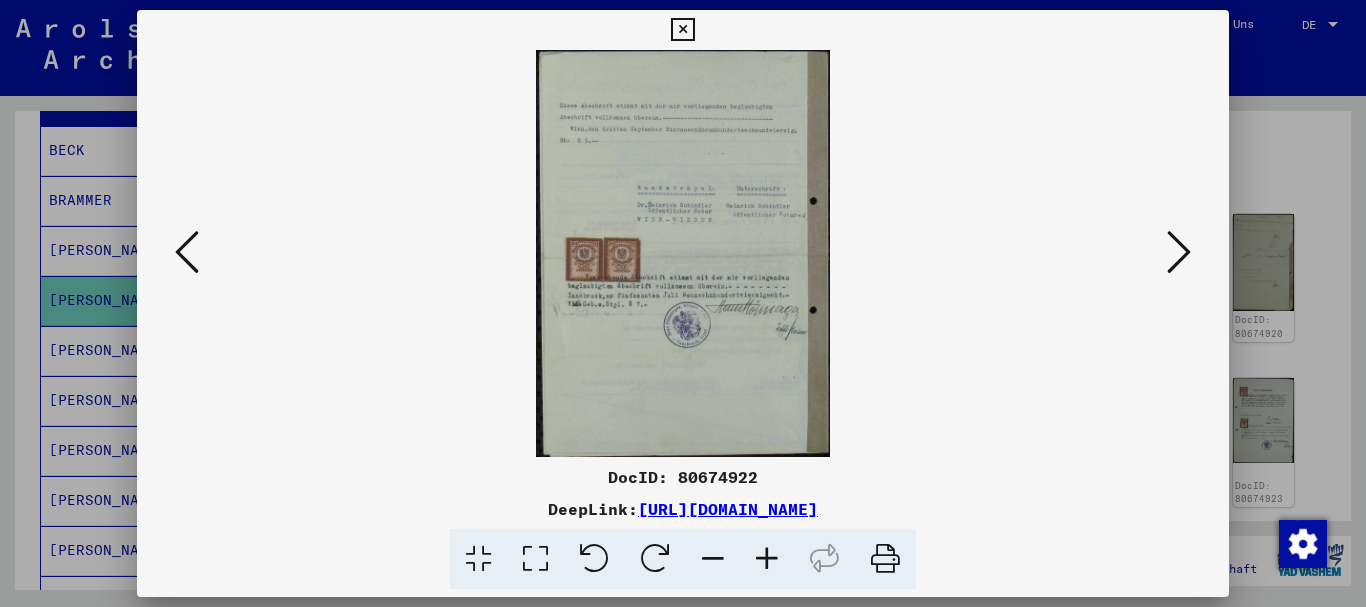 click at bounding box center [1179, 252] 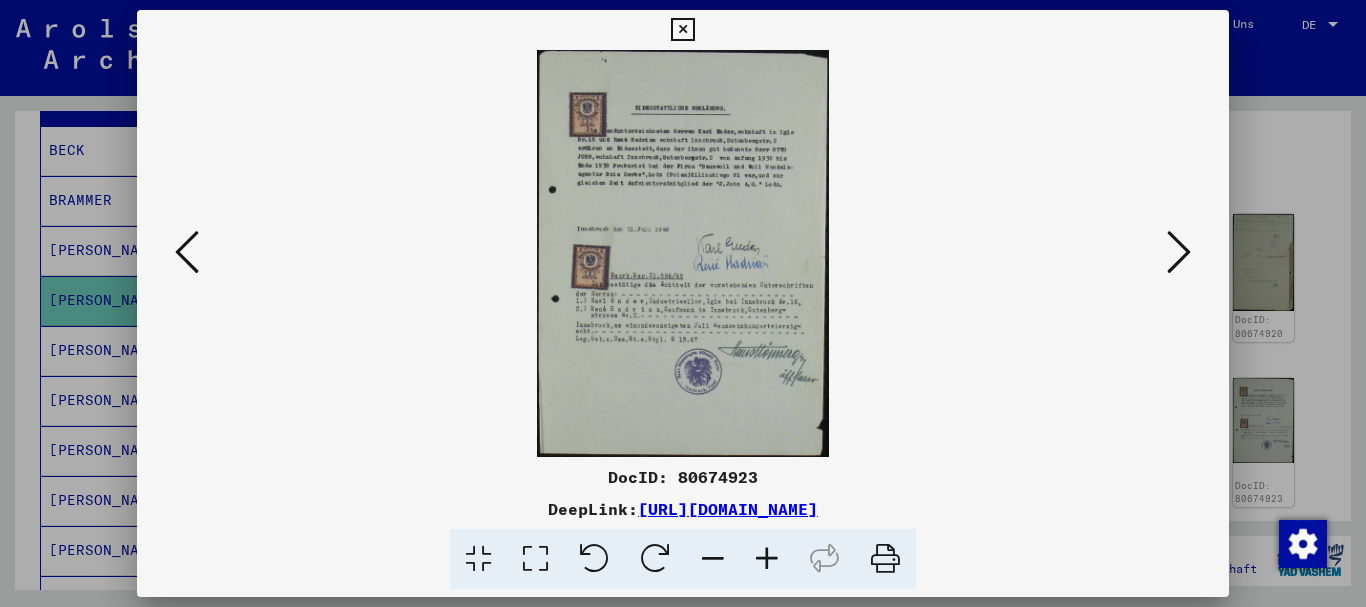 click at bounding box center (1179, 252) 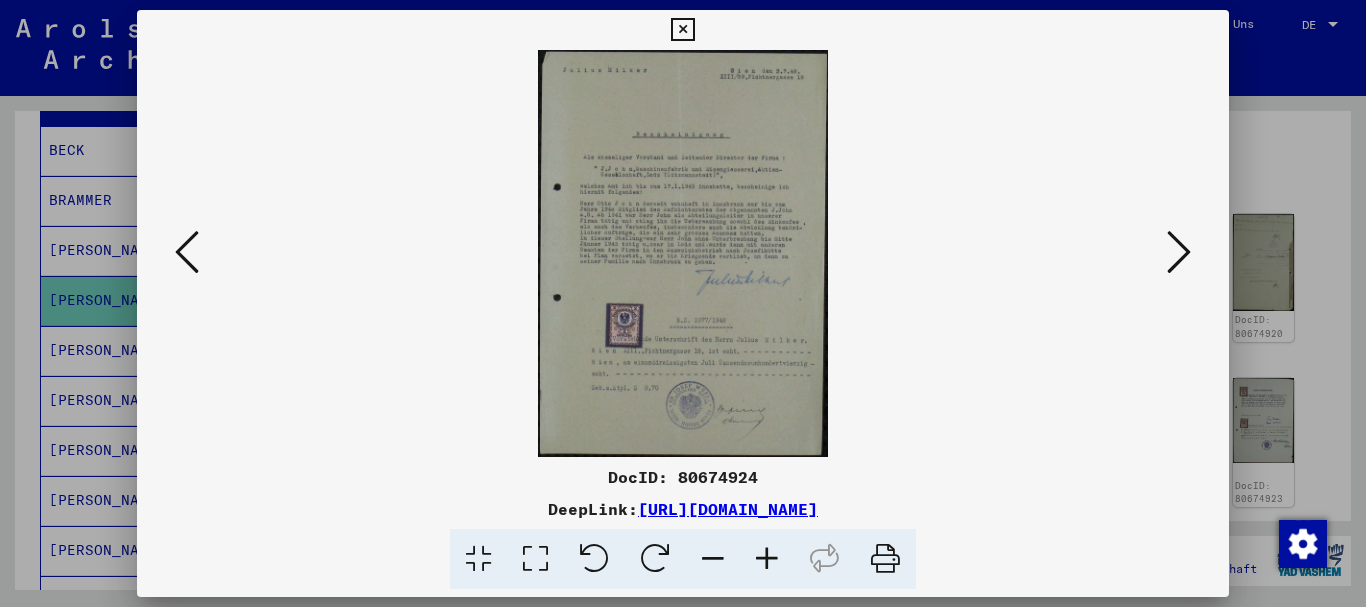 click at bounding box center [1179, 252] 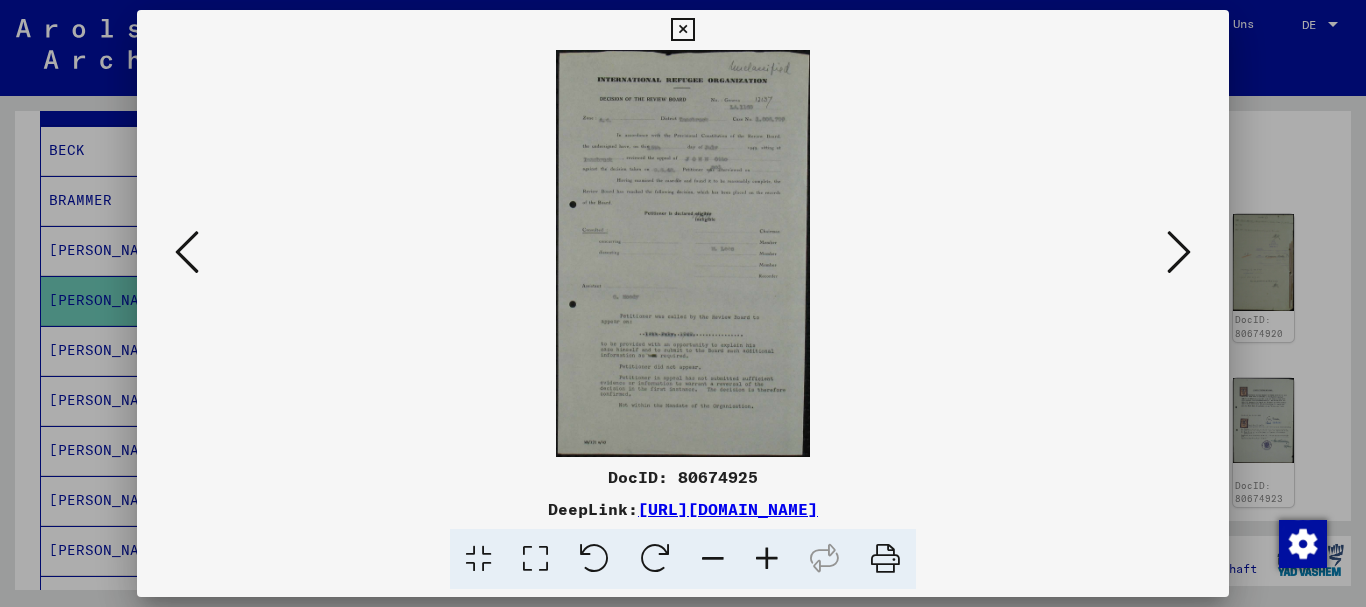 click at bounding box center [1179, 252] 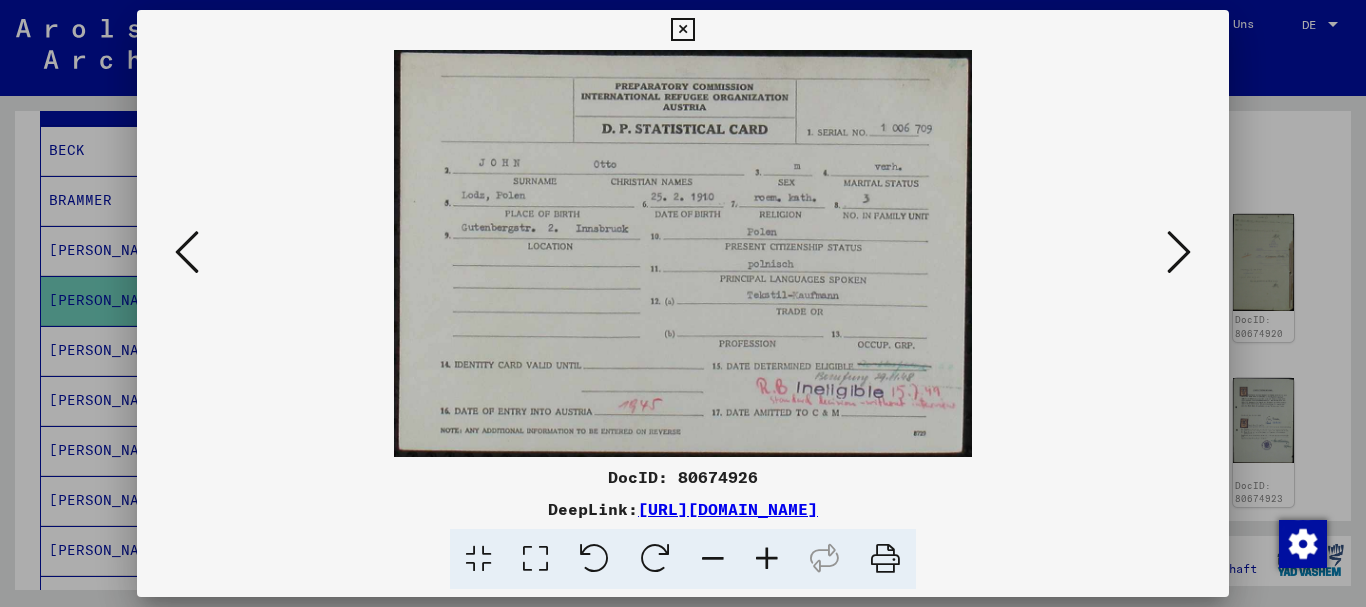 click at bounding box center [1179, 252] 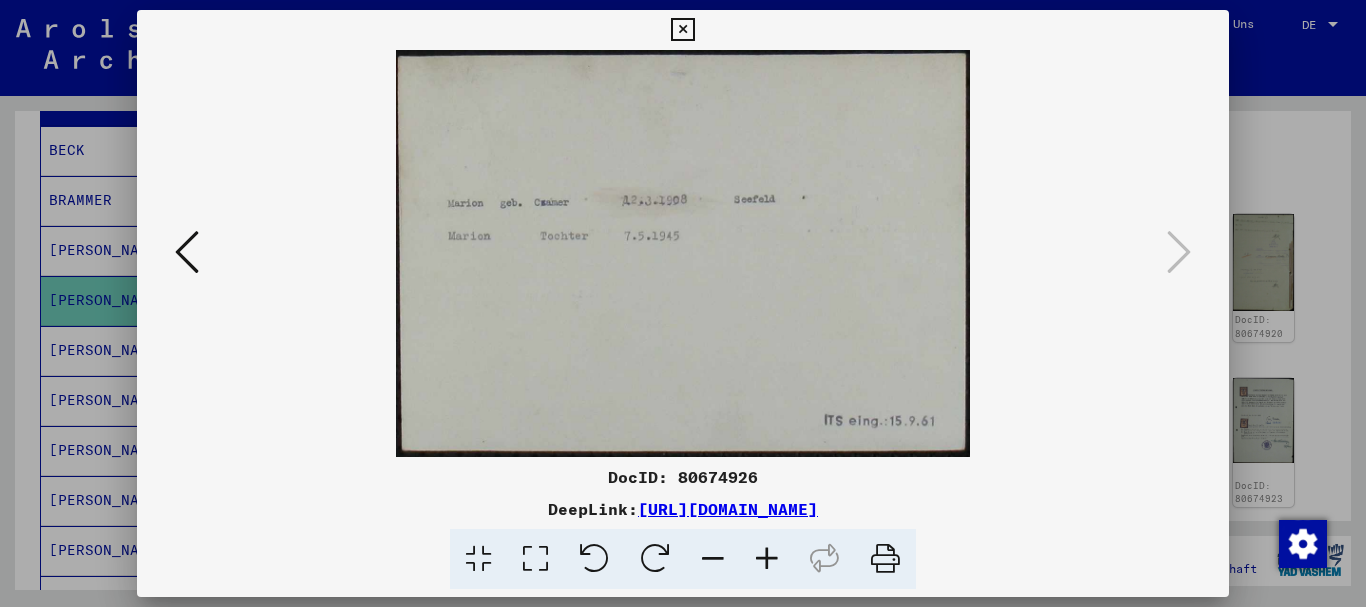 click at bounding box center [683, 303] 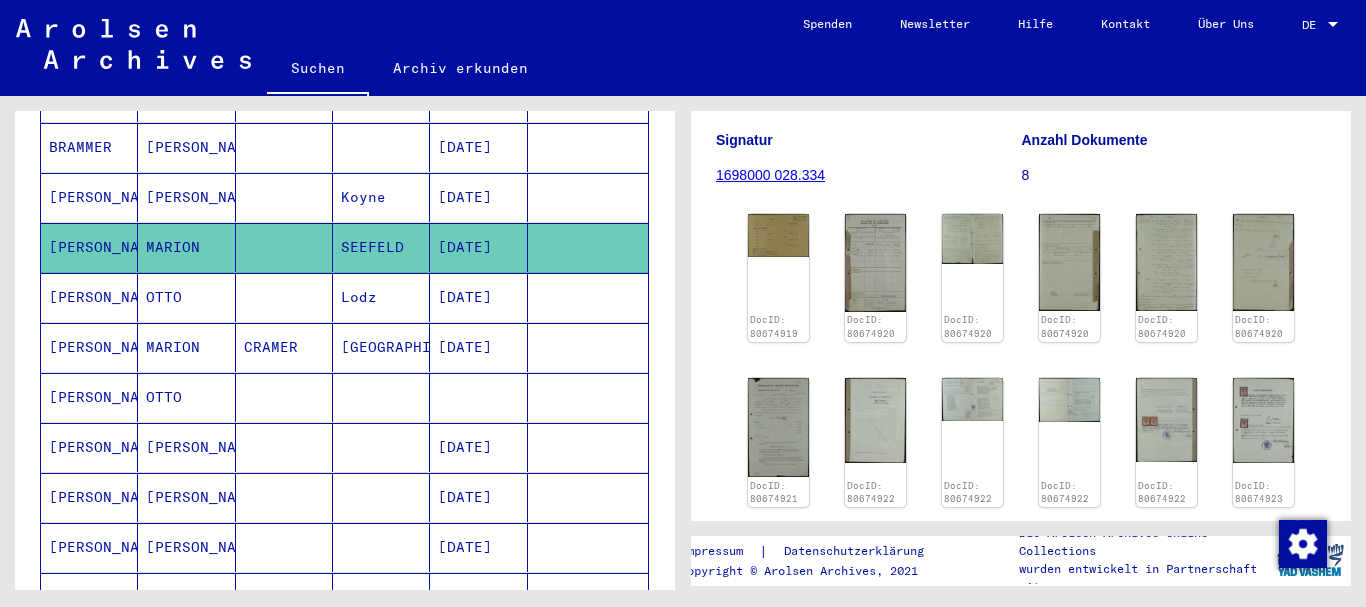 scroll, scrollTop: 400, scrollLeft: 0, axis: vertical 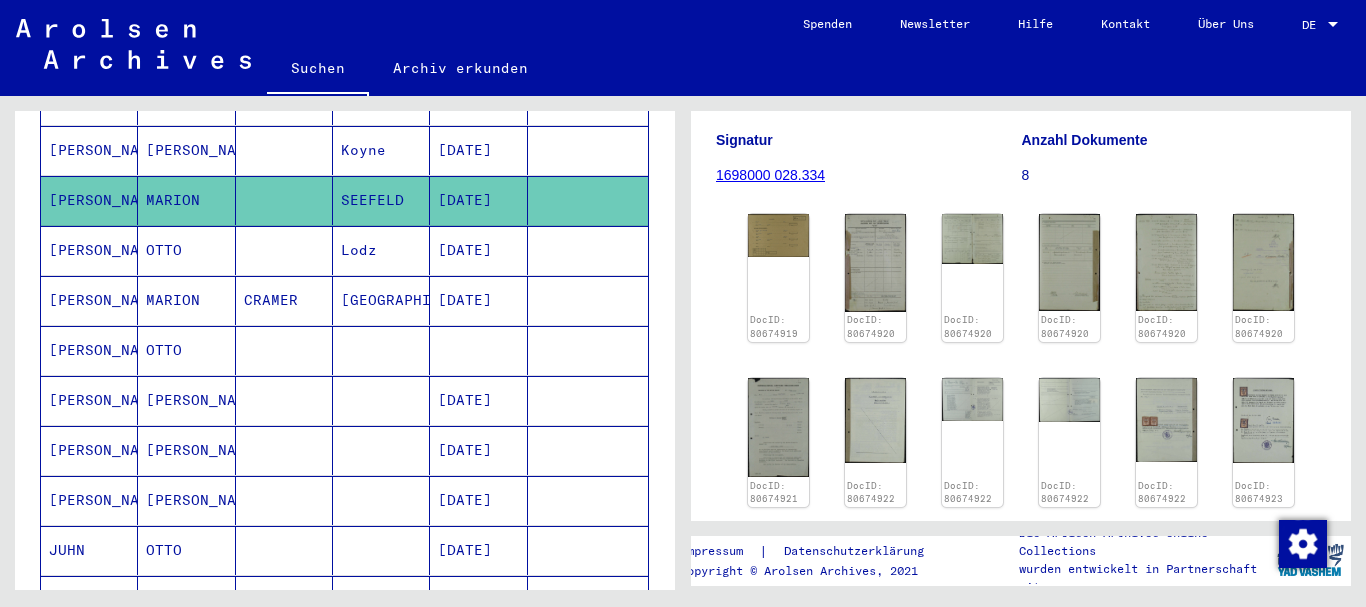 click on "[PERSON_NAME]" at bounding box center [89, 400] 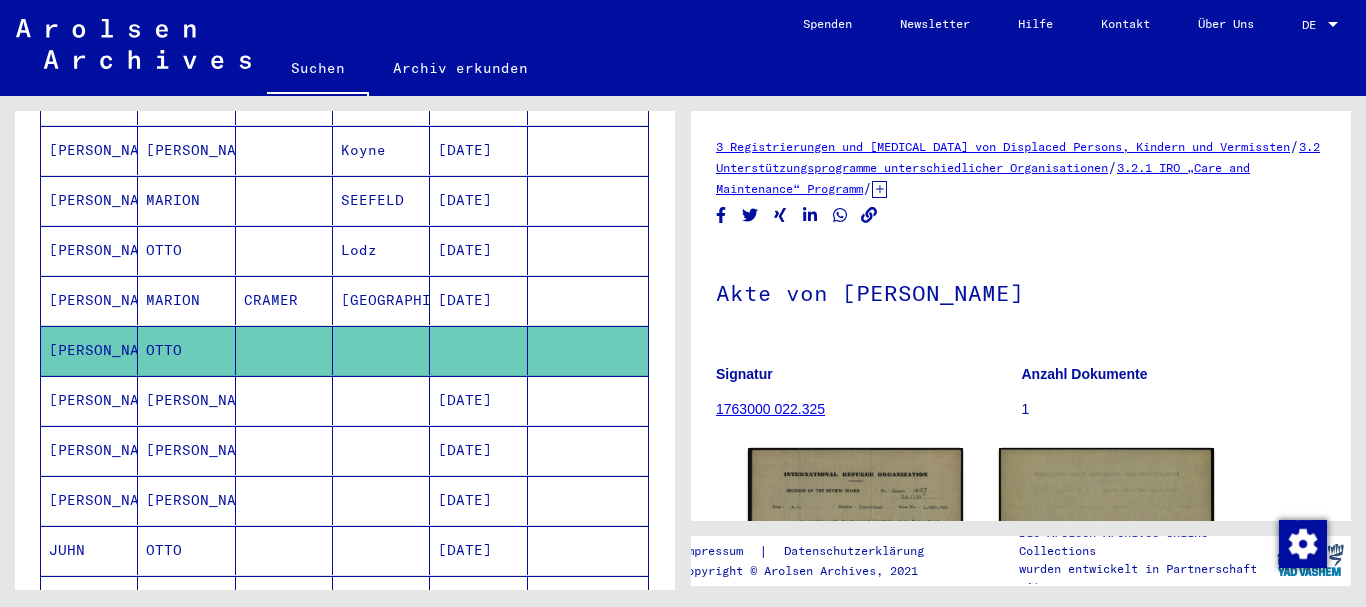 scroll, scrollTop: 0, scrollLeft: 0, axis: both 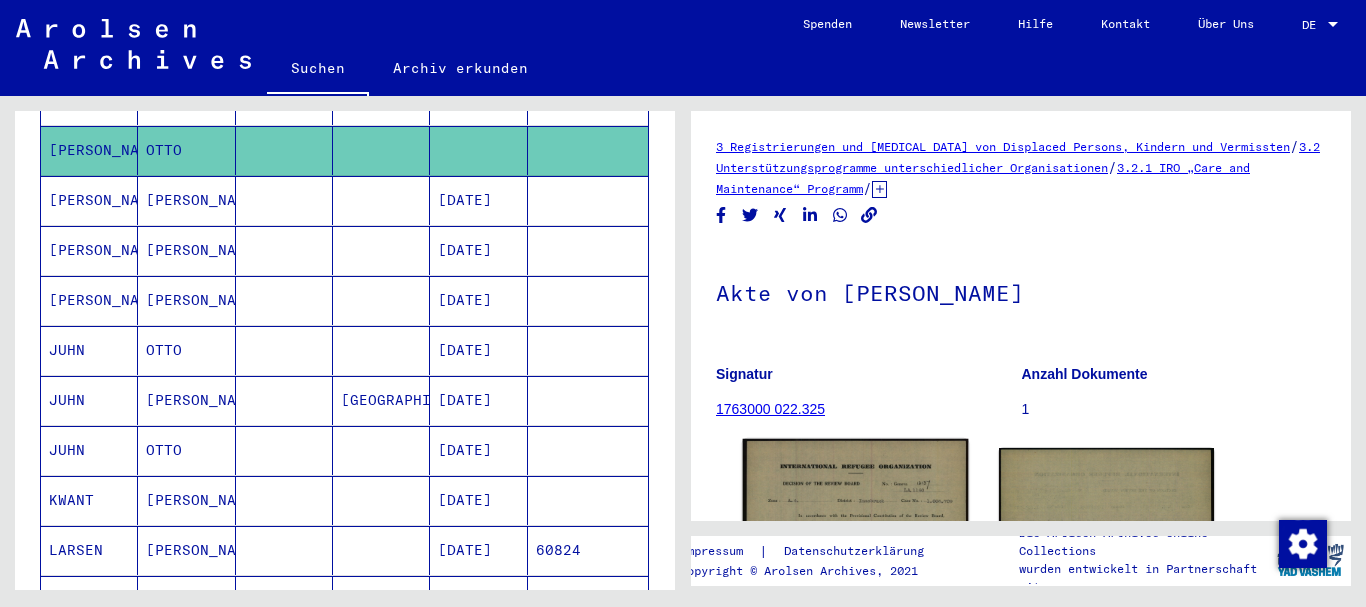 click 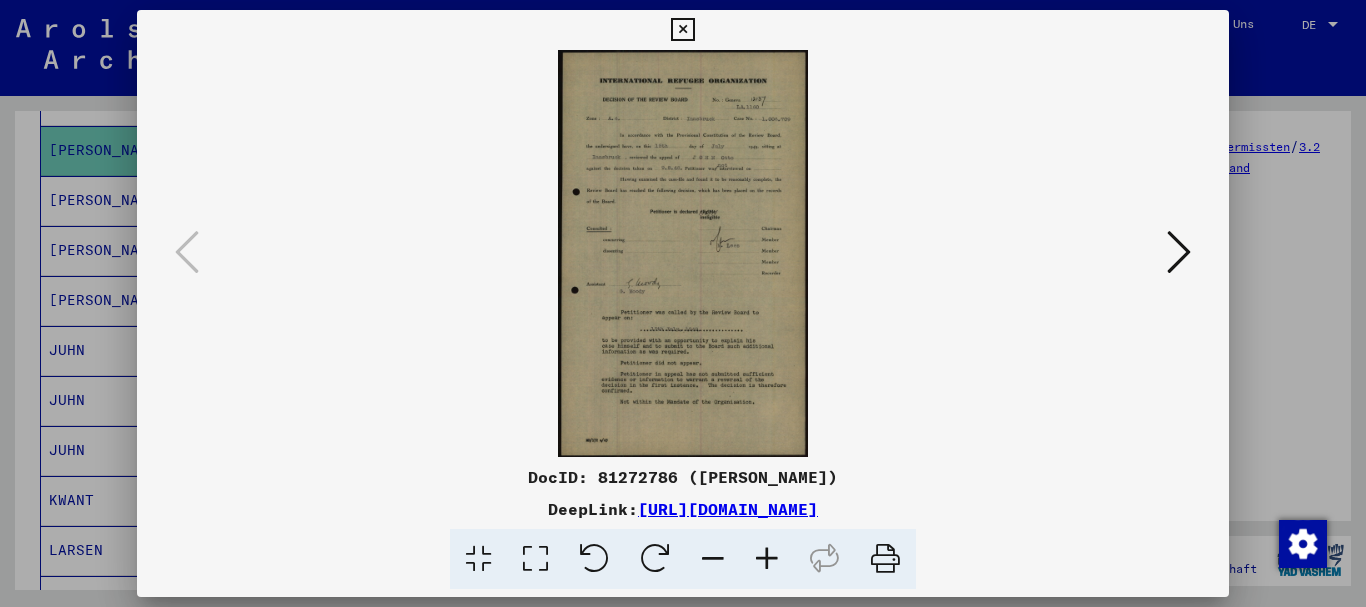 click at bounding box center (767, 559) 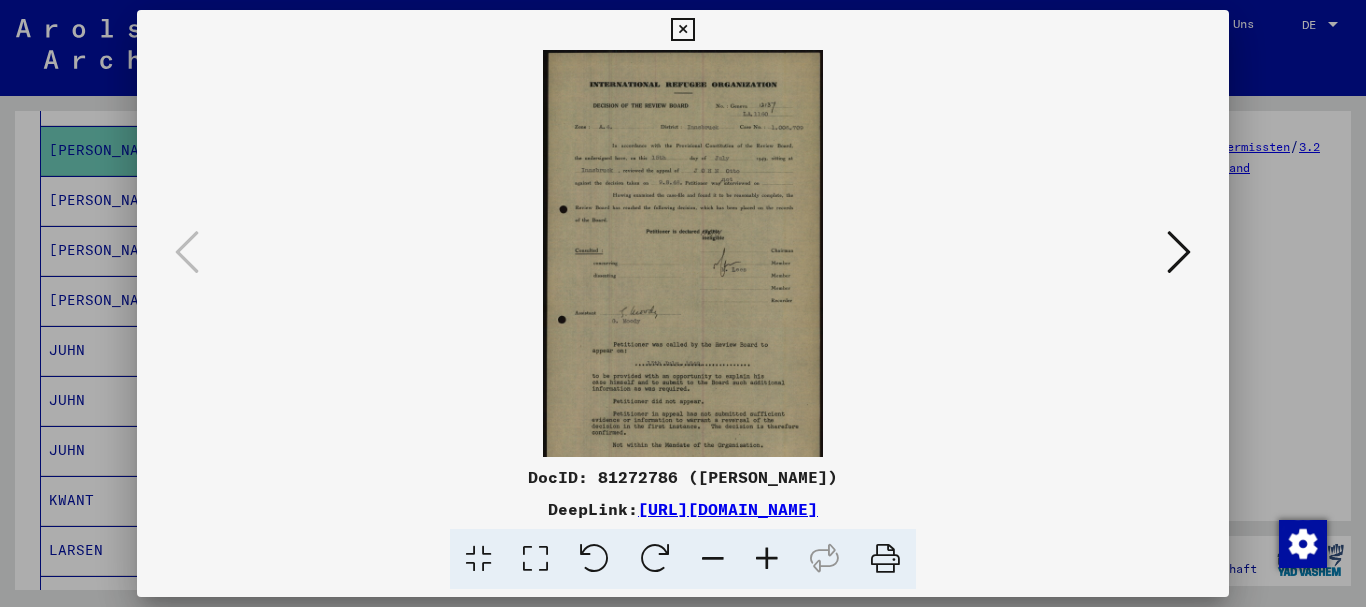 click at bounding box center (767, 559) 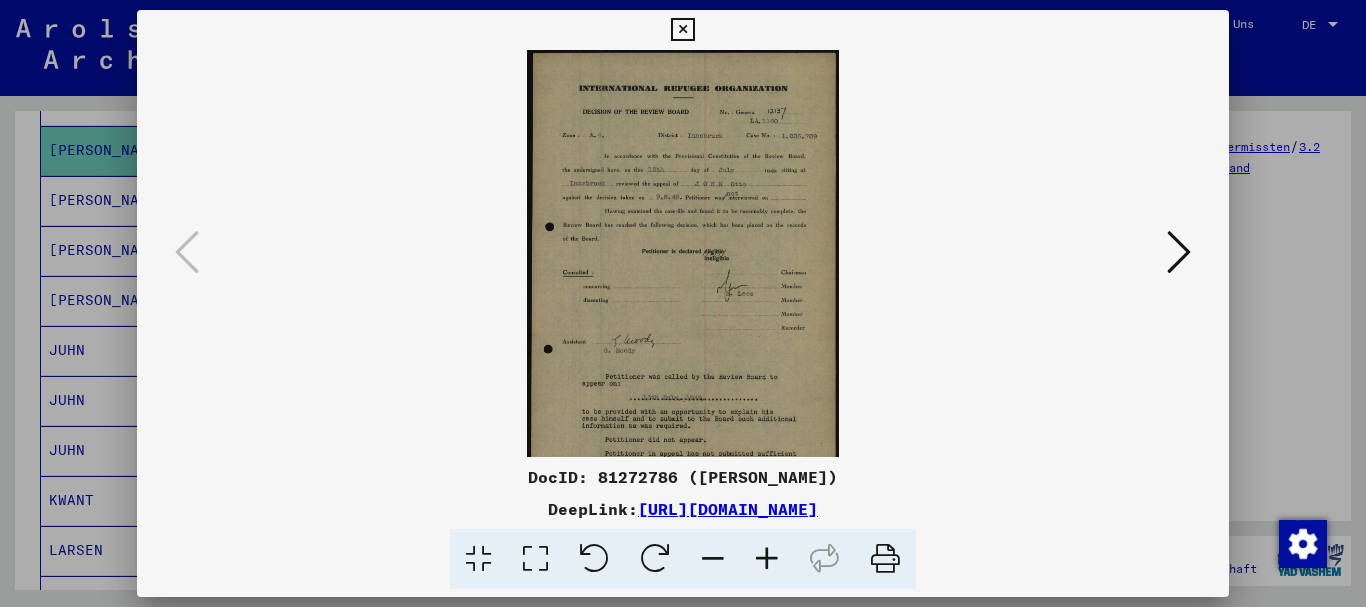 click at bounding box center [767, 559] 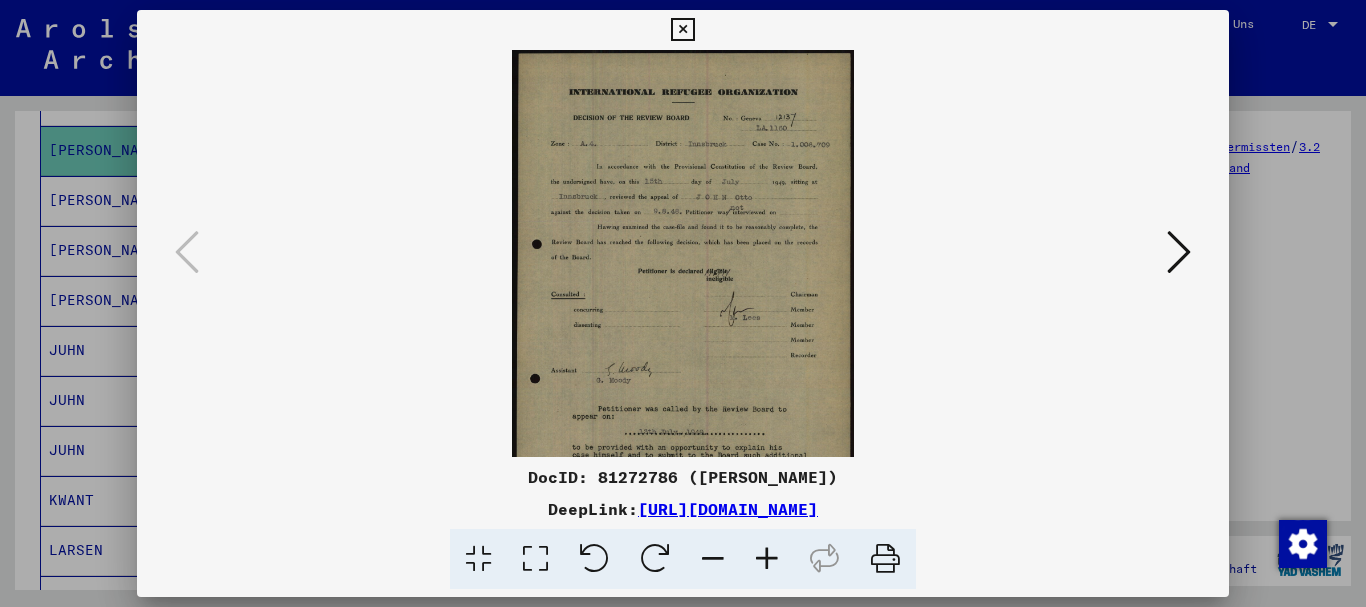 click at bounding box center (767, 559) 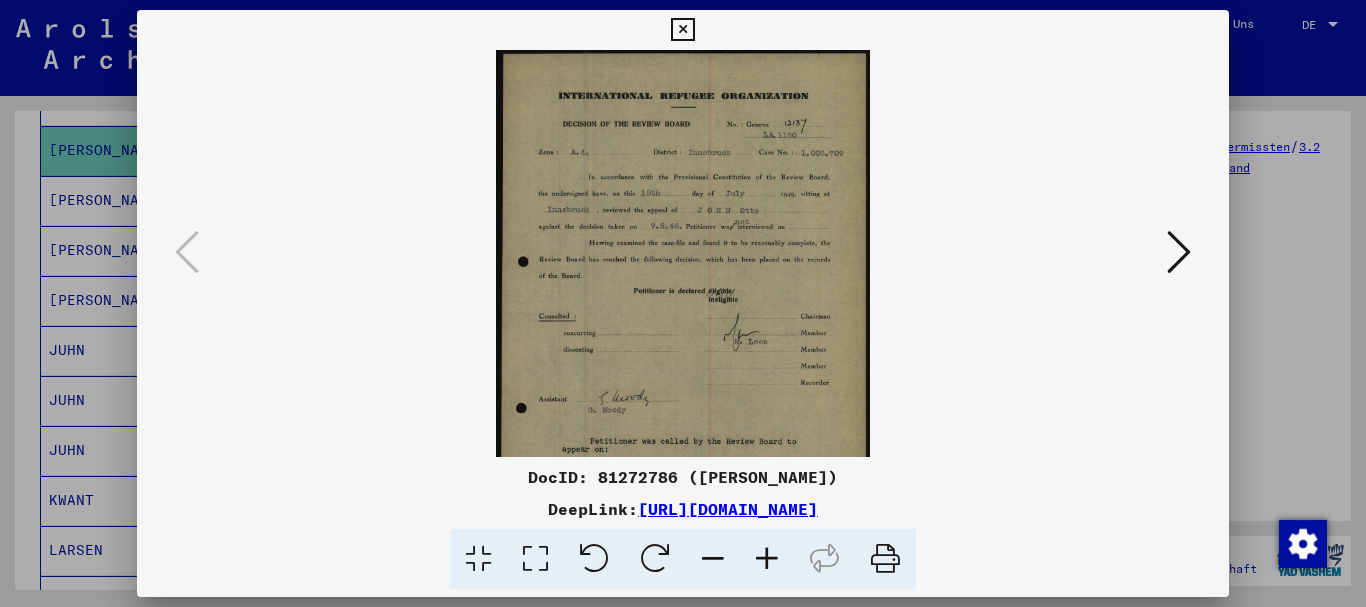 click at bounding box center (767, 559) 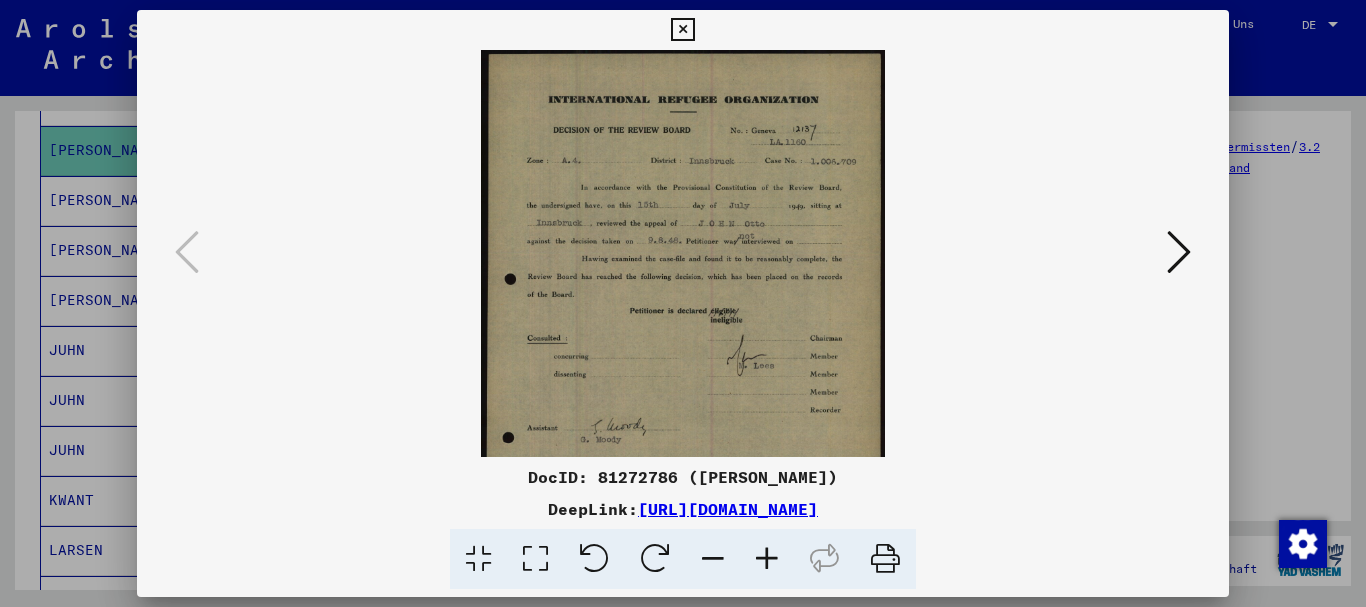 click at bounding box center [767, 559] 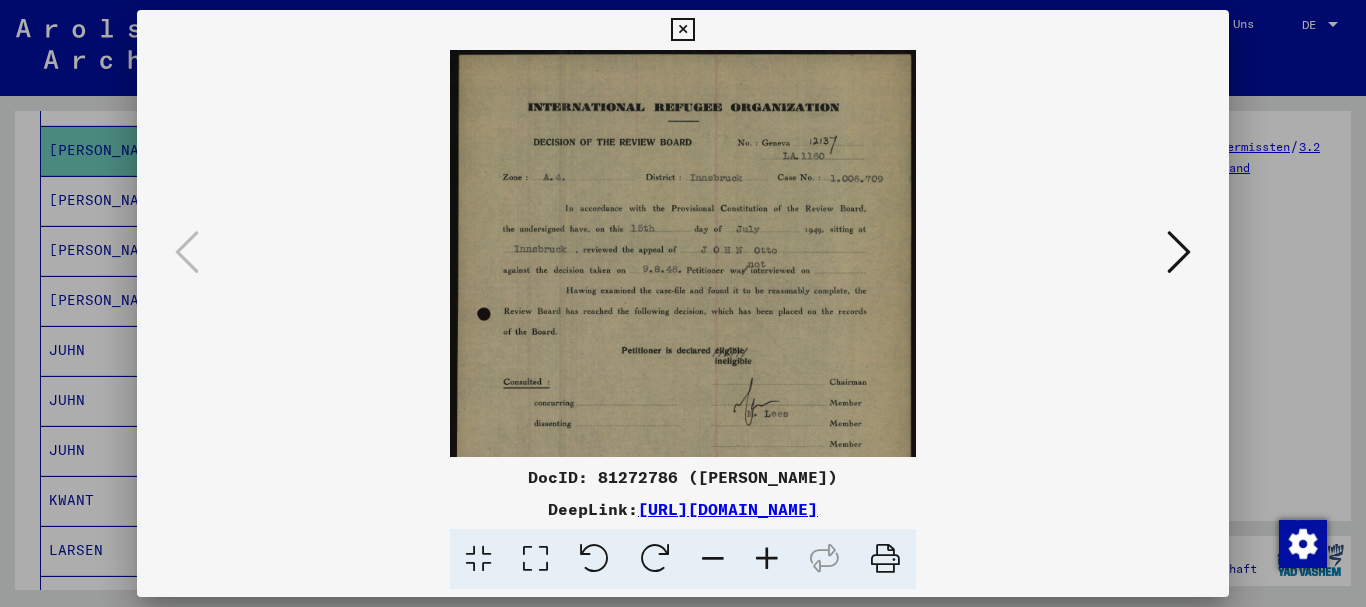 click at bounding box center [767, 559] 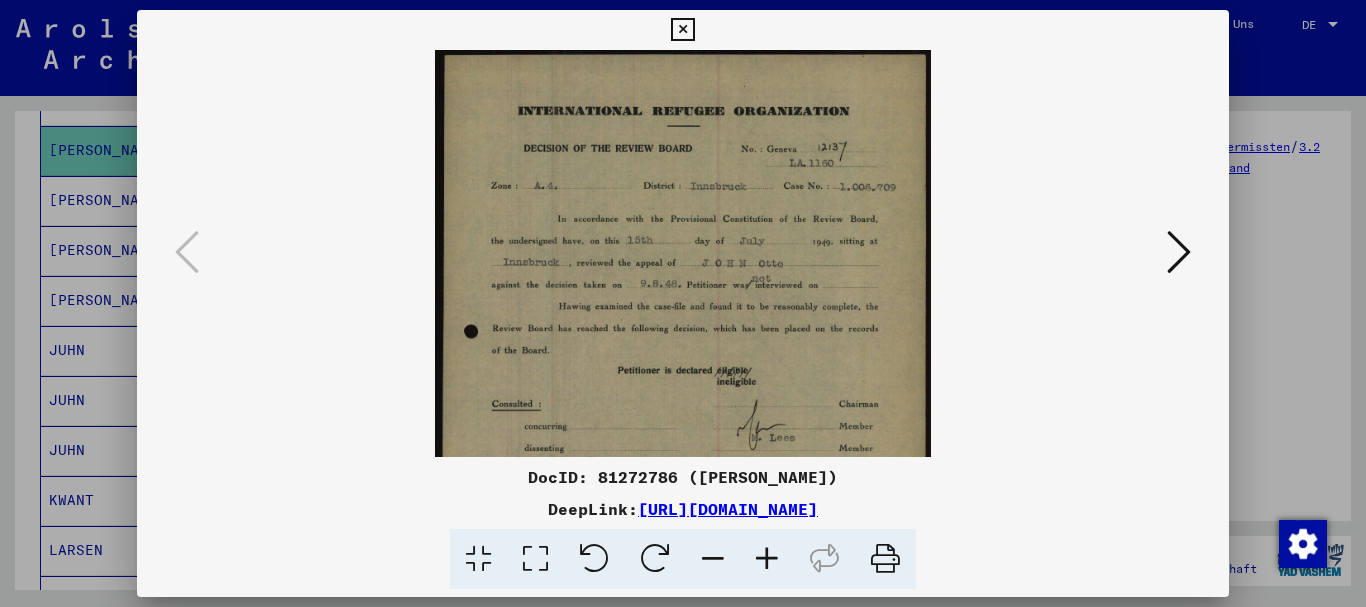 click at bounding box center [767, 559] 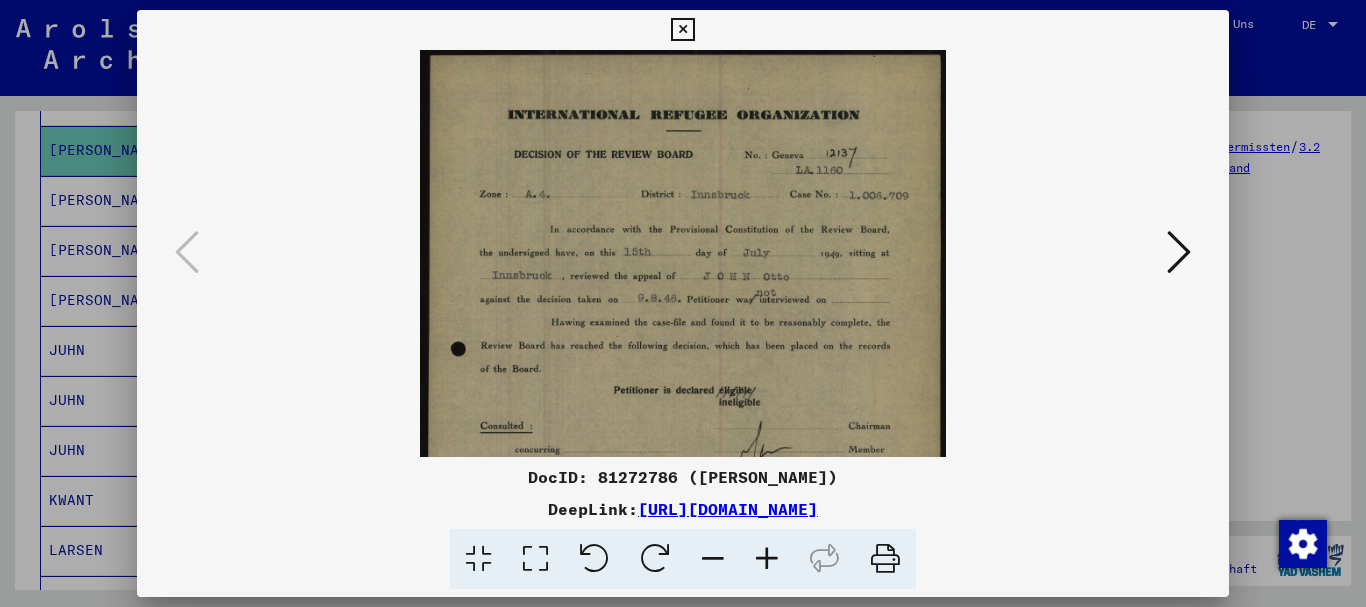 click at bounding box center (767, 559) 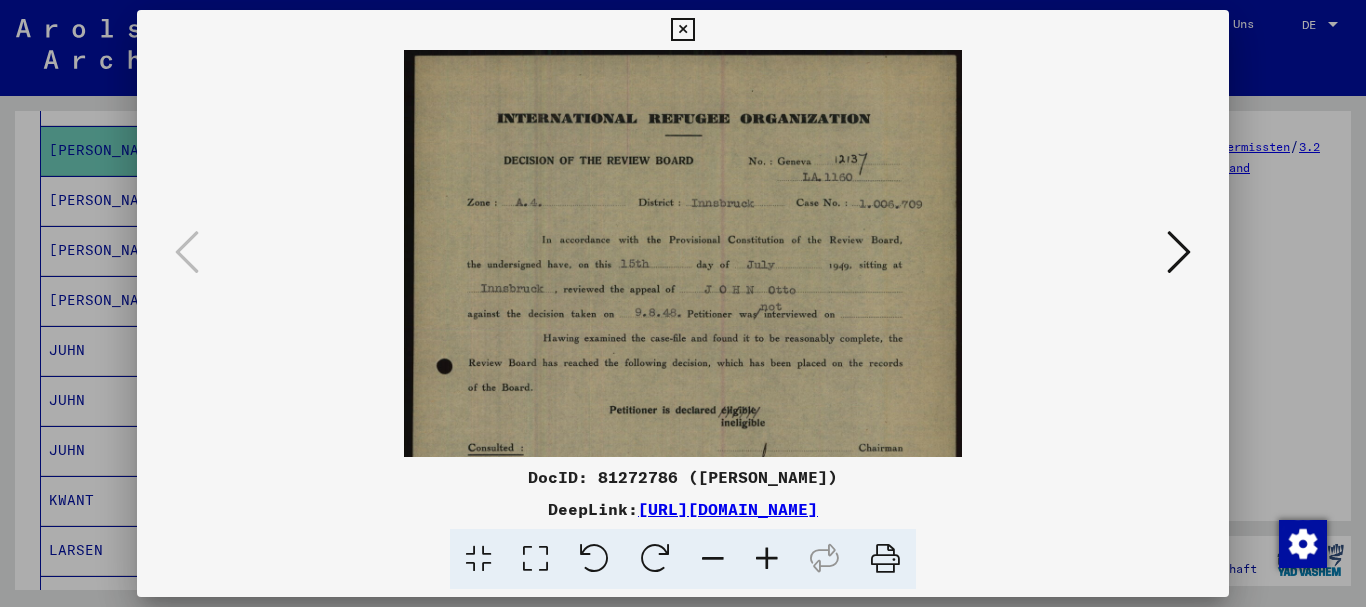 click at bounding box center (767, 559) 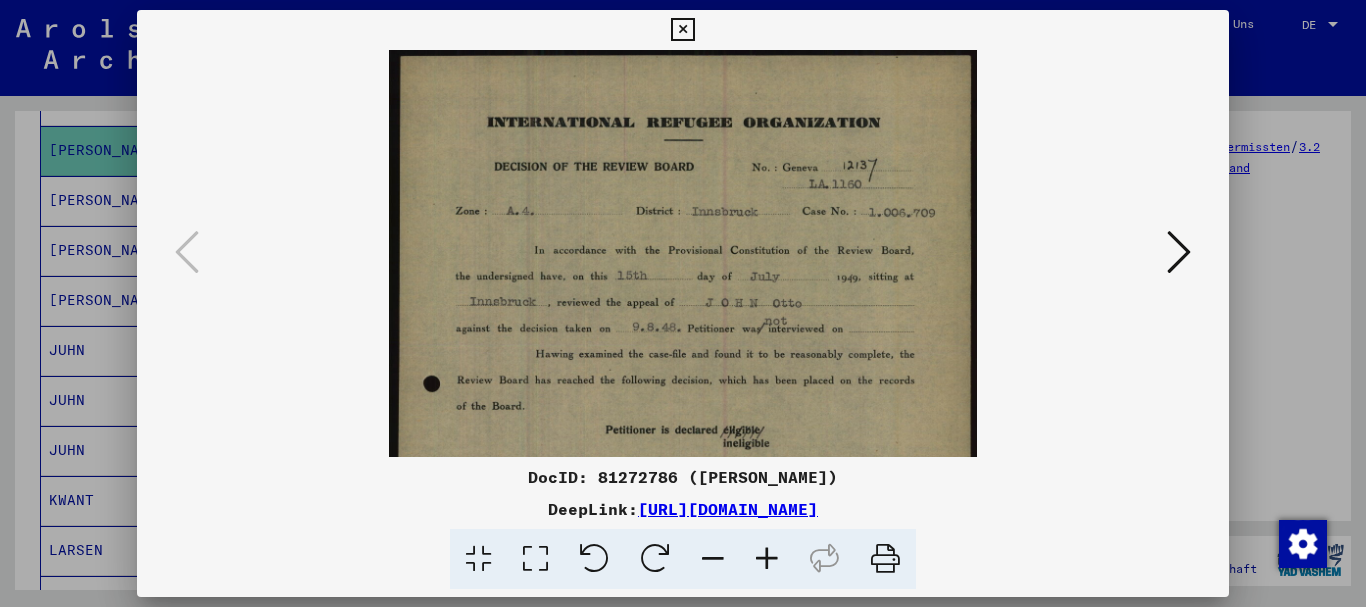 click at bounding box center [767, 559] 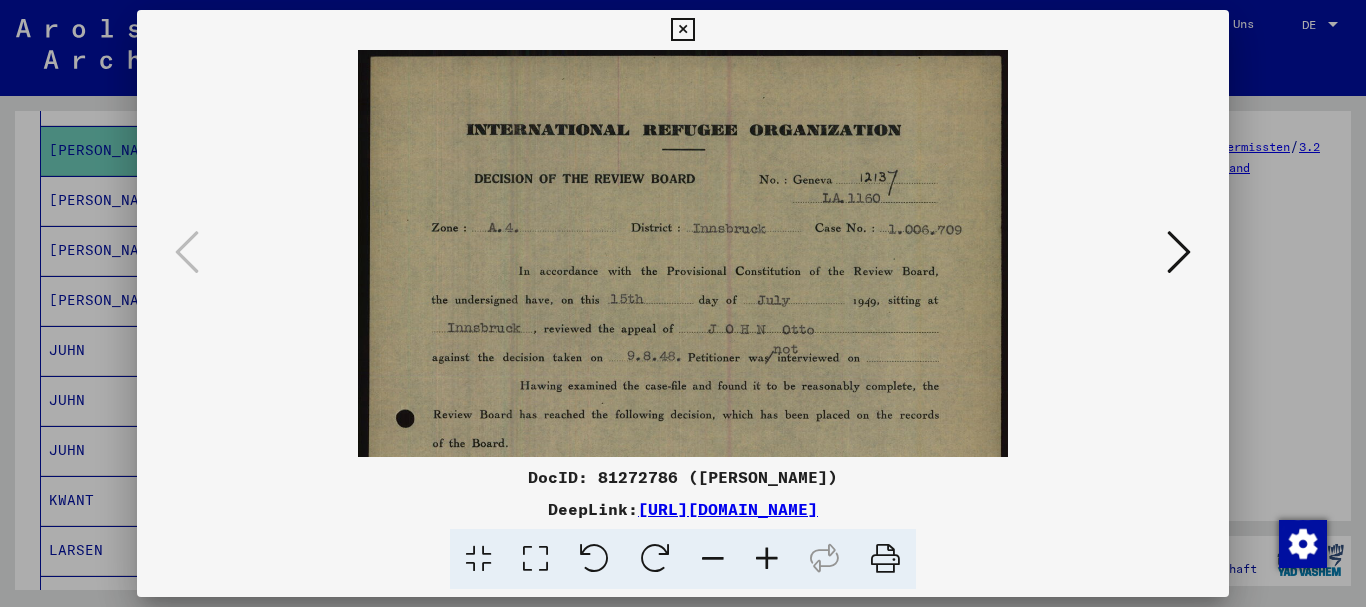 scroll, scrollTop: 184, scrollLeft: 0, axis: vertical 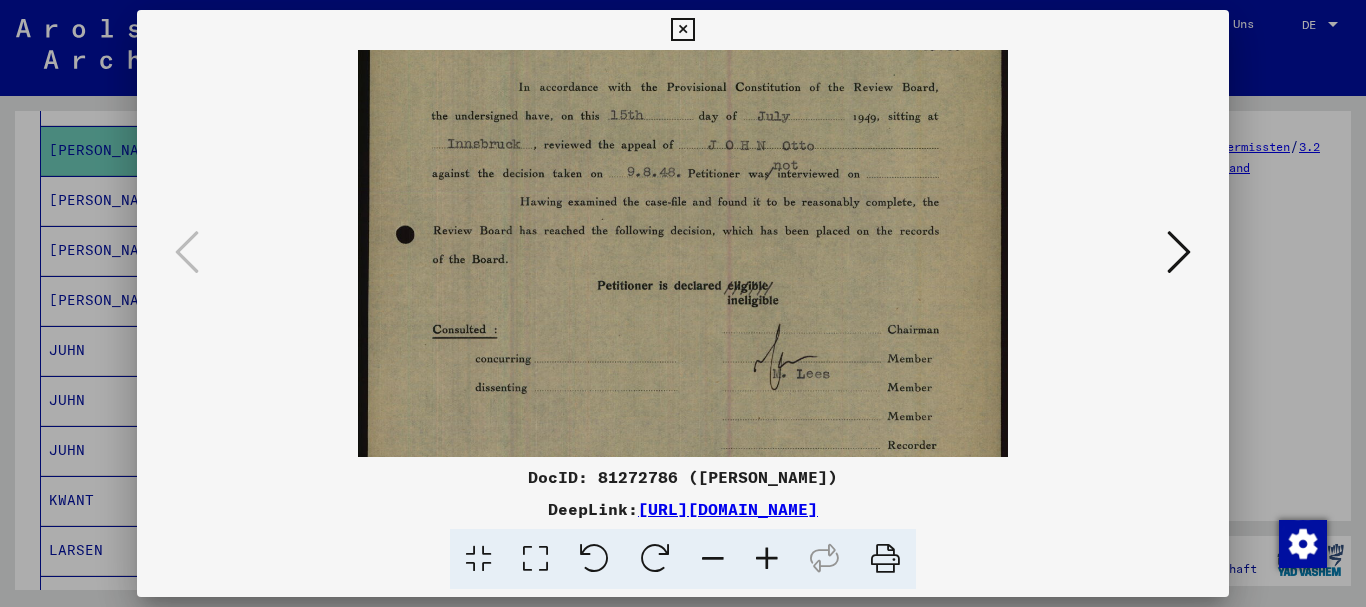drag, startPoint x: 679, startPoint y: 378, endPoint x: 680, endPoint y: 194, distance: 184.00272 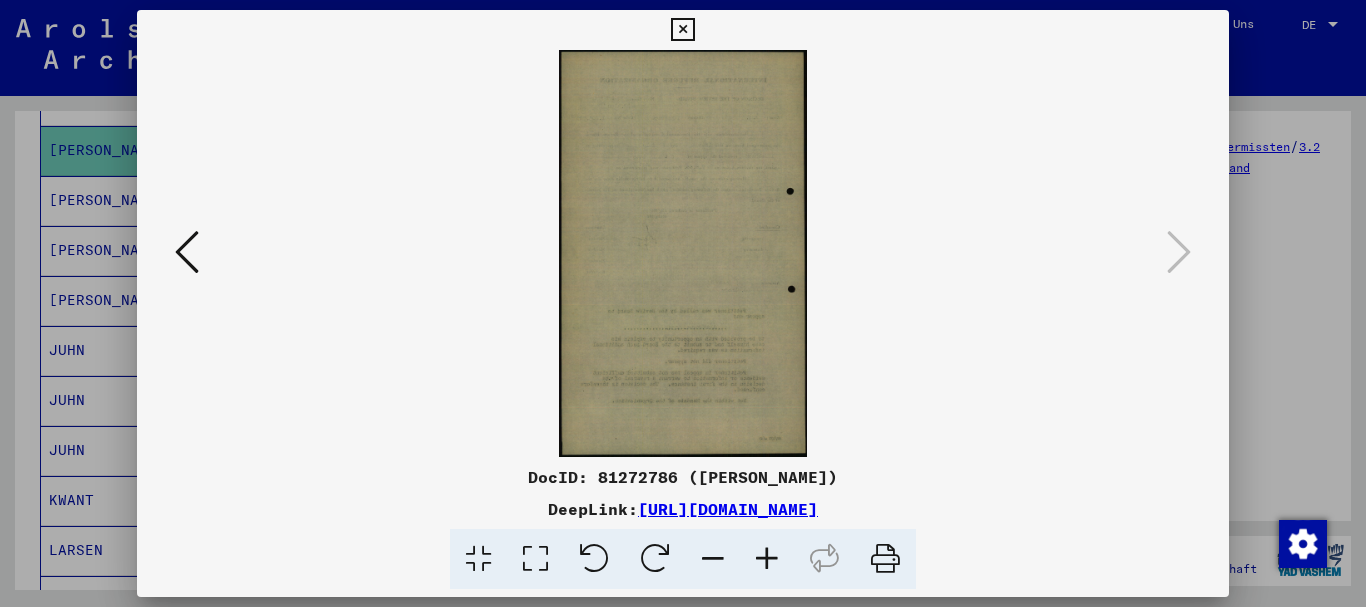 scroll, scrollTop: 0, scrollLeft: 0, axis: both 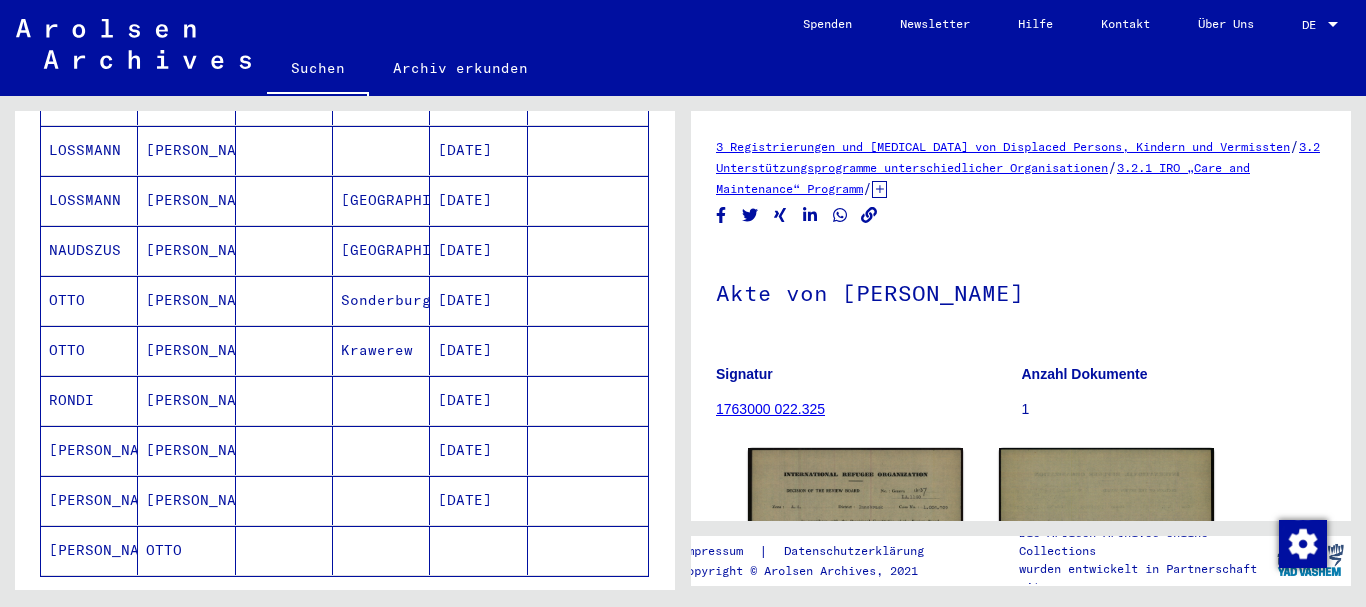 click on "[PERSON_NAME]" at bounding box center [186, 350] 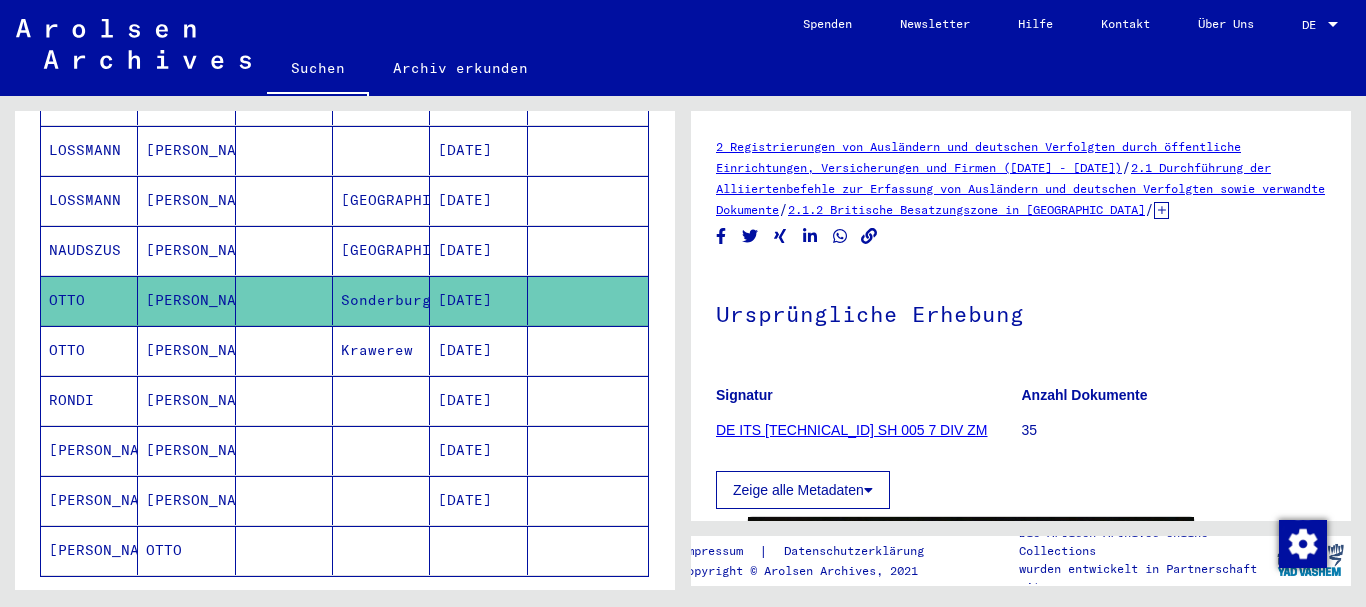scroll, scrollTop: 0, scrollLeft: 0, axis: both 